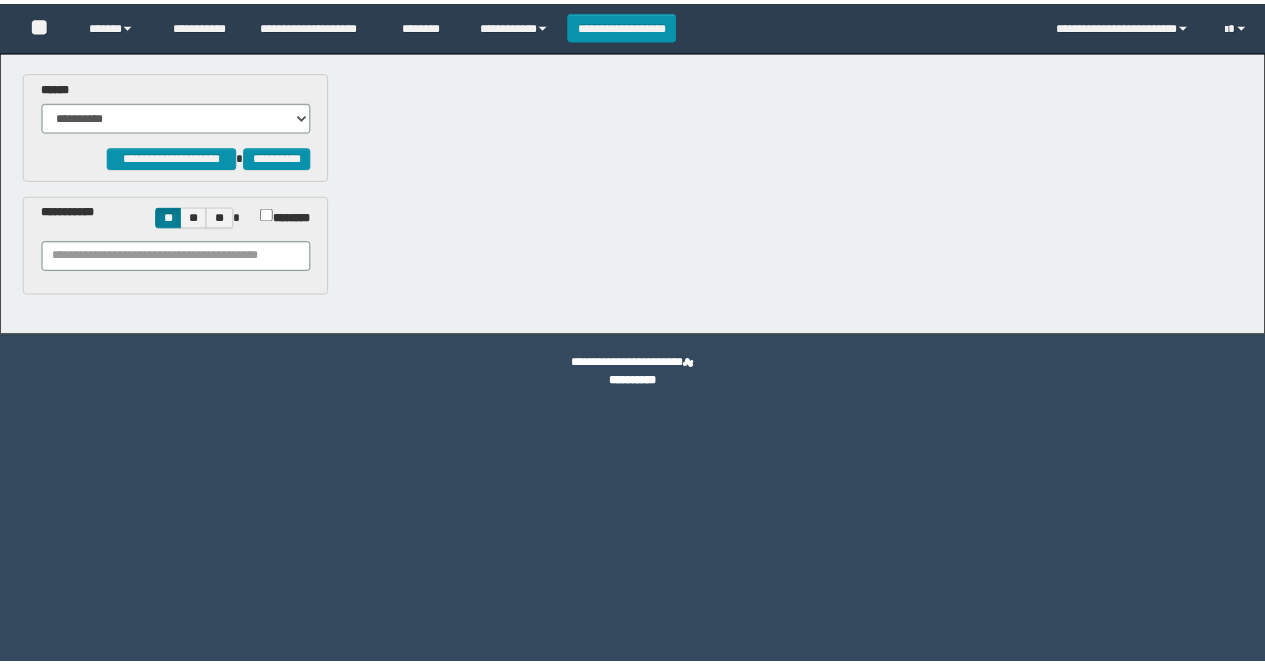 scroll, scrollTop: 0, scrollLeft: 0, axis: both 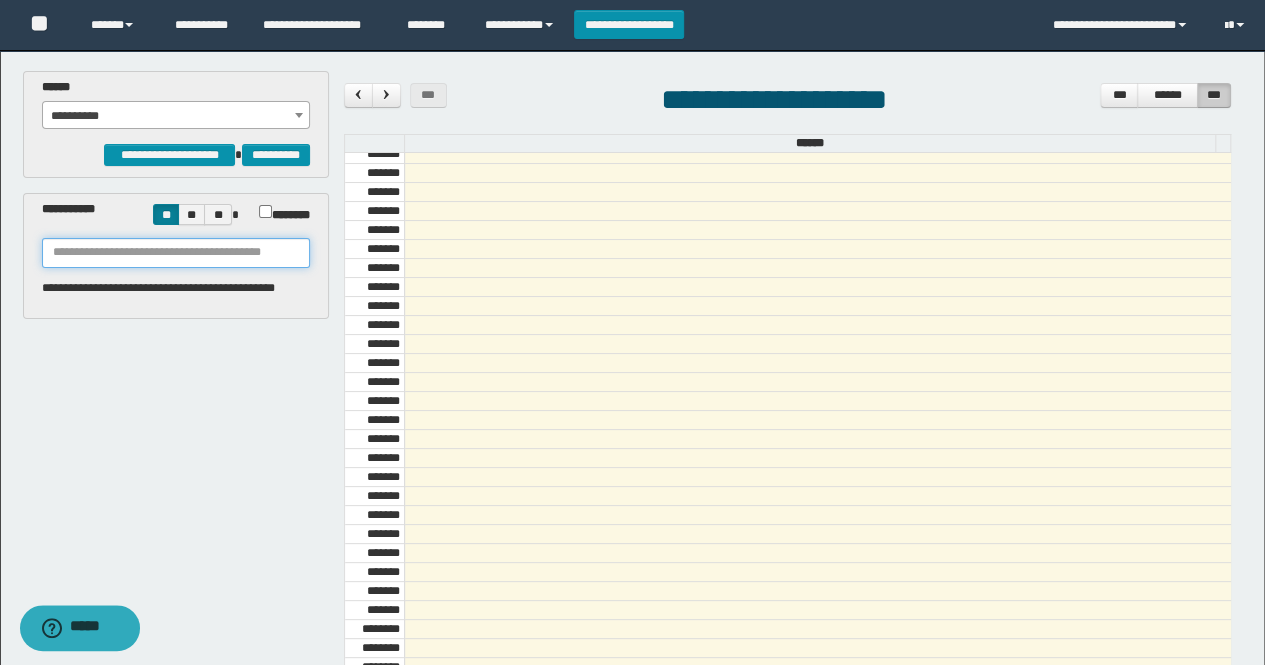 click at bounding box center [176, 253] 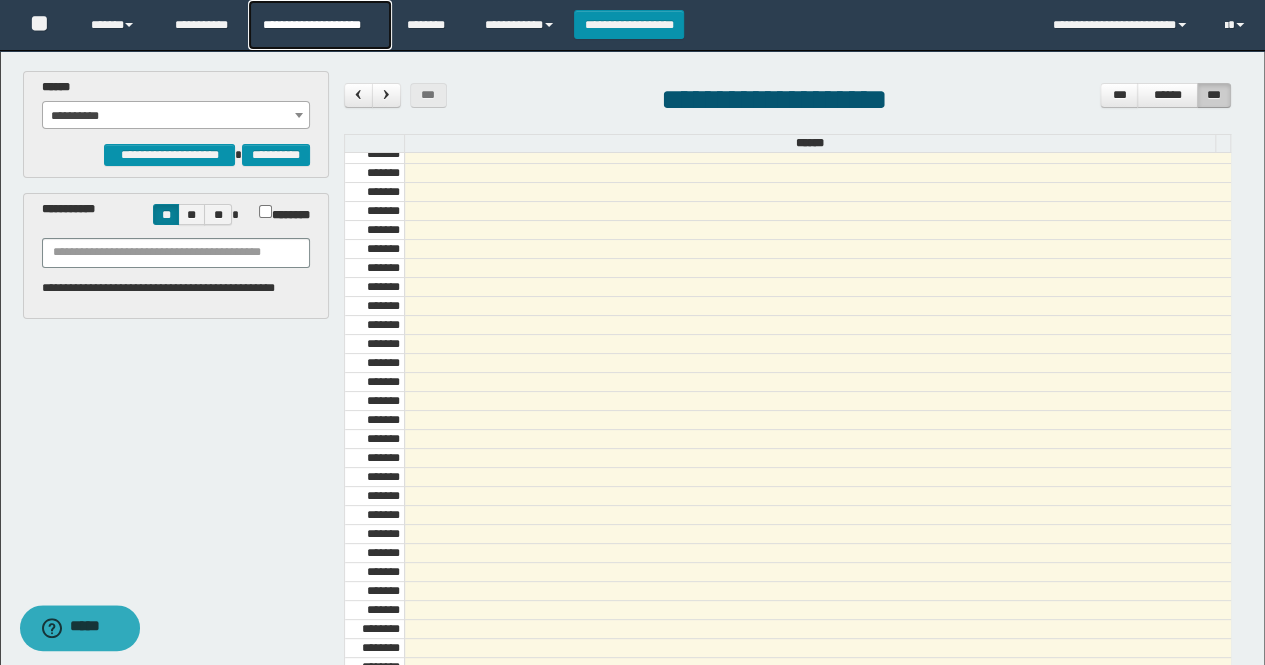 click on "**********" at bounding box center [319, 25] 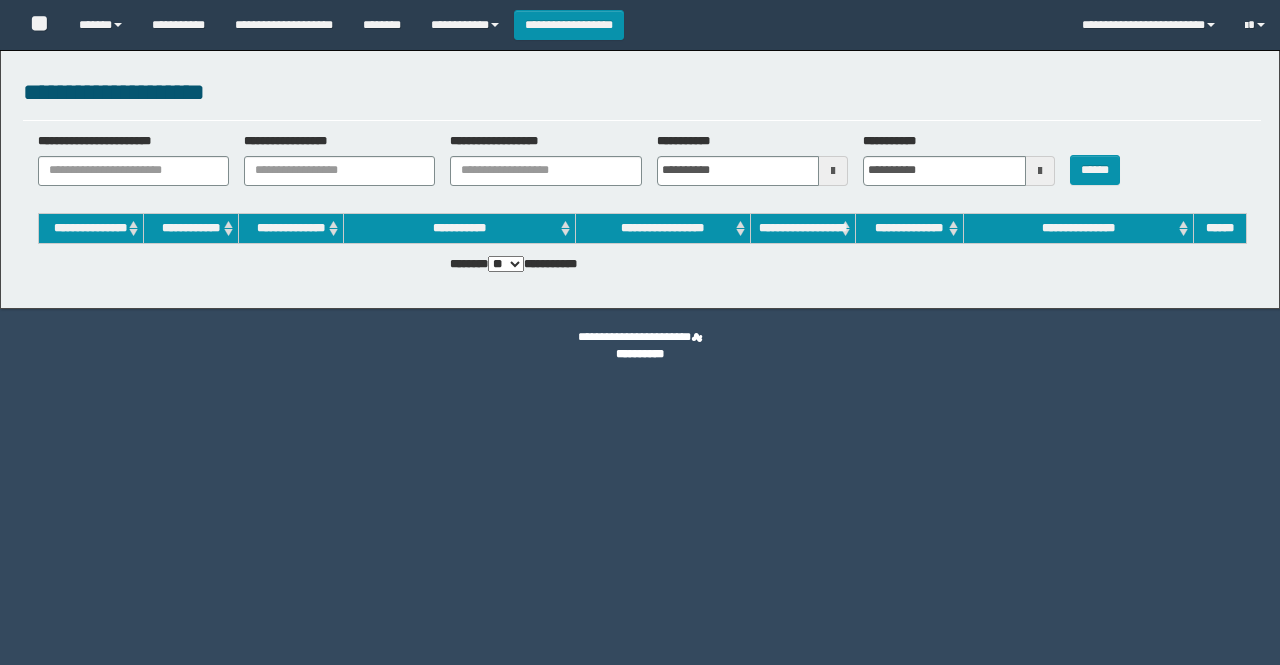 scroll, scrollTop: 0, scrollLeft: 0, axis: both 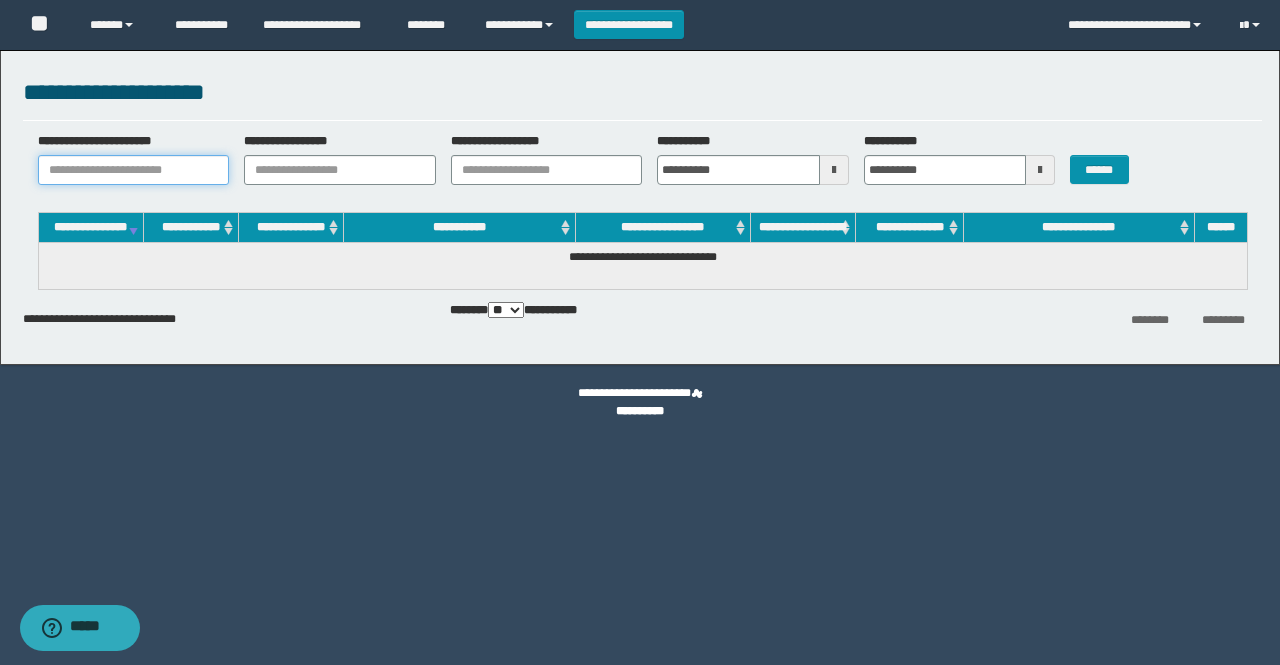 click on "**********" at bounding box center [134, 170] 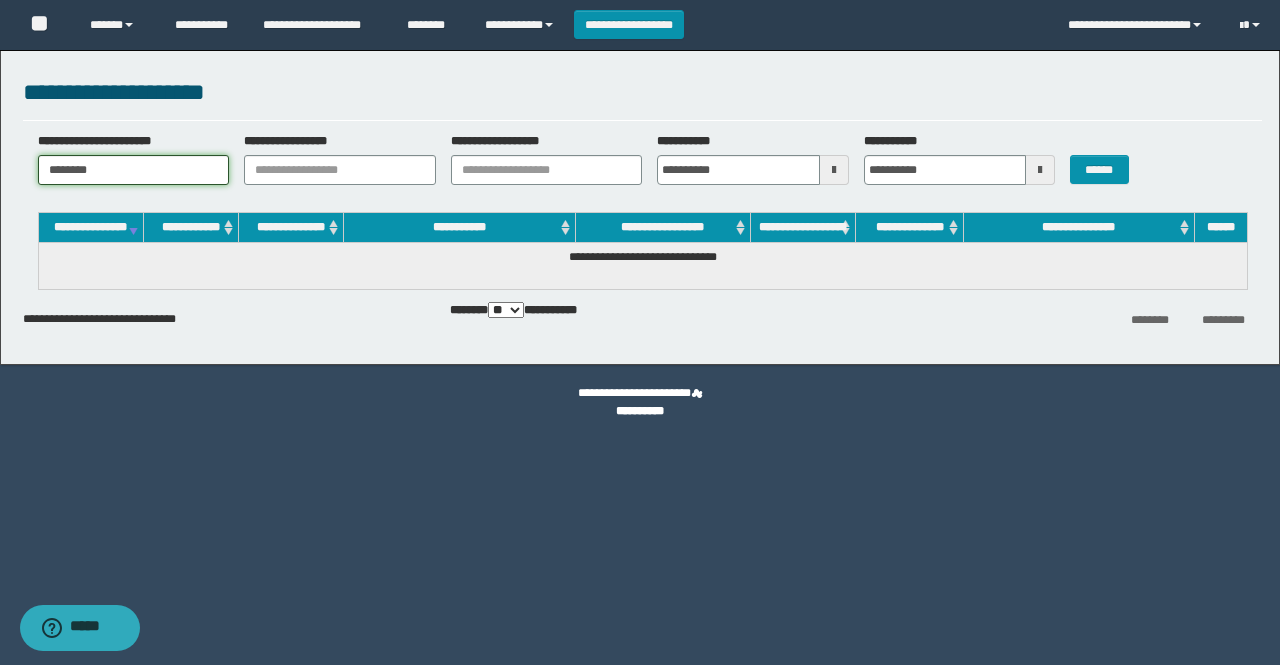 type on "********" 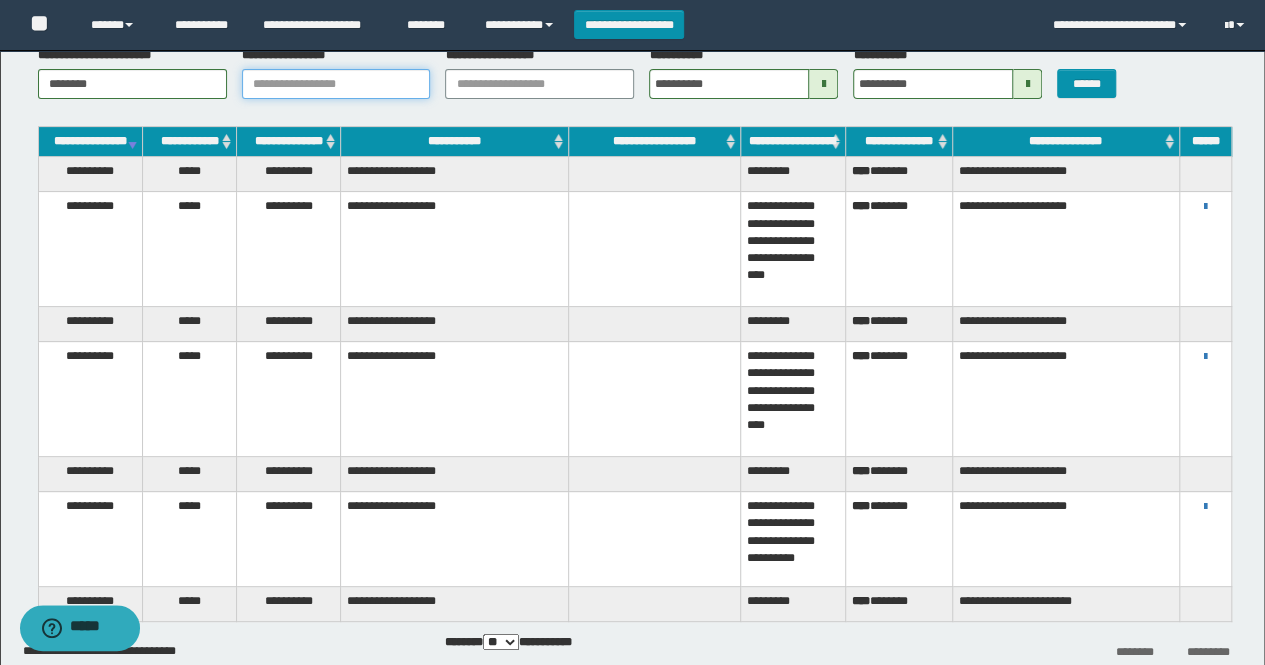 scroll, scrollTop: 0, scrollLeft: 0, axis: both 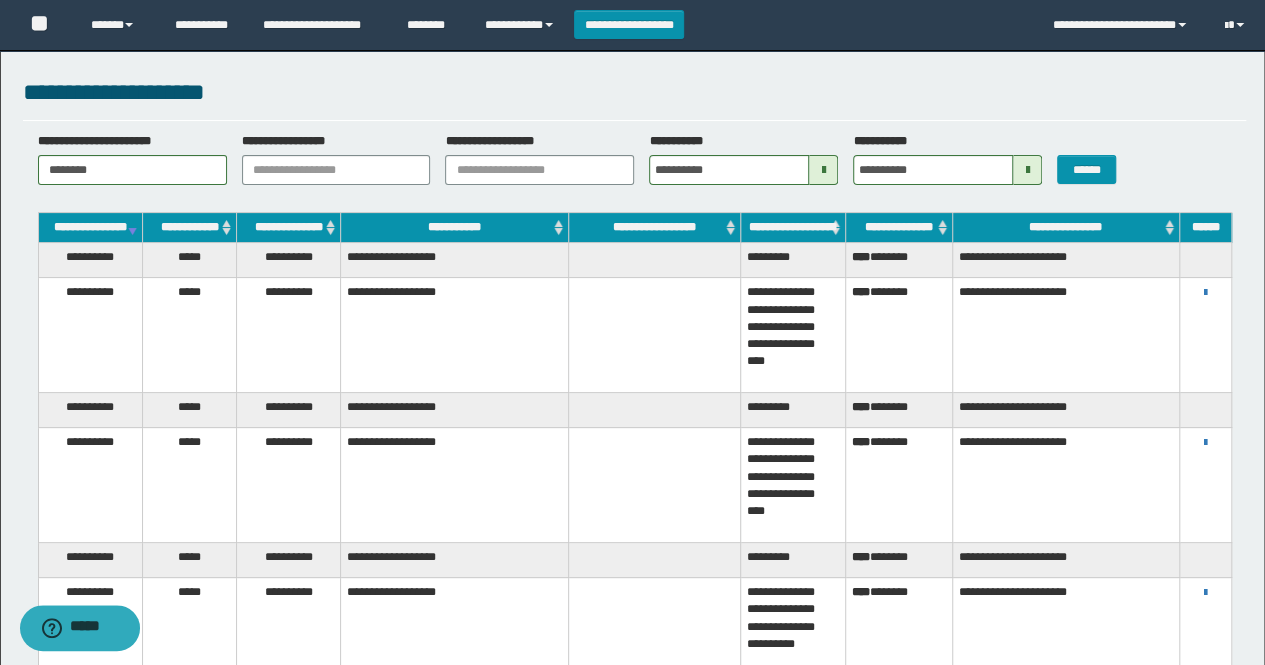 click at bounding box center [1205, 260] 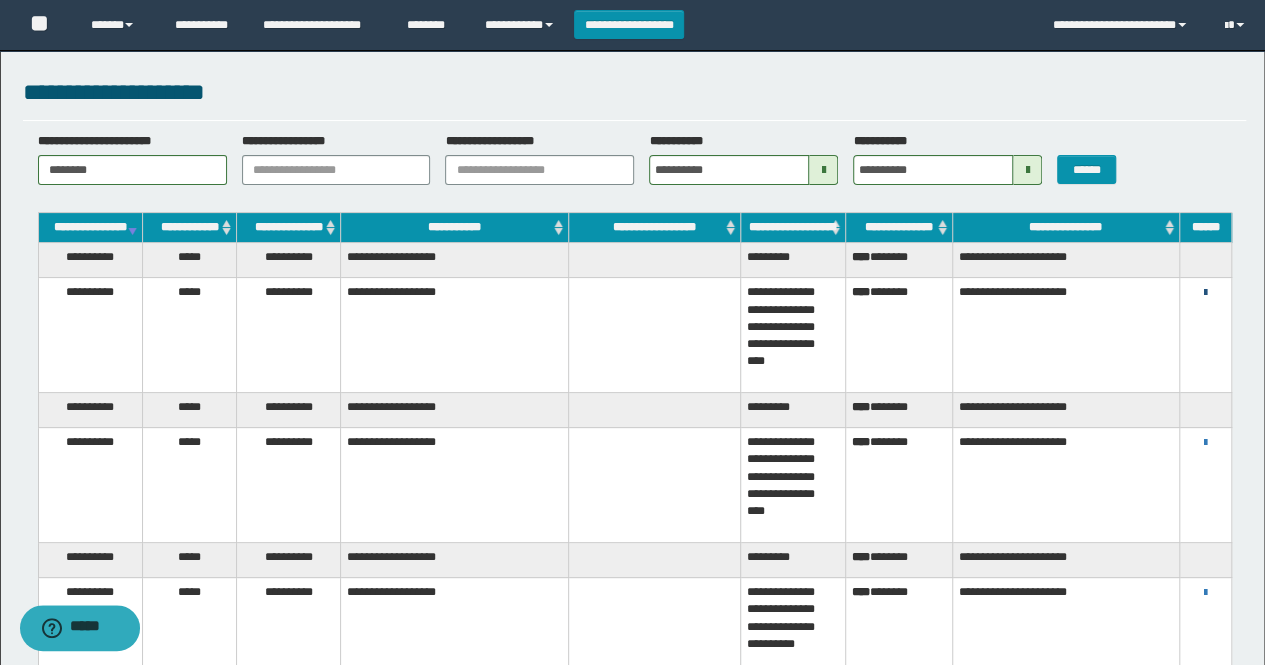click at bounding box center [1205, 293] 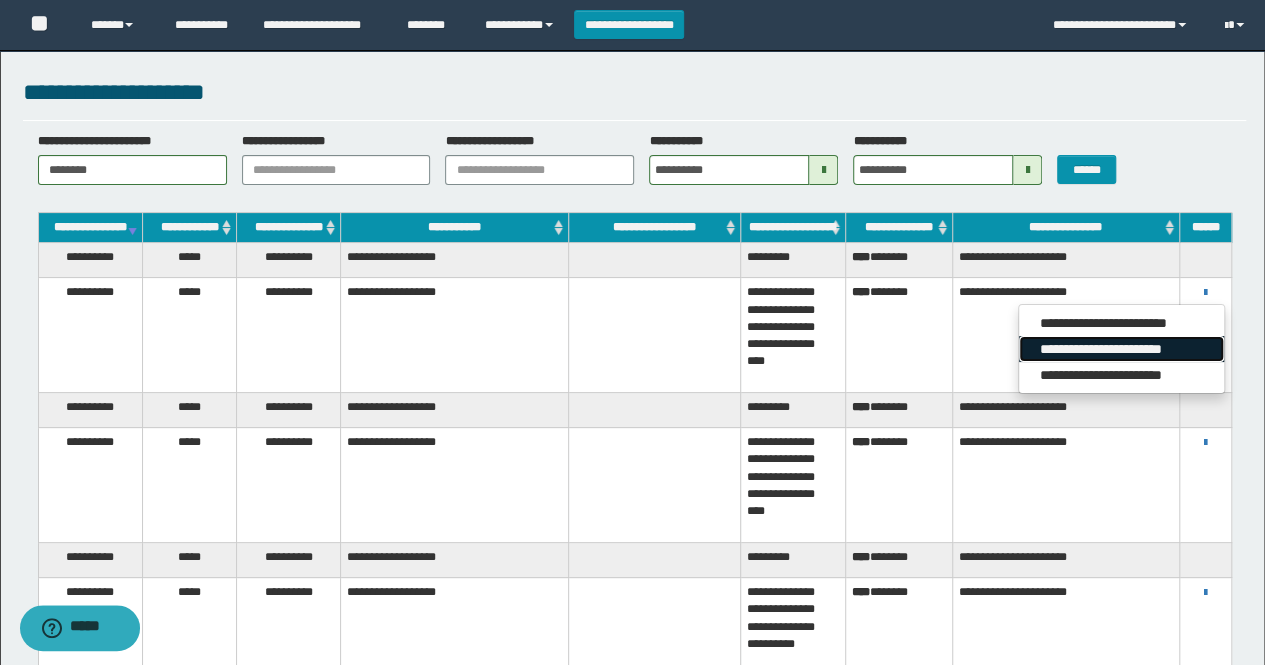 click on "**********" at bounding box center [1121, 349] 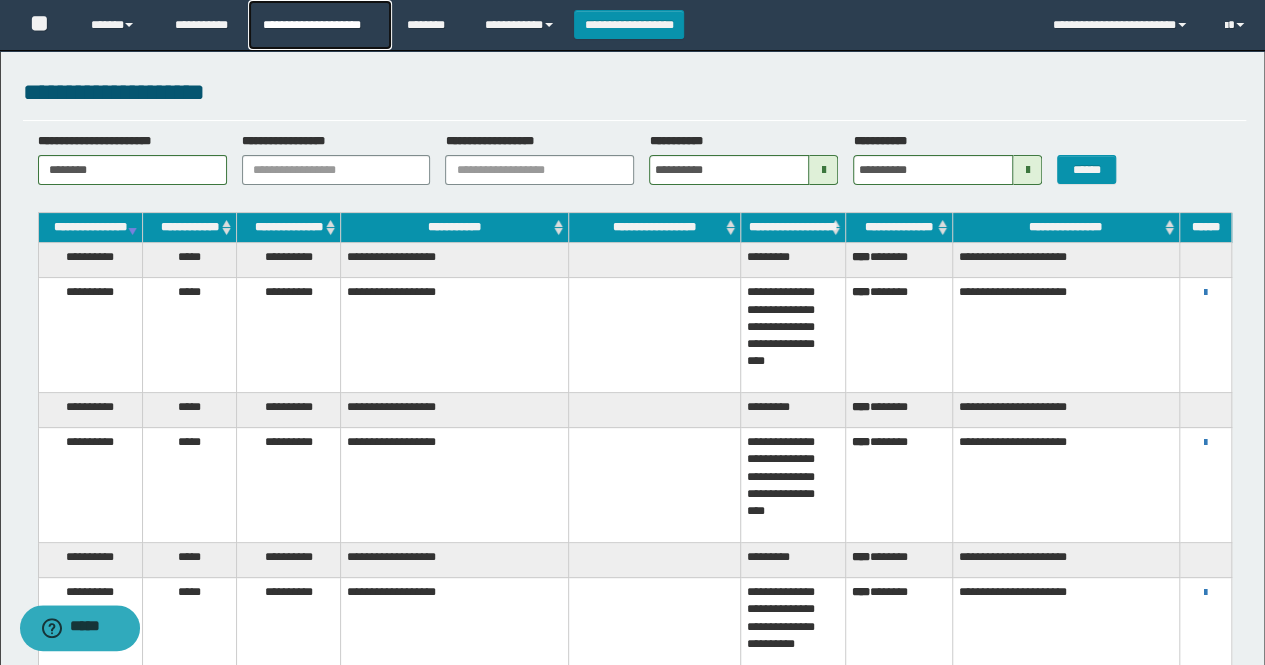 click on "**********" at bounding box center [319, 25] 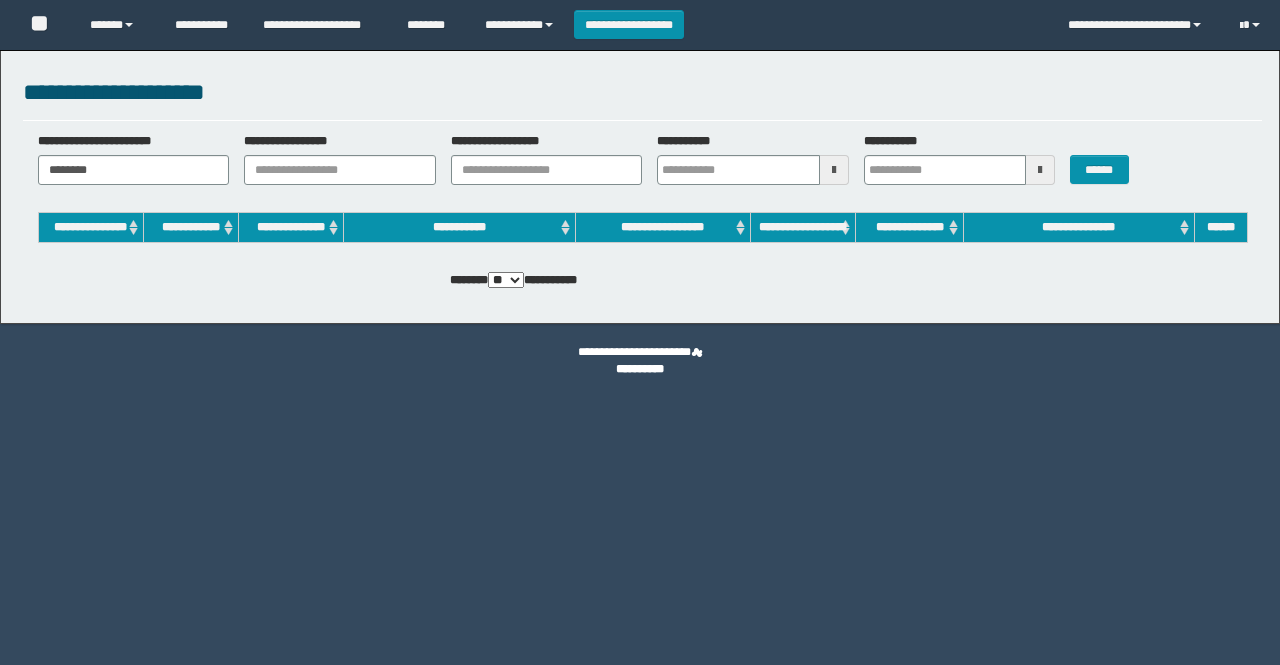 scroll, scrollTop: 0, scrollLeft: 0, axis: both 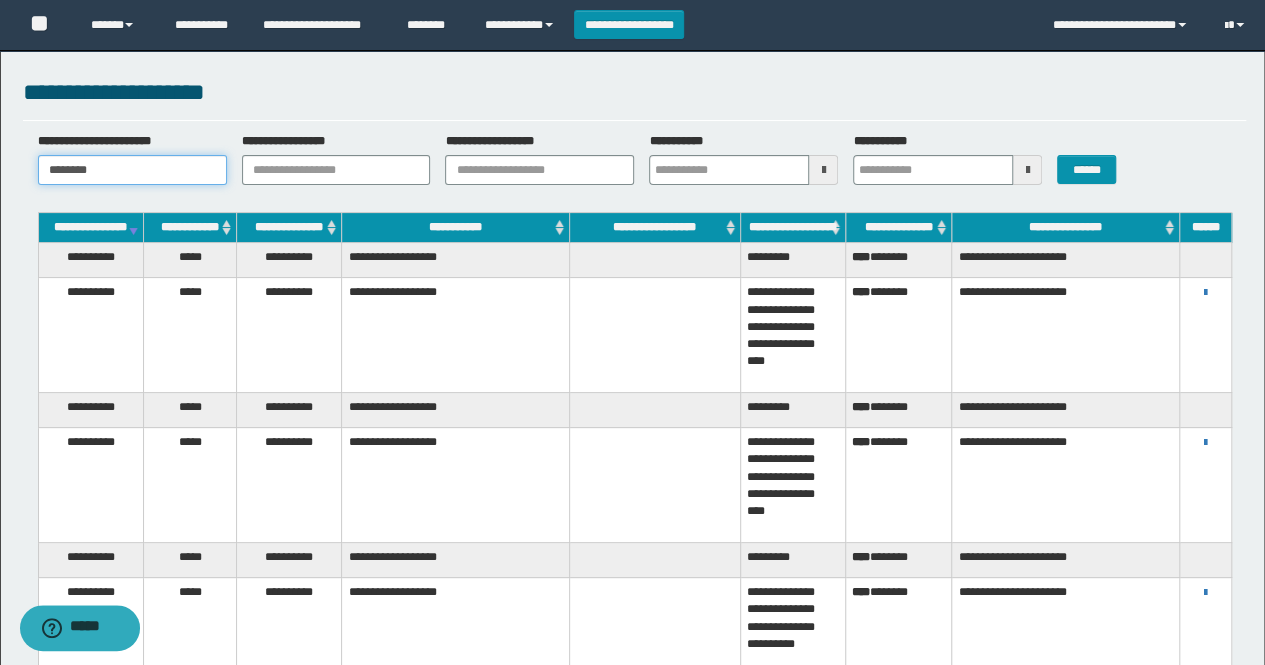 click on "********" at bounding box center [132, 170] 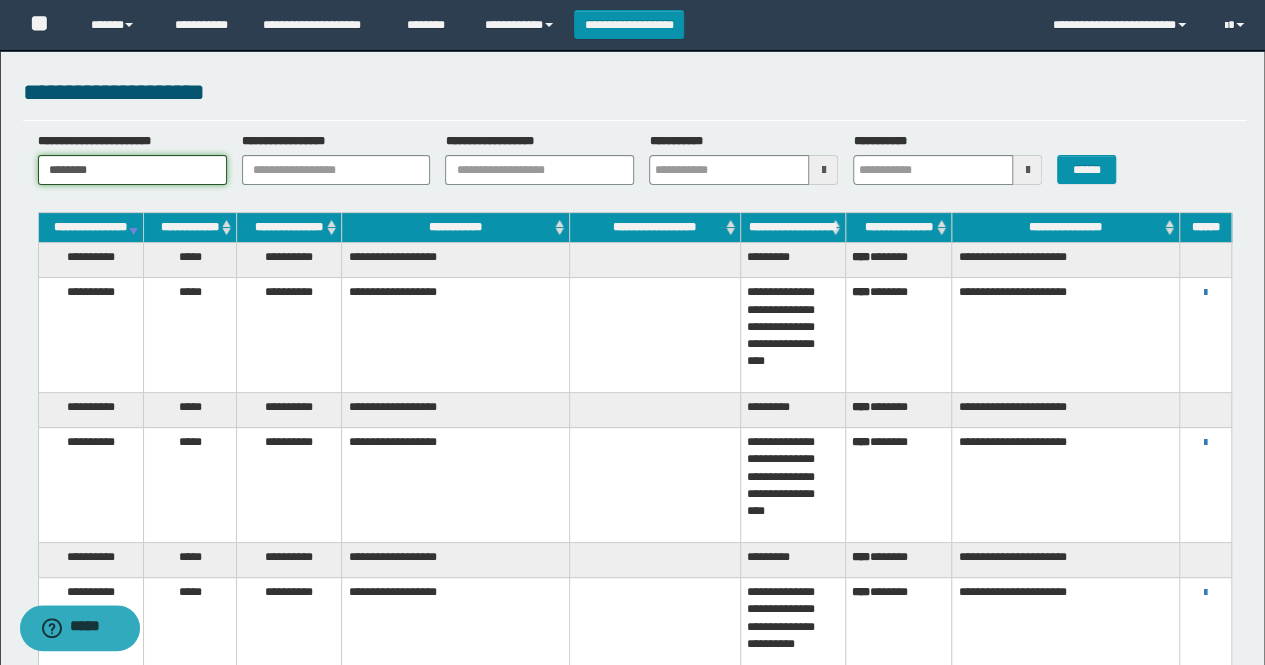 click on "********" at bounding box center [132, 170] 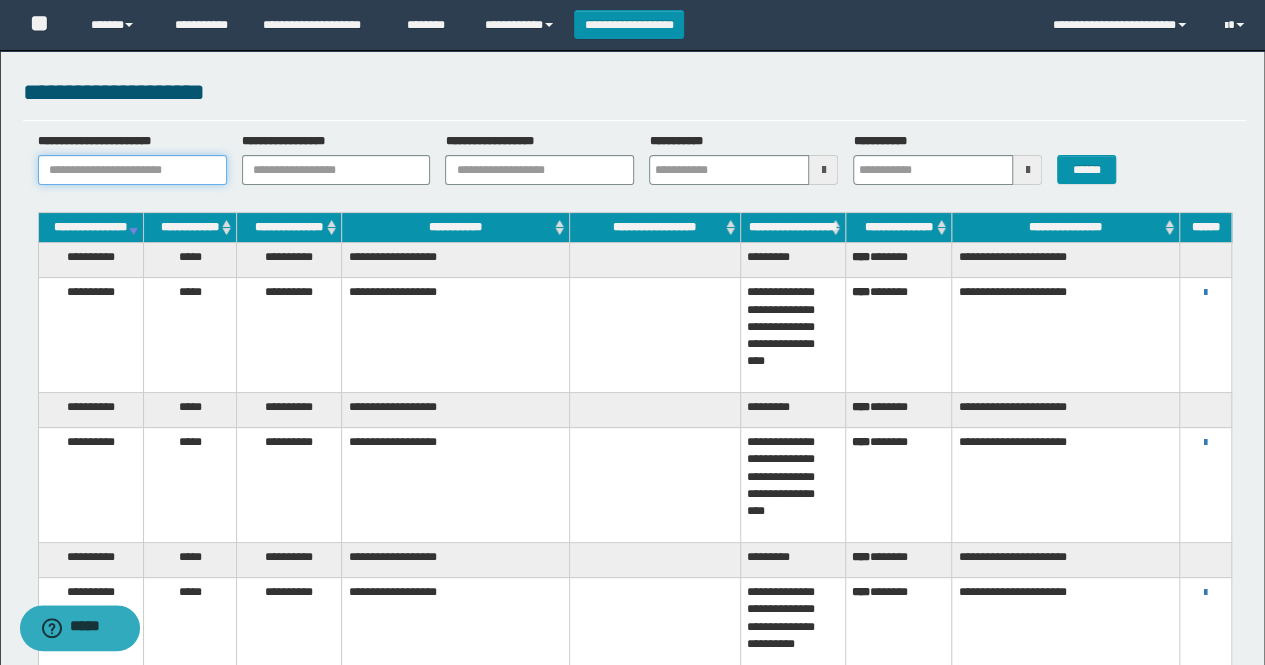 paste on "********" 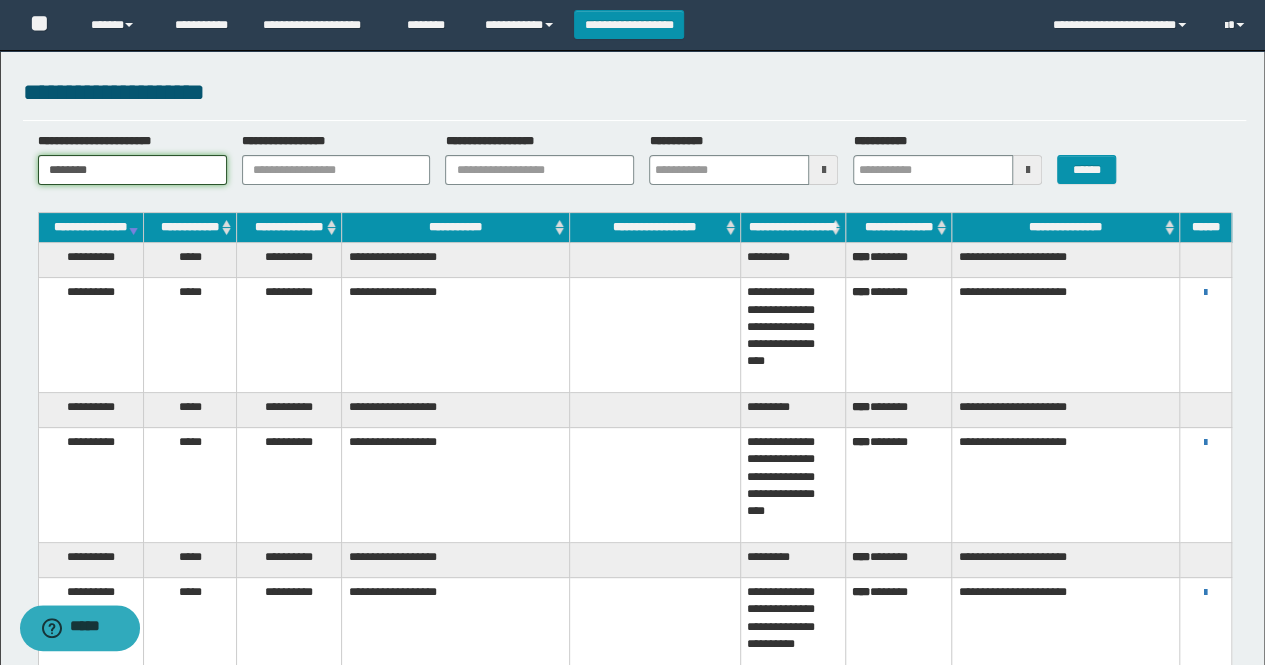 type on "********" 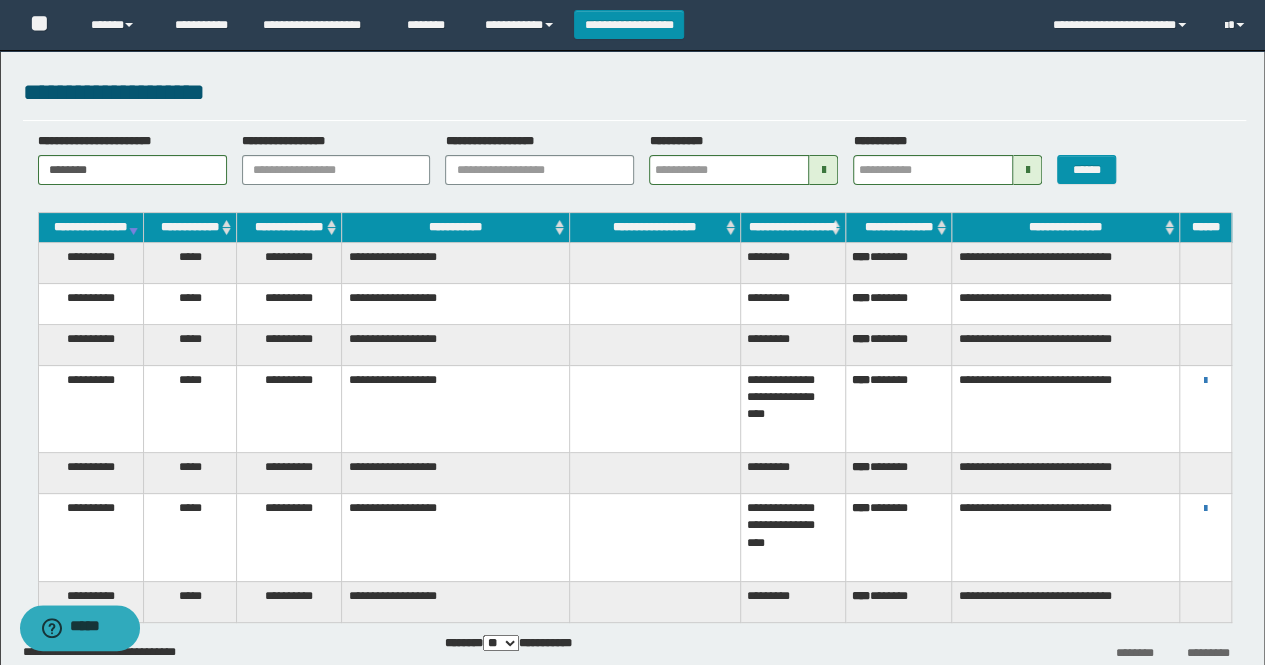 click on "**********" at bounding box center (1065, 304) 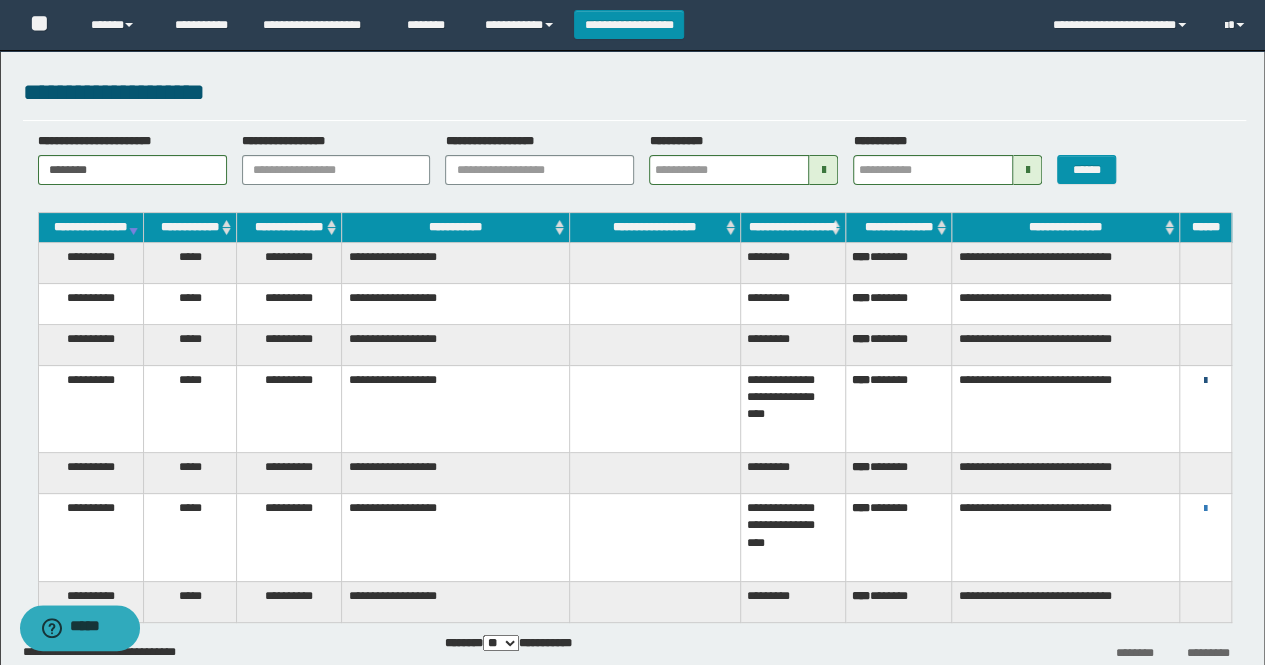 click at bounding box center [1205, 381] 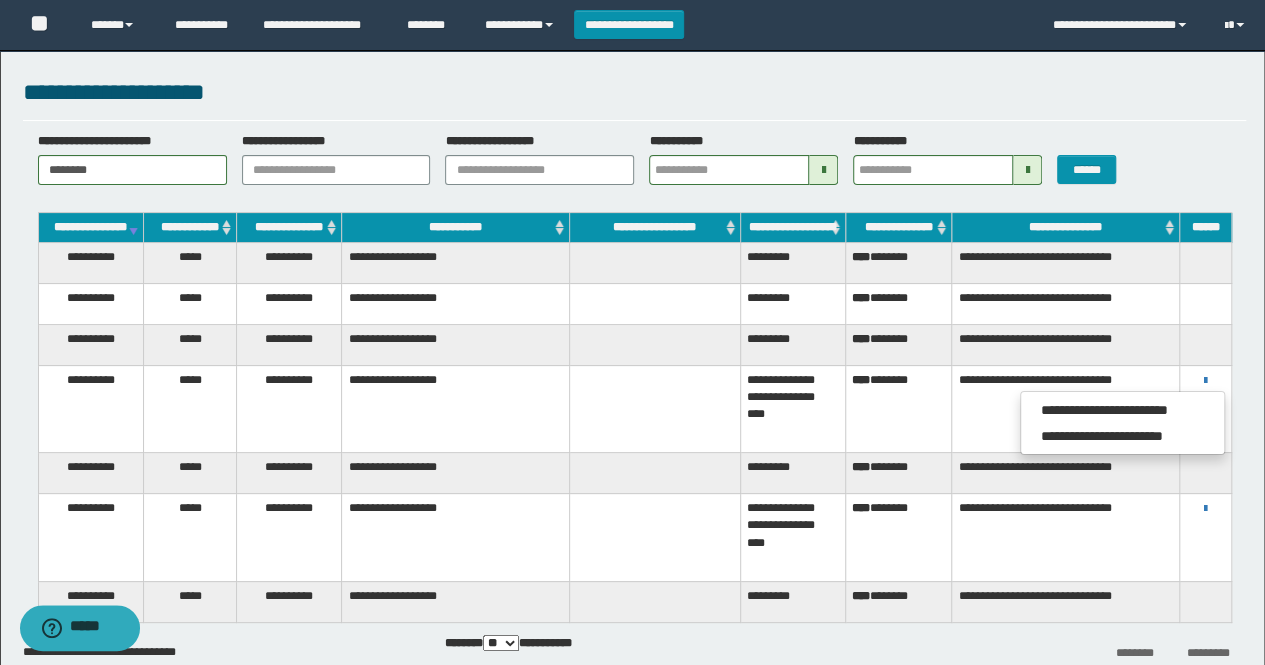click at bounding box center (1205, 345) 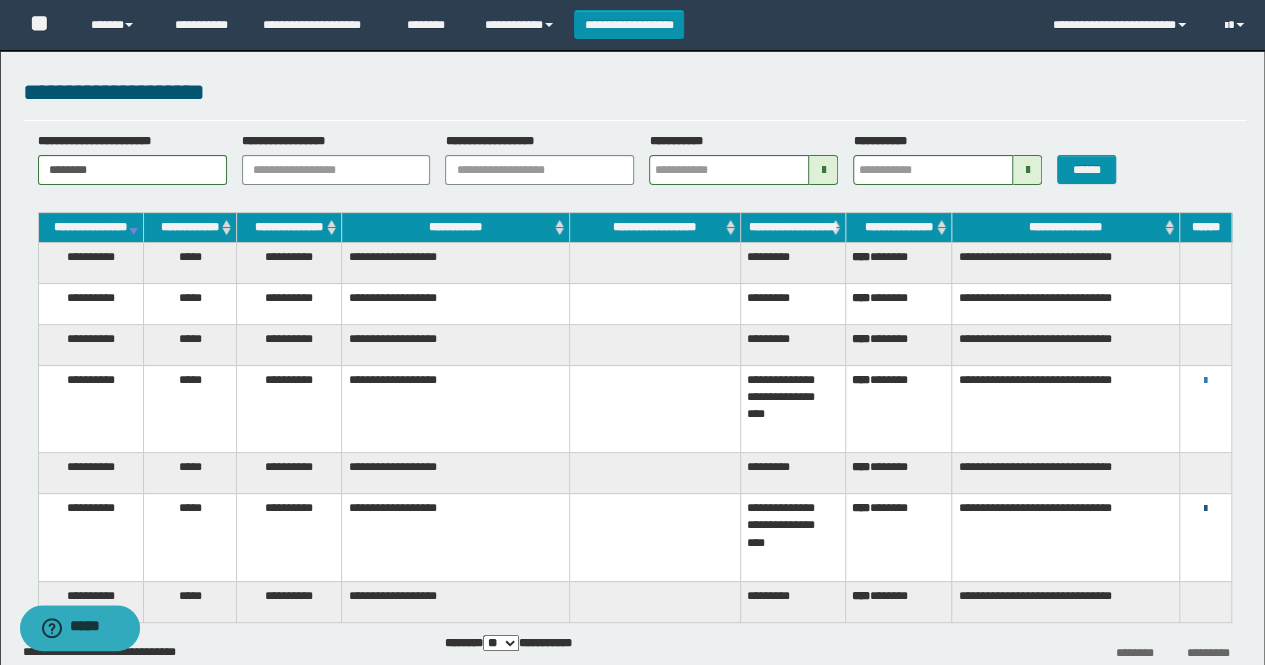 click at bounding box center [1205, 509] 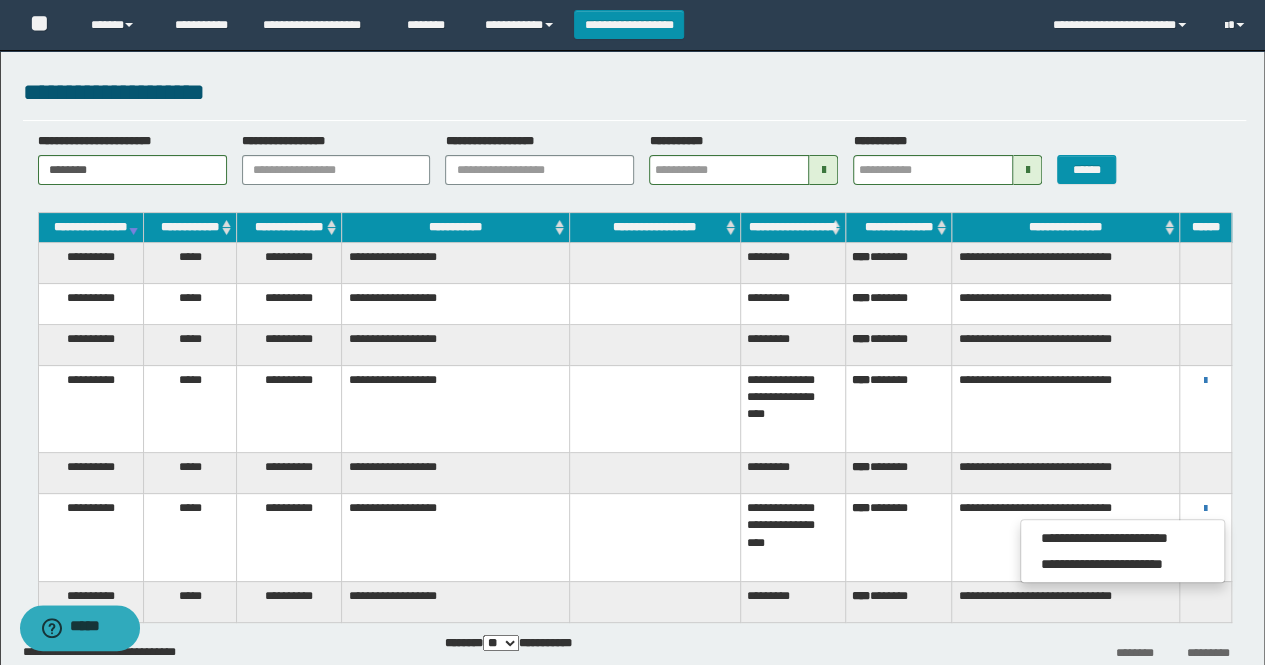 click at bounding box center [1205, 473] 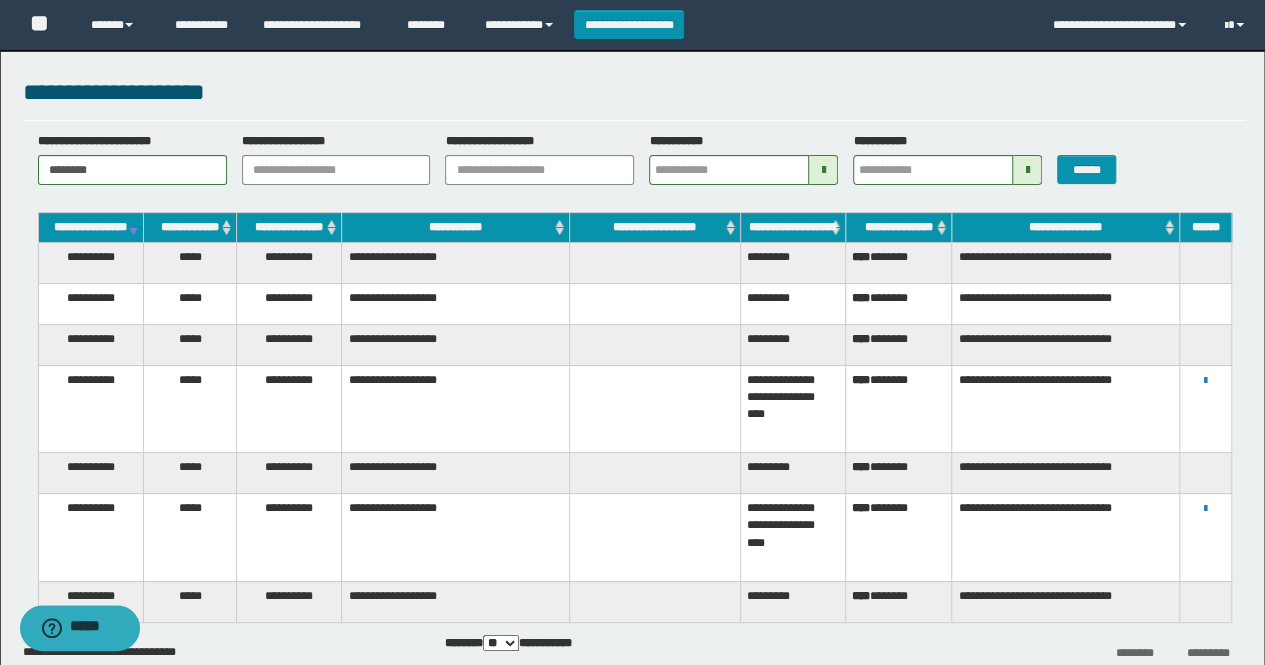 click on "**********" at bounding box center (90, 263) 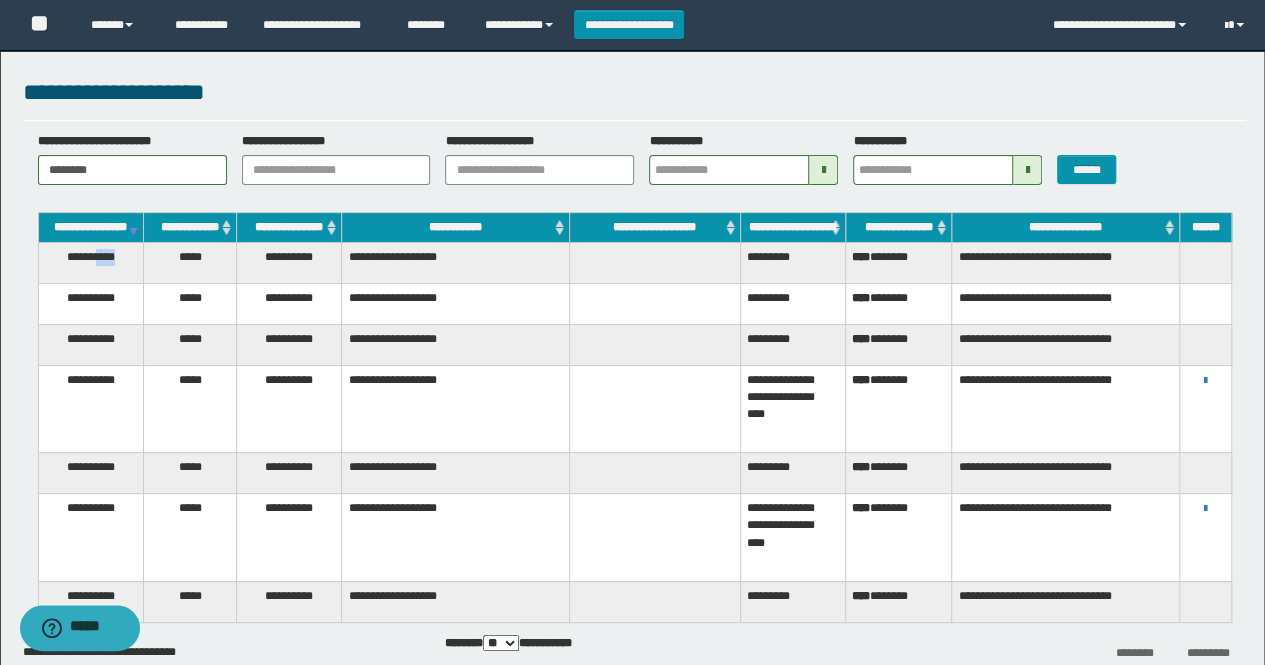 click on "**********" at bounding box center [90, 263] 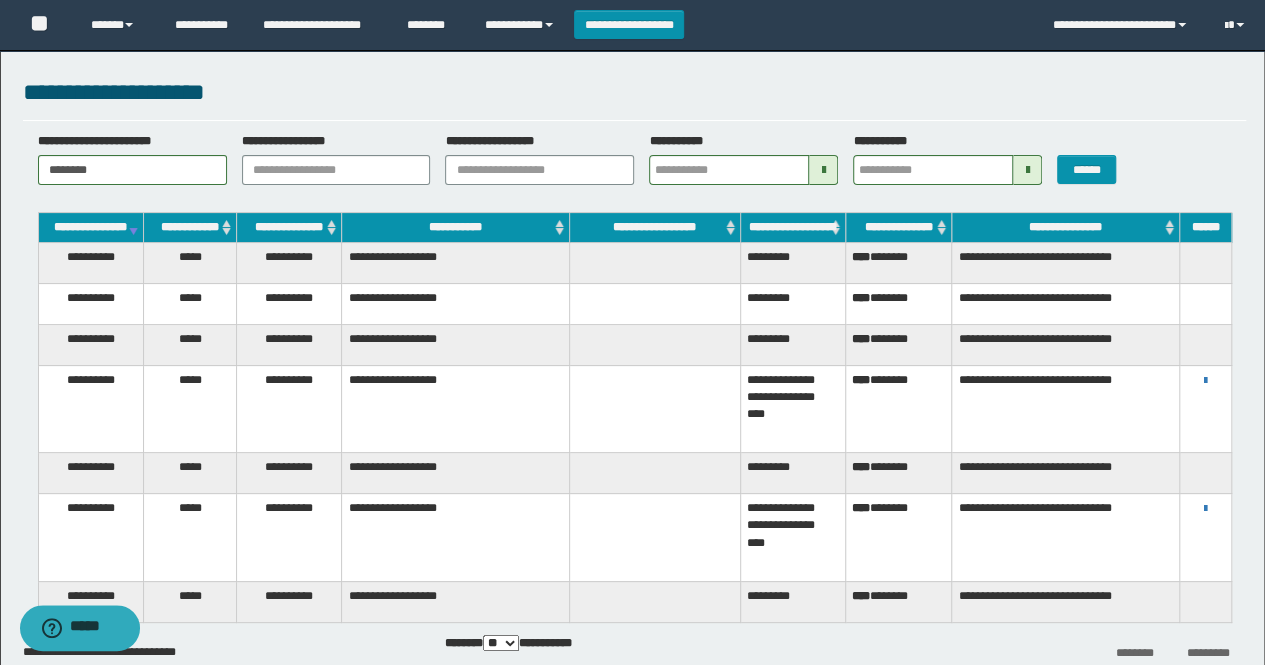 click on "**********" at bounding box center (455, 263) 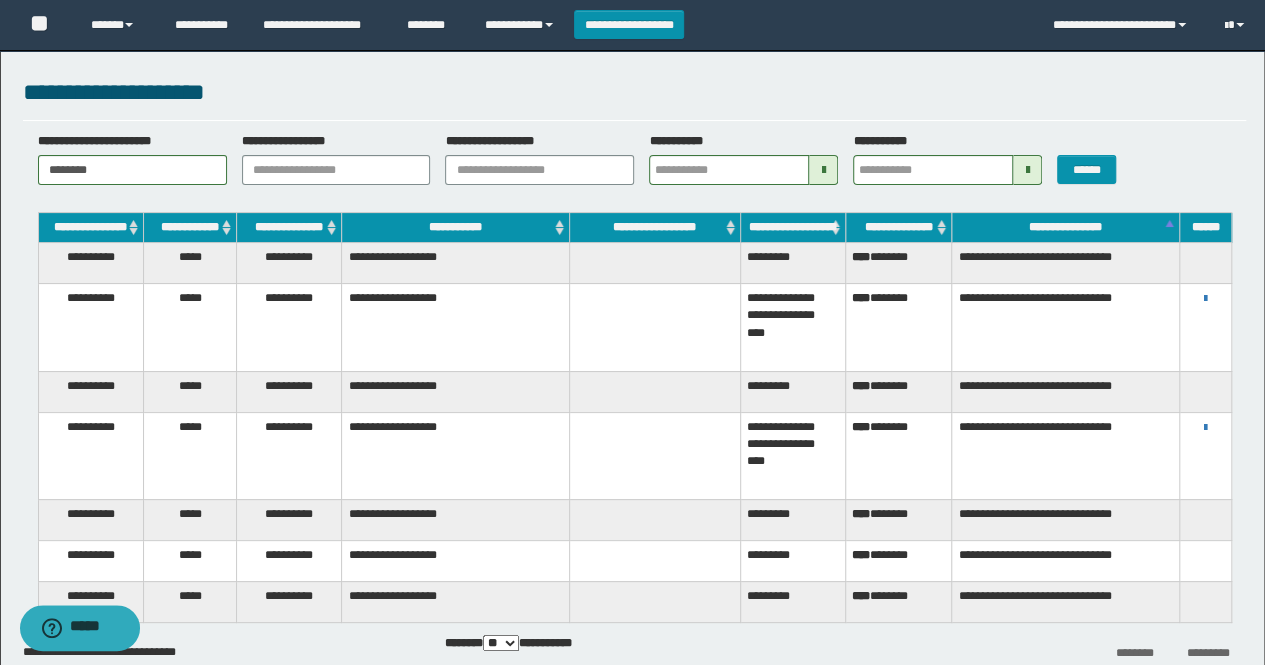 click on "**********" at bounding box center (289, 228) 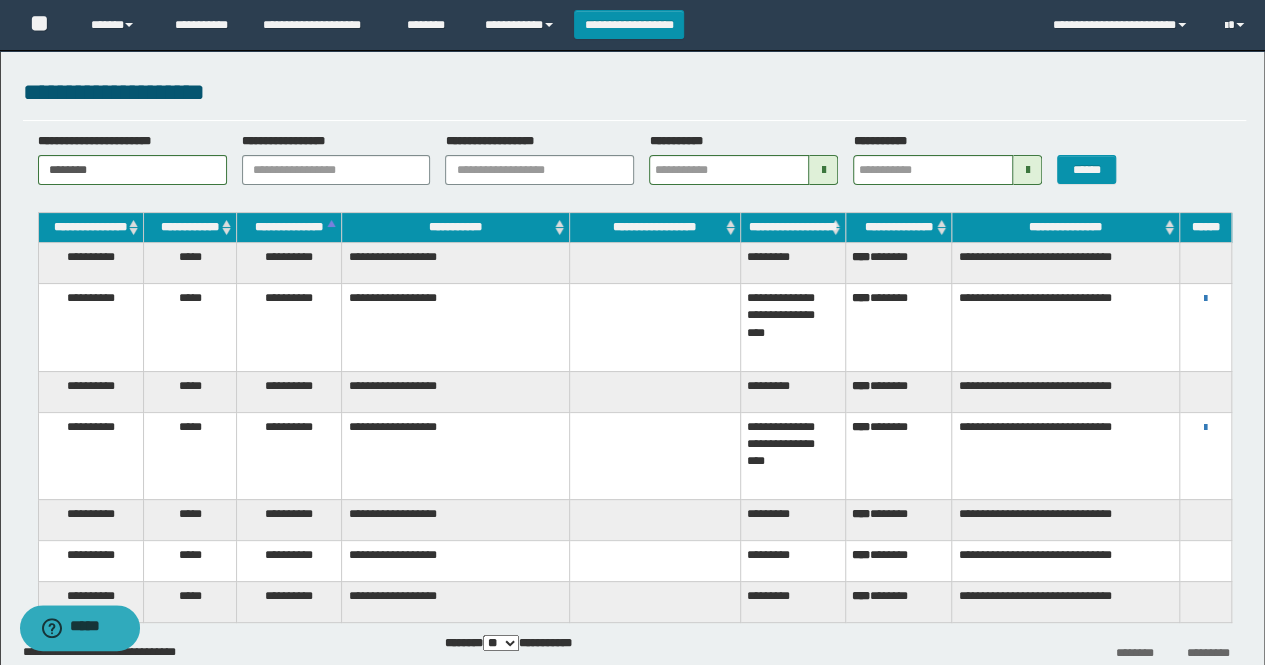 click on "**********" at bounding box center (289, 228) 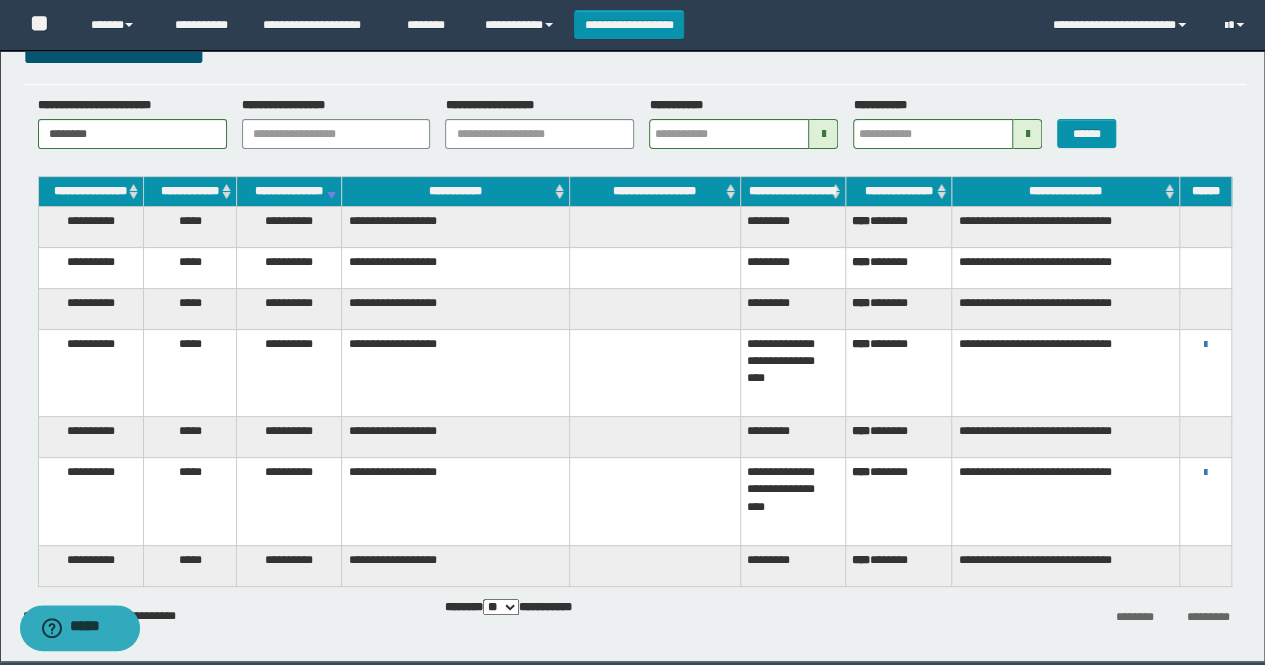 scroll, scrollTop: 0, scrollLeft: 0, axis: both 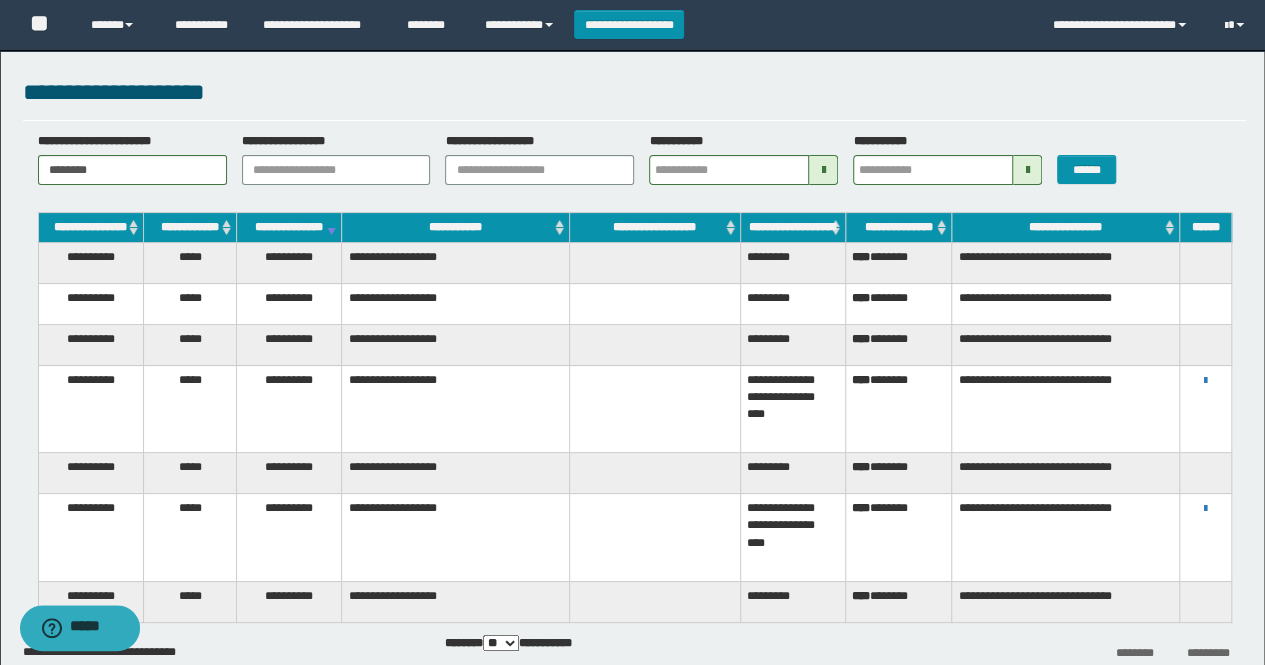 click at bounding box center (1205, 263) 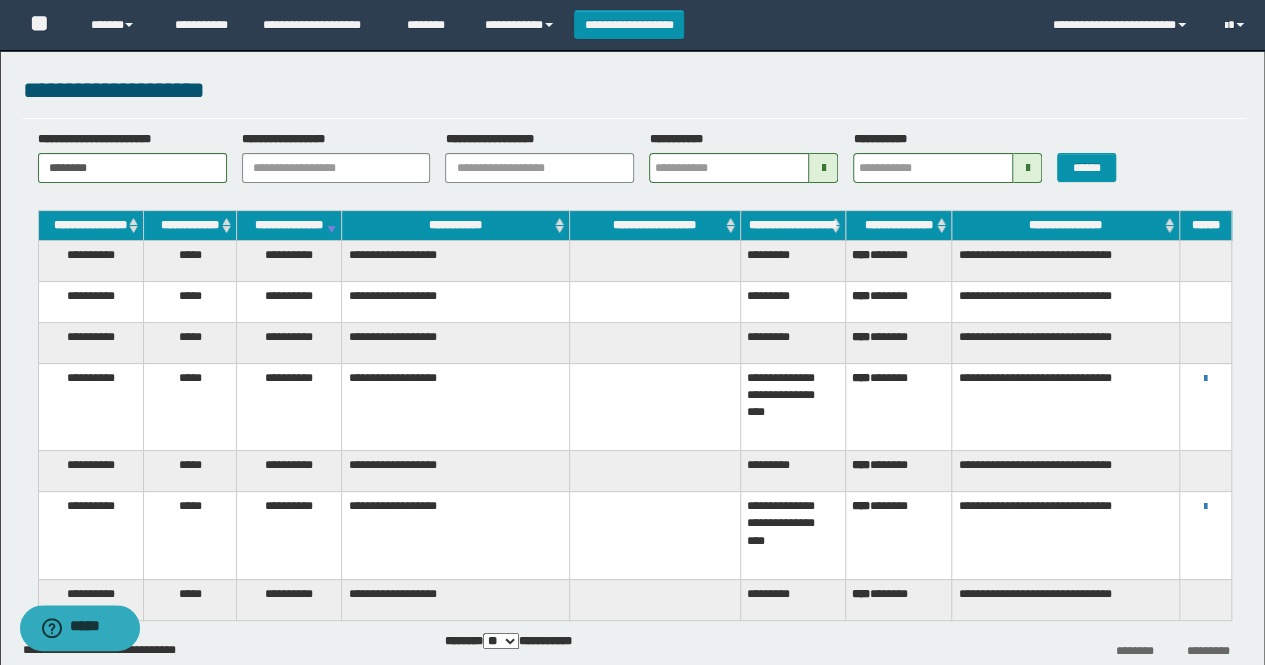 scroll, scrollTop: 0, scrollLeft: 0, axis: both 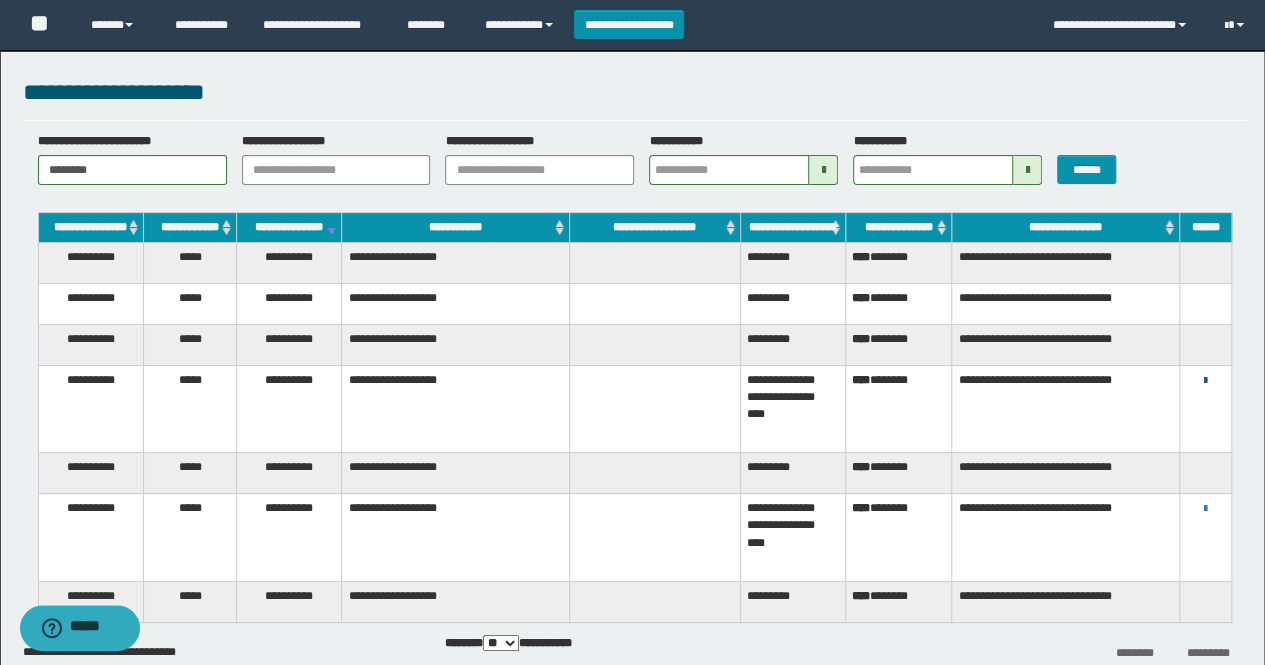 click at bounding box center (1205, 381) 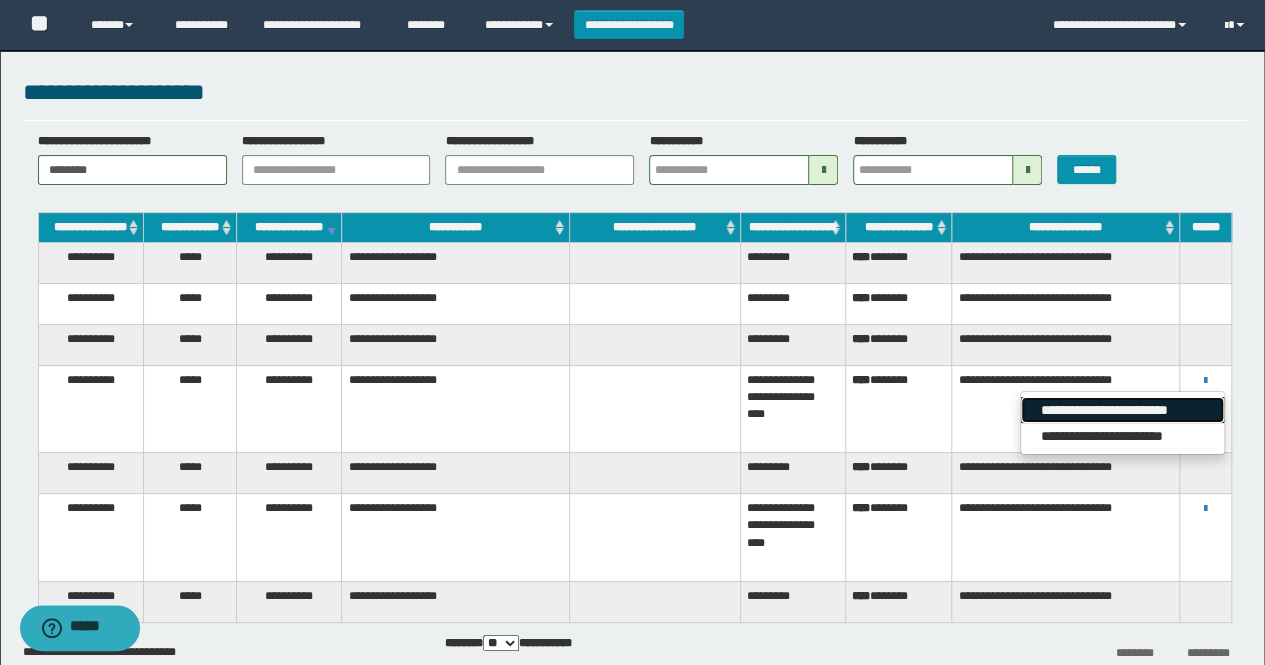 click on "**********" at bounding box center (1122, 410) 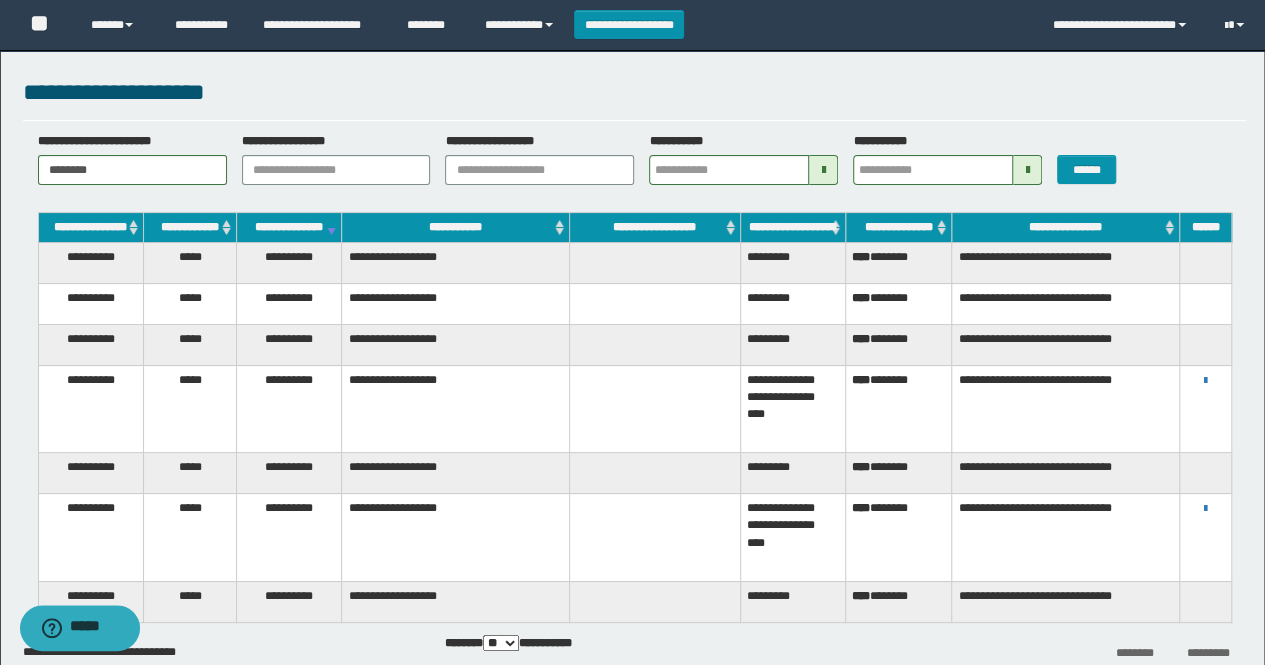 click at bounding box center (1205, 263) 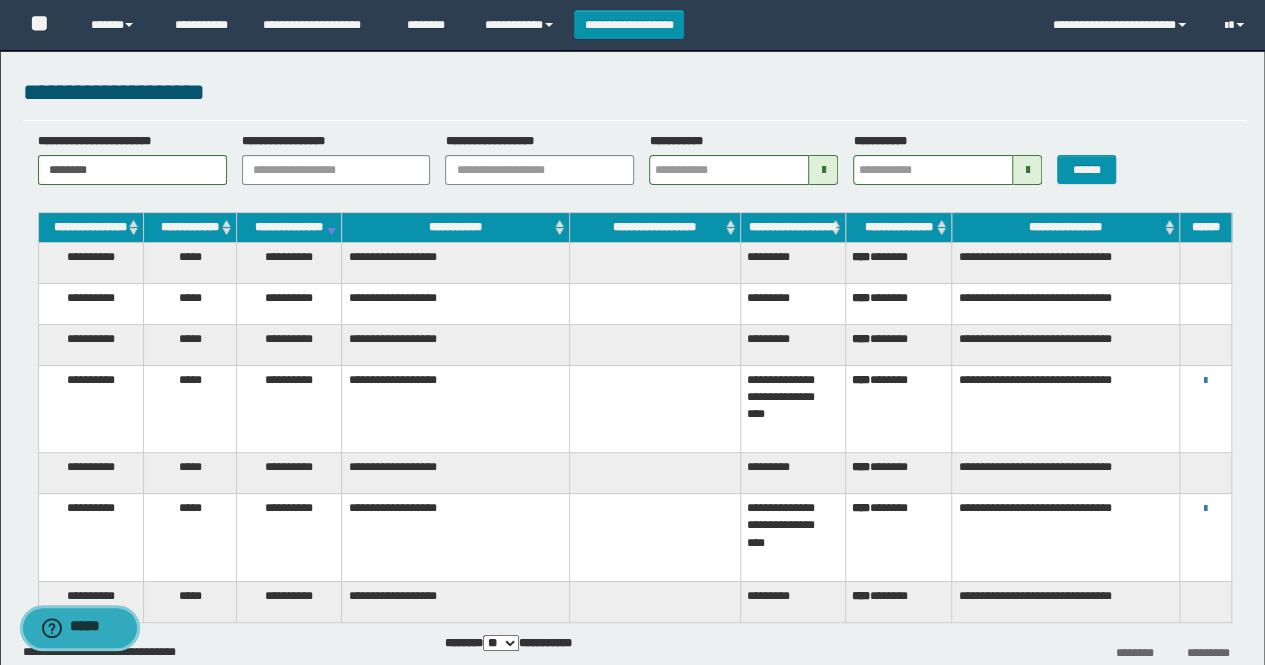 click on "*****" at bounding box center (94, 628) 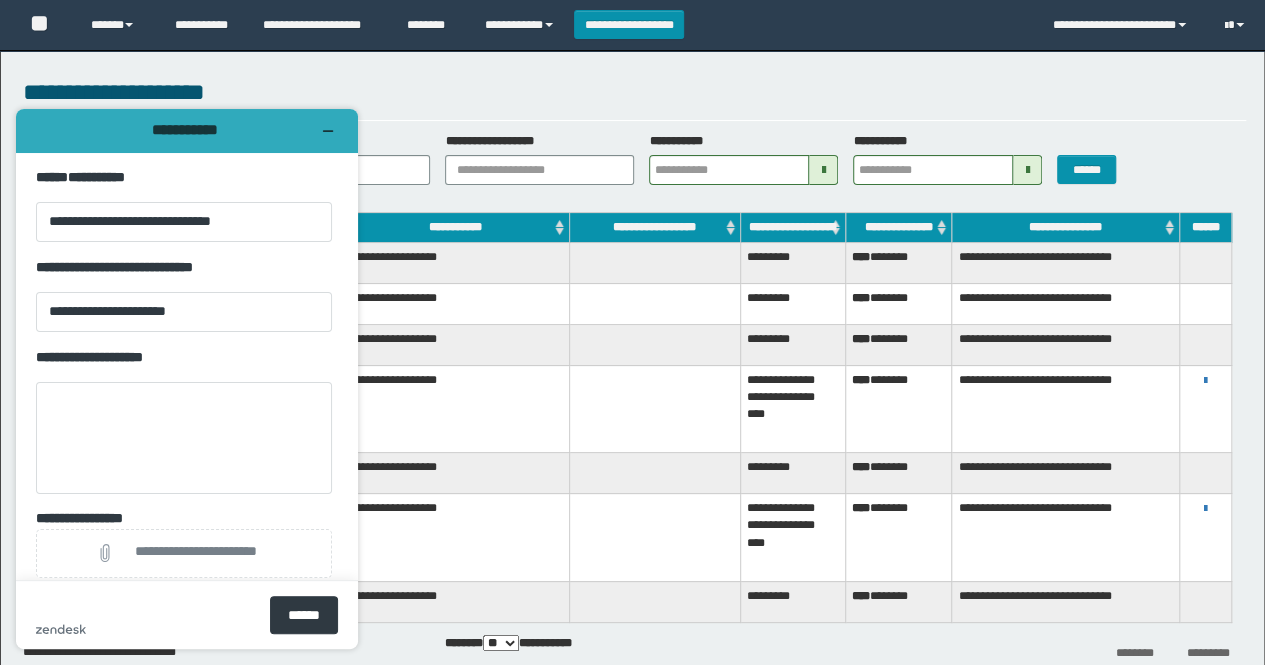 scroll, scrollTop: 0, scrollLeft: 0, axis: both 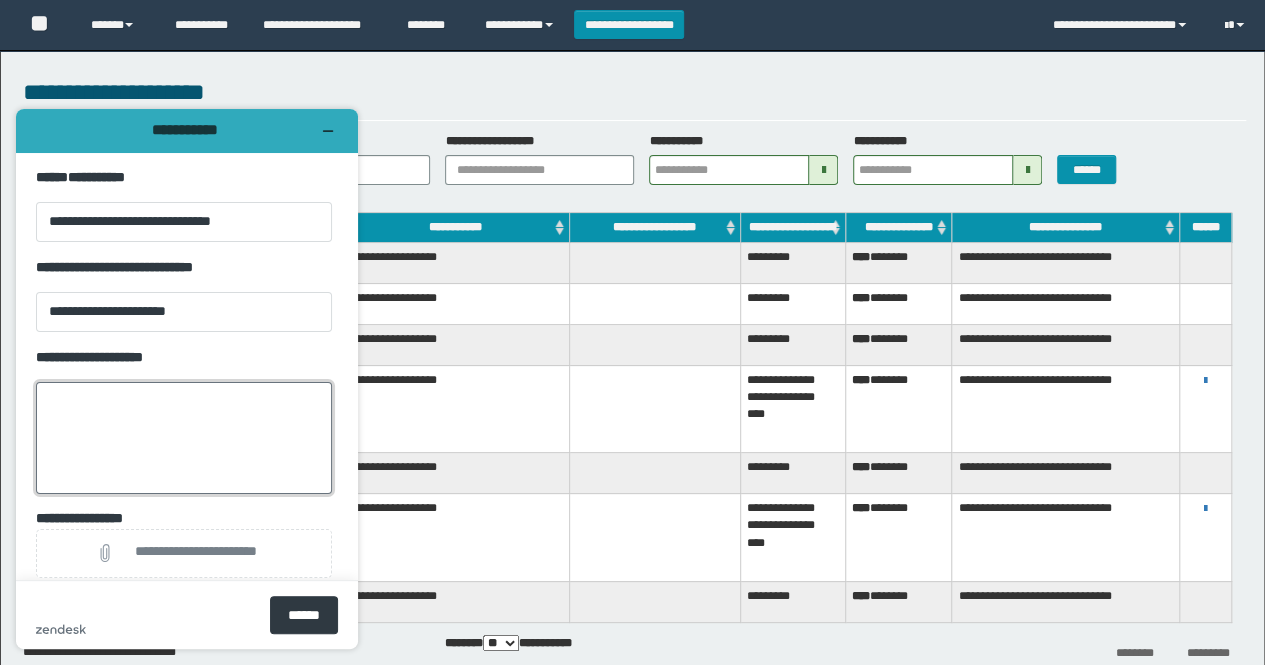 click on "**********" at bounding box center [184, 438] 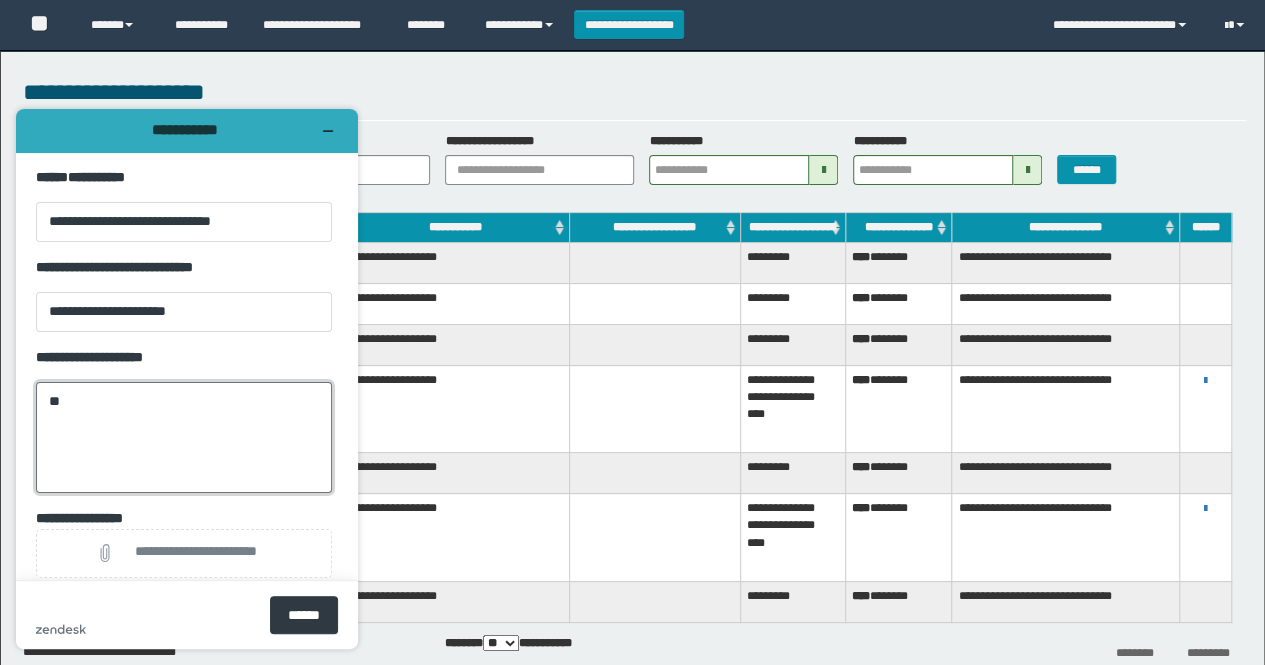 type on "*" 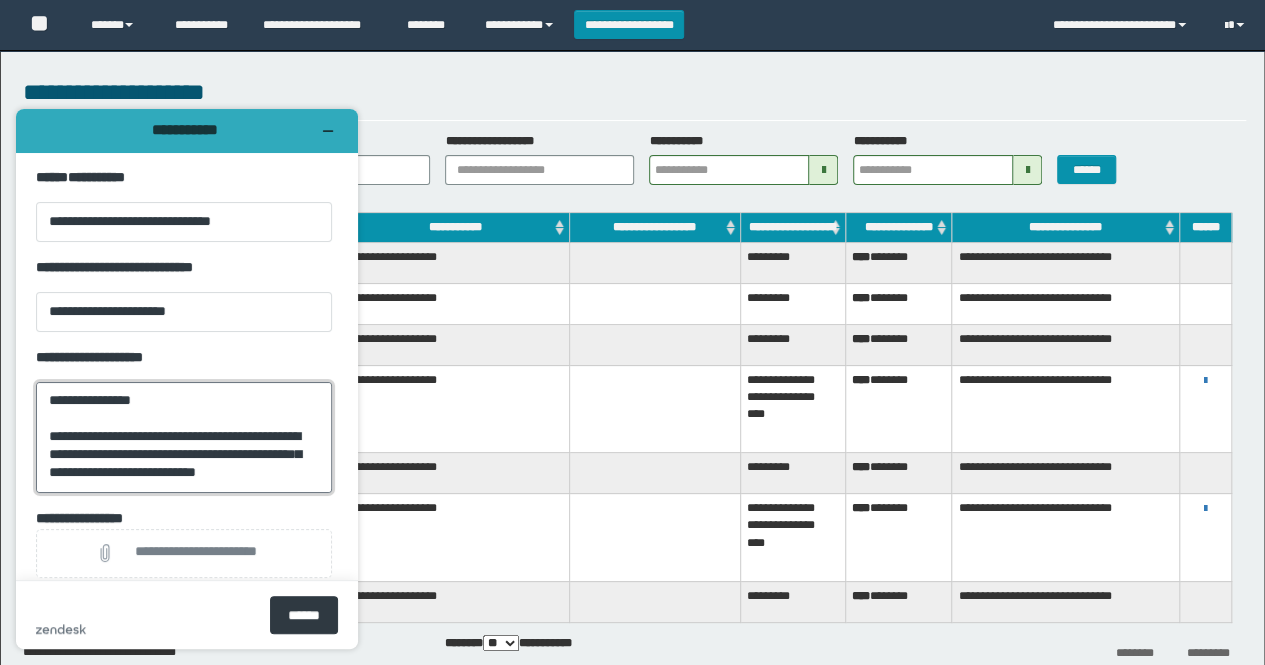 scroll, scrollTop: 44, scrollLeft: 0, axis: vertical 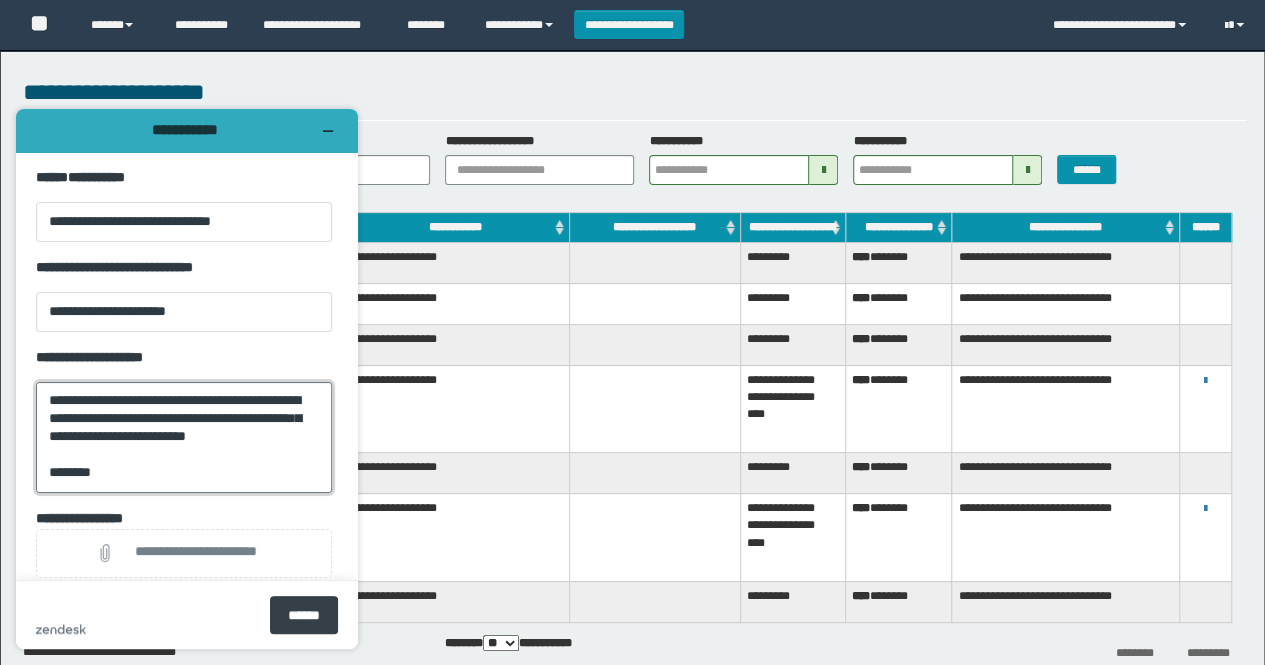 type on "**********" 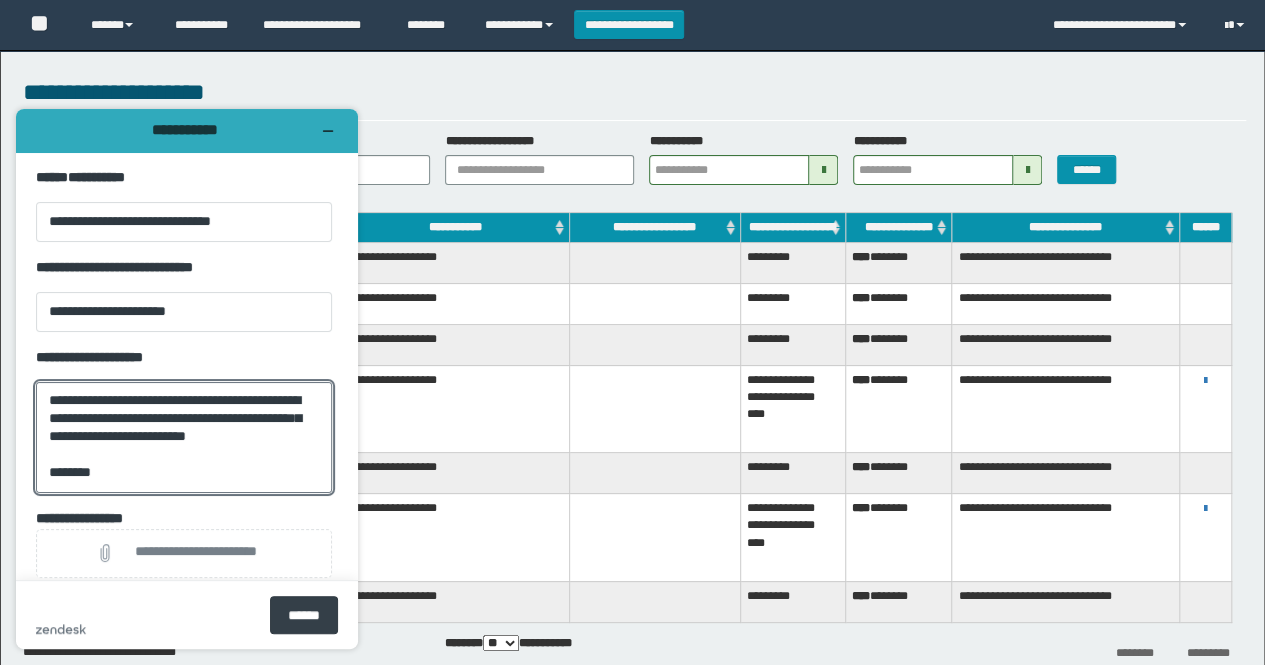 click on "******" at bounding box center [304, 615] 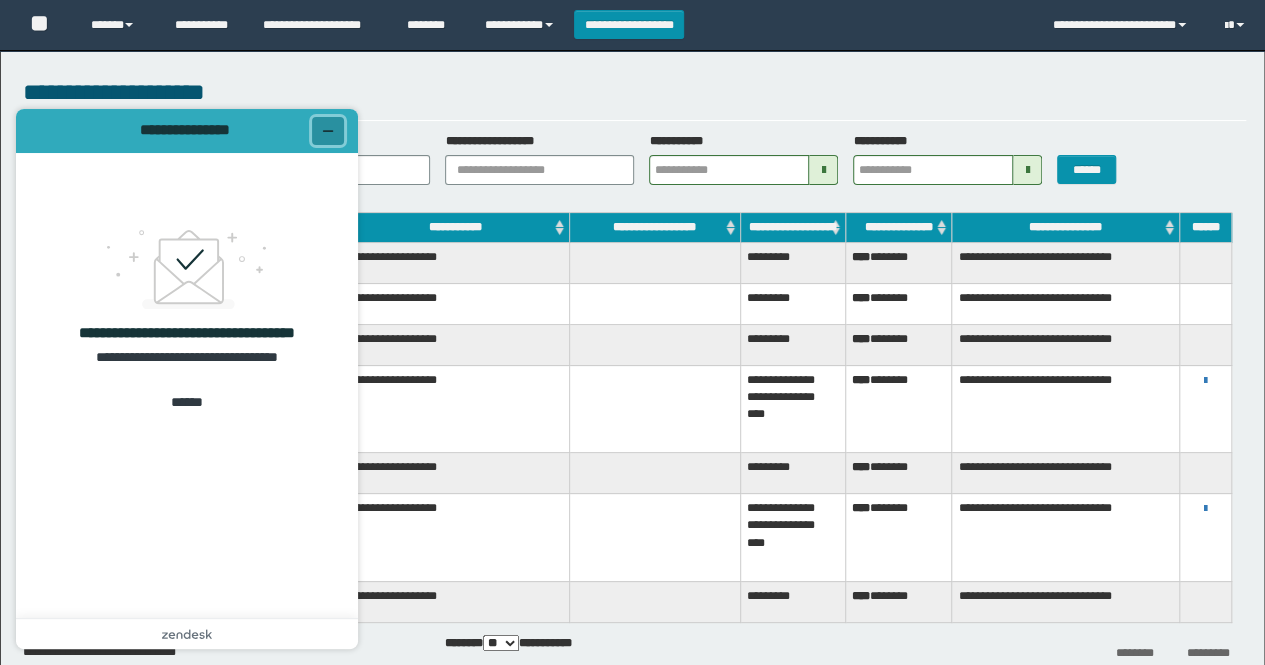 click 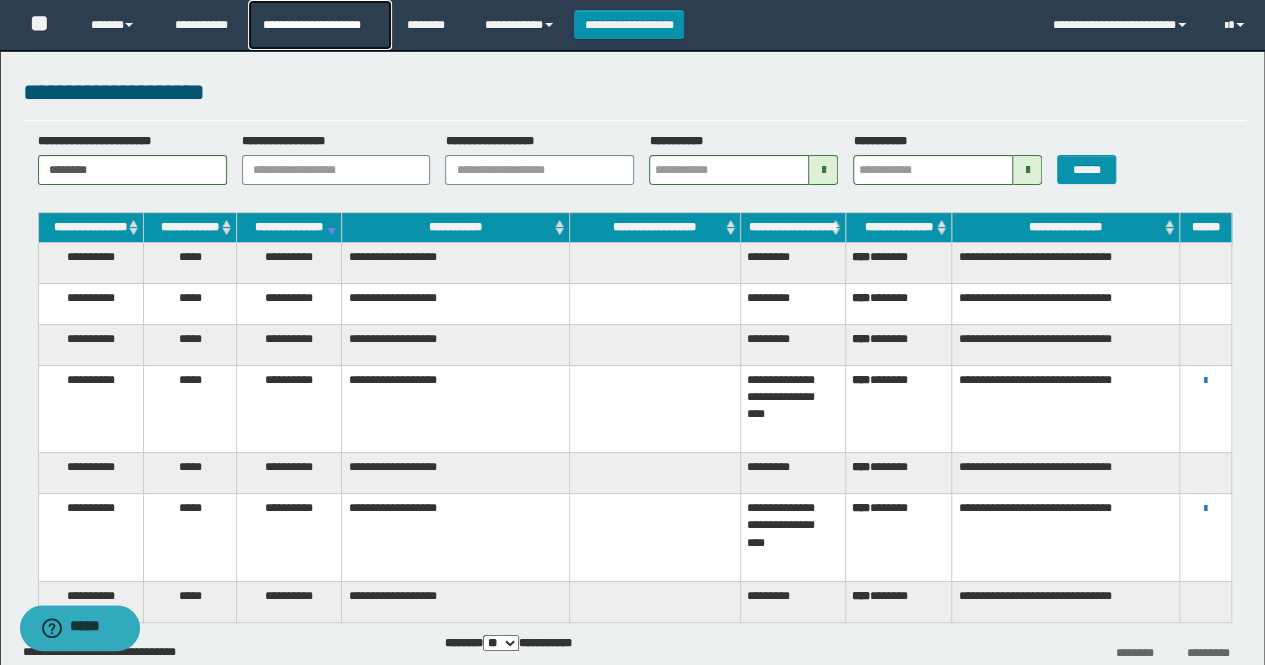 click on "**********" at bounding box center [319, 25] 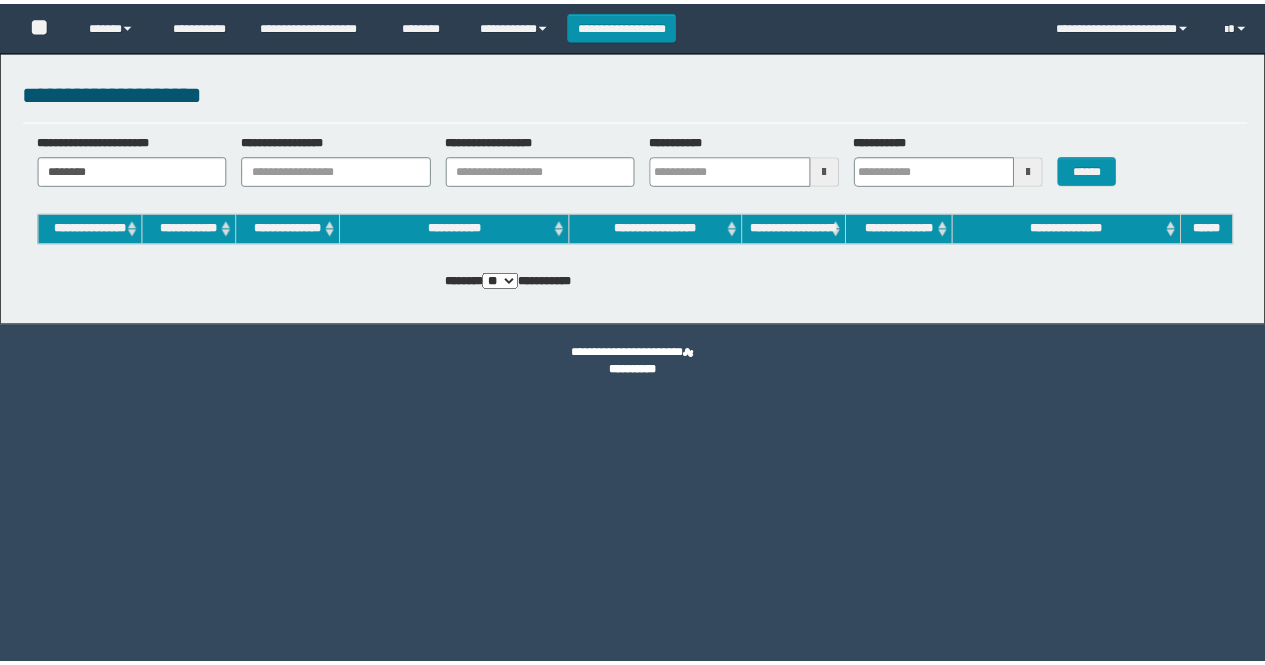 scroll, scrollTop: 0, scrollLeft: 0, axis: both 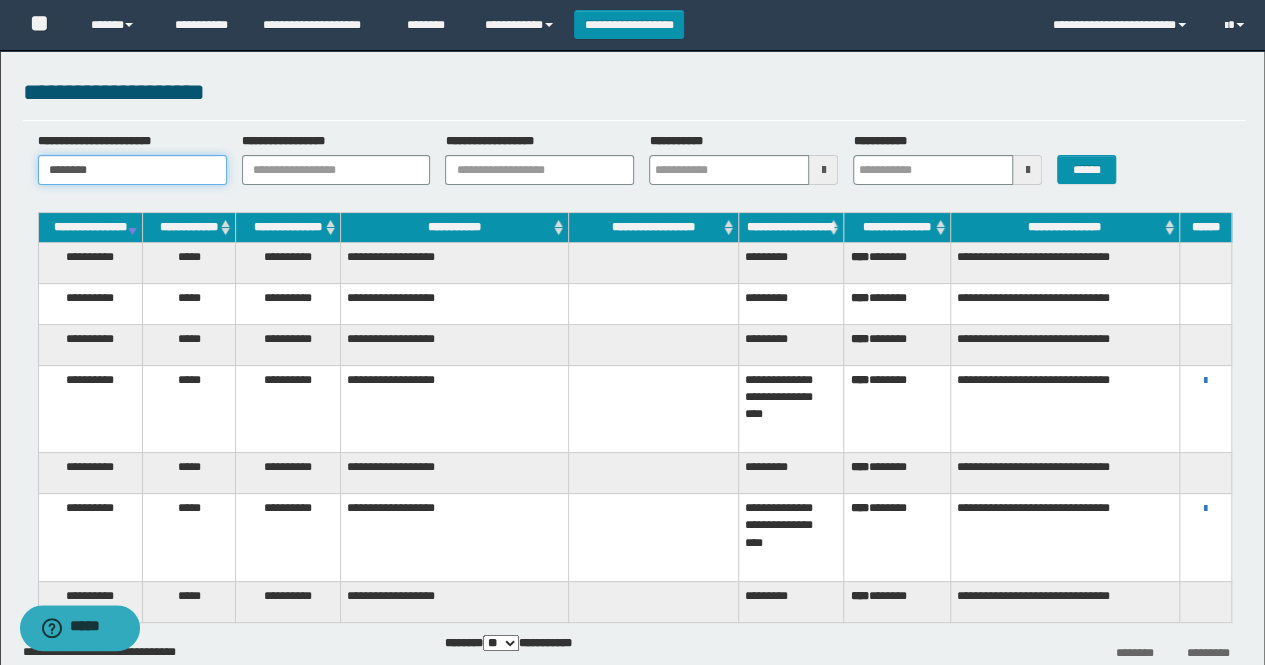 click on "********" at bounding box center (132, 170) 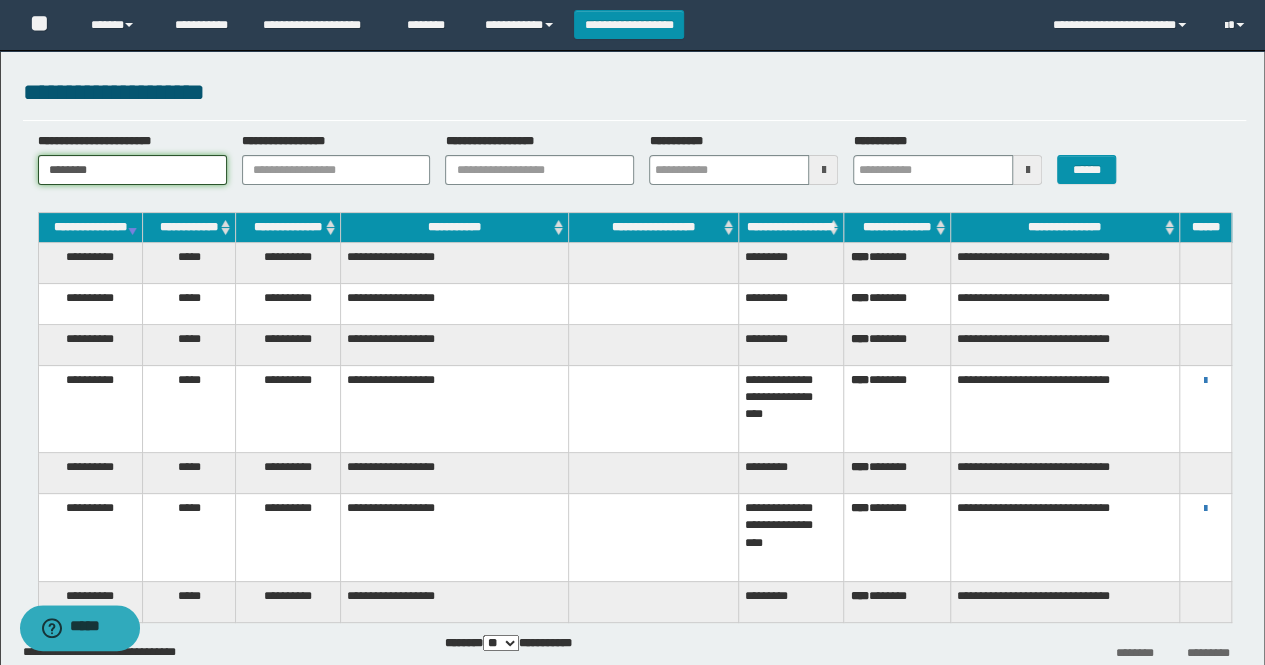 click on "********" at bounding box center [132, 170] 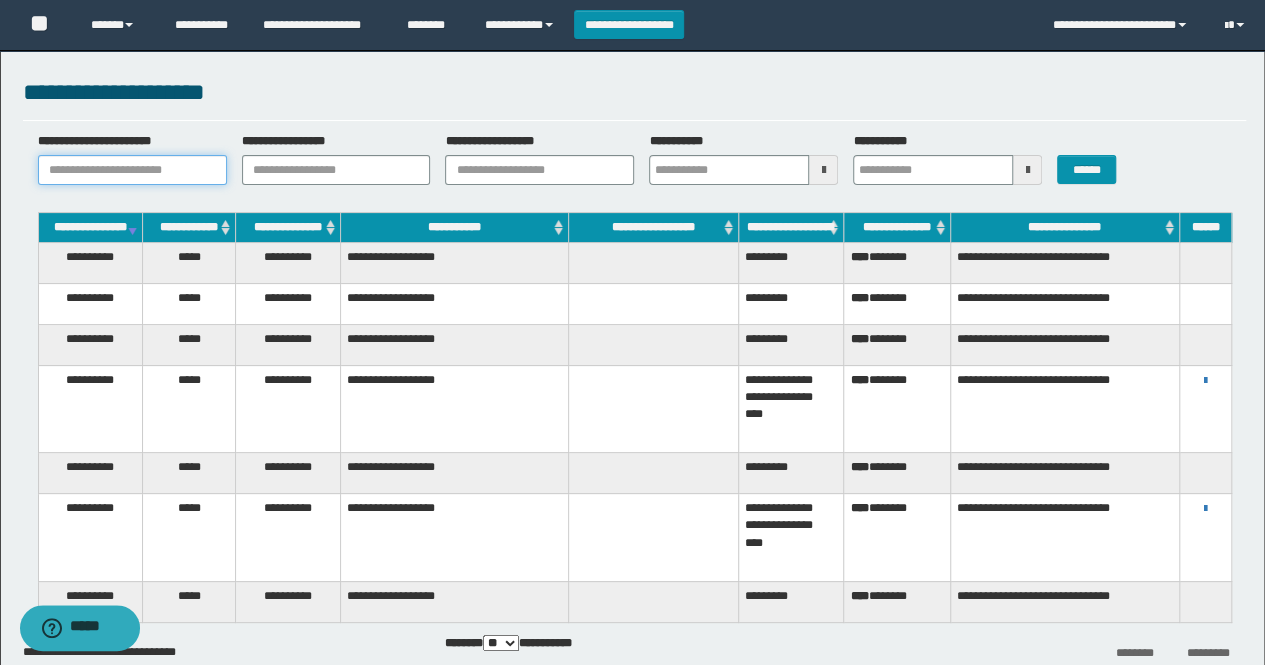 paste on "********" 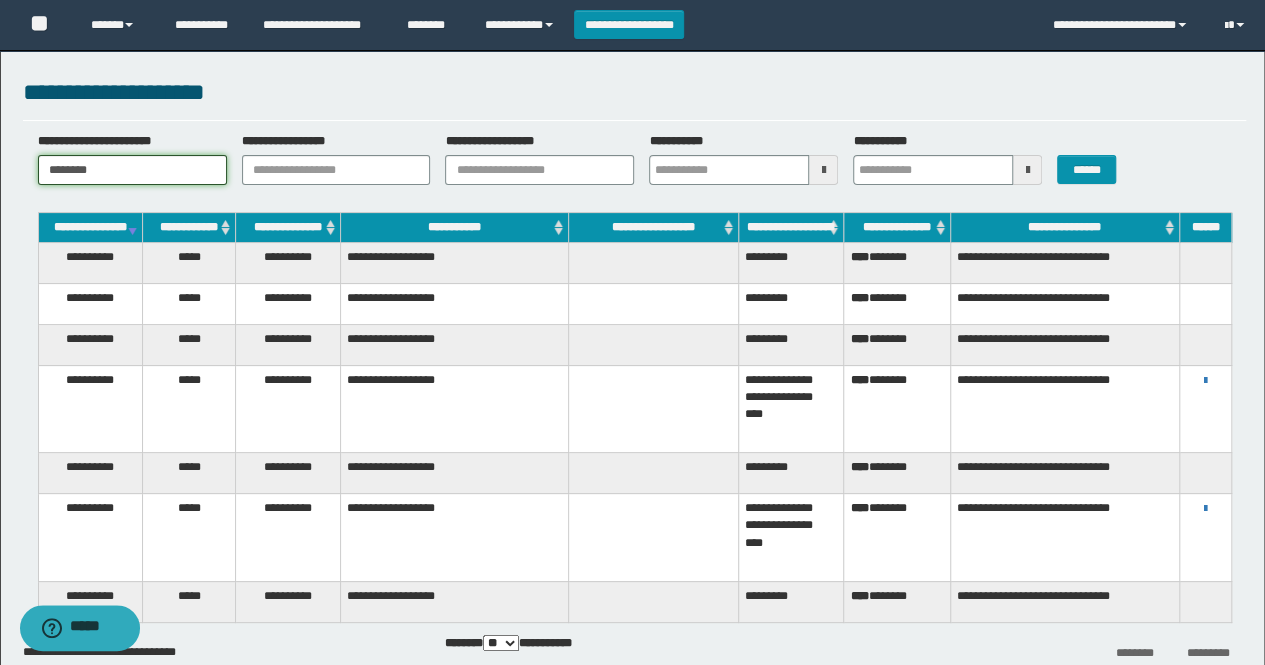 type on "********" 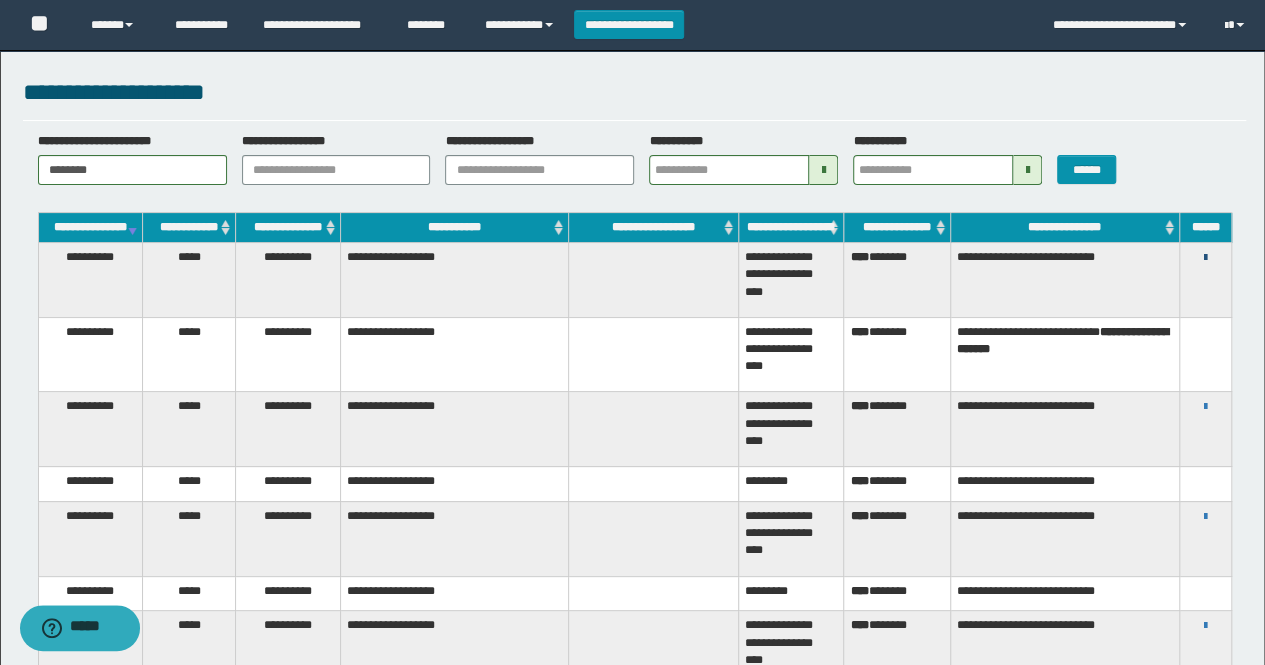click at bounding box center (1205, 258) 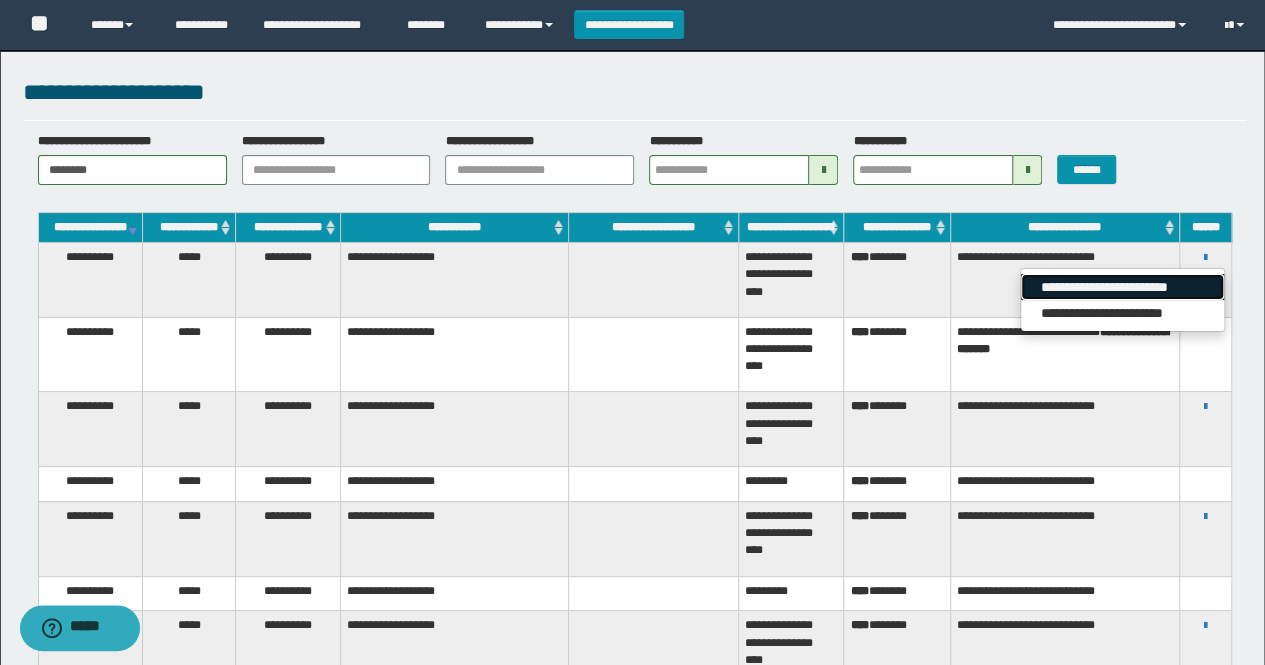 click on "**********" at bounding box center [1122, 287] 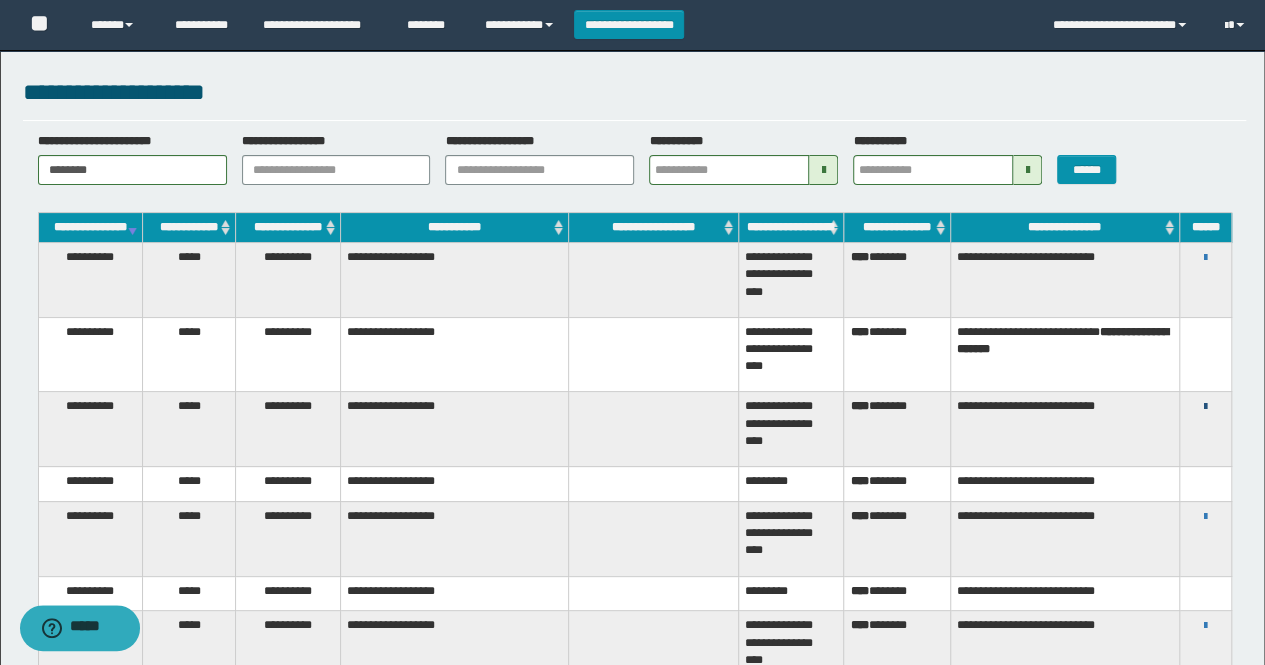 click at bounding box center [1205, 407] 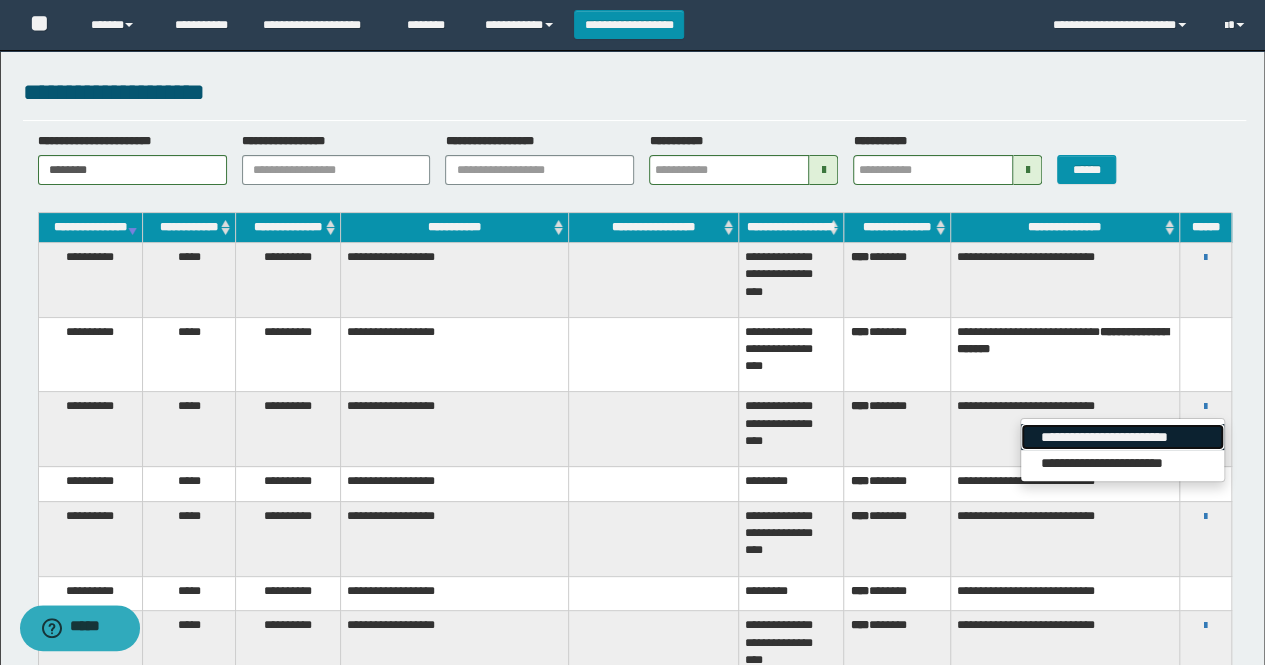 click on "**********" at bounding box center (1122, 437) 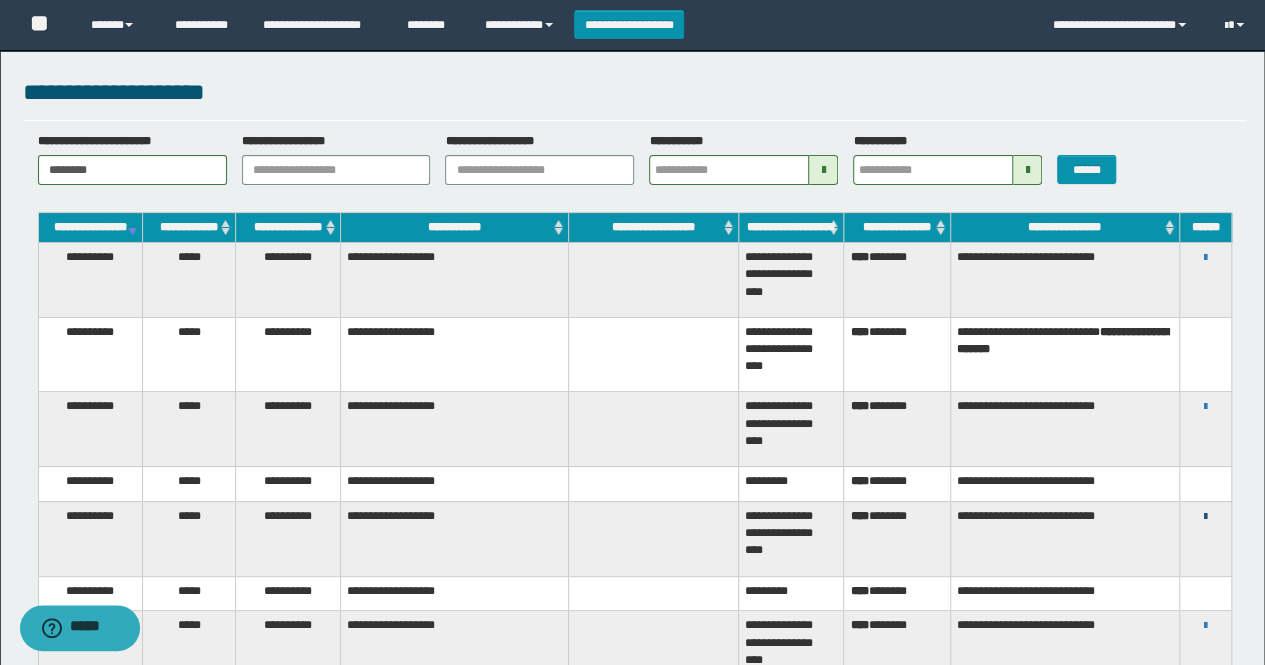click at bounding box center [1205, 517] 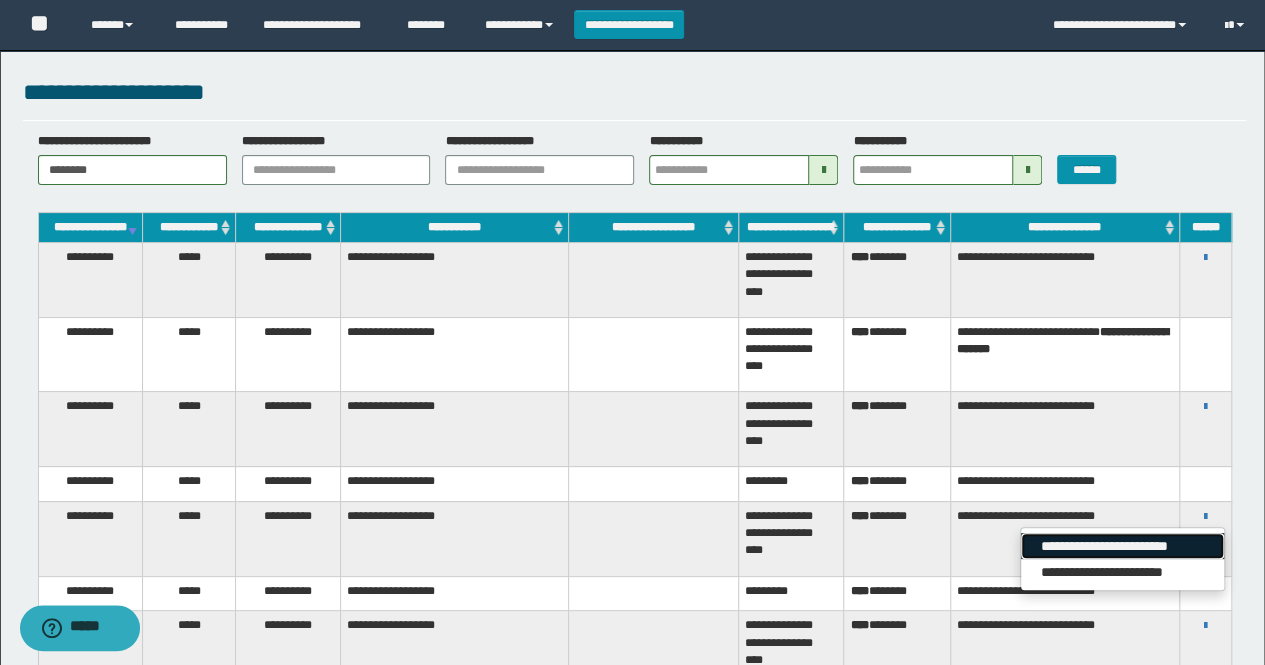 click on "**********" at bounding box center [1122, 546] 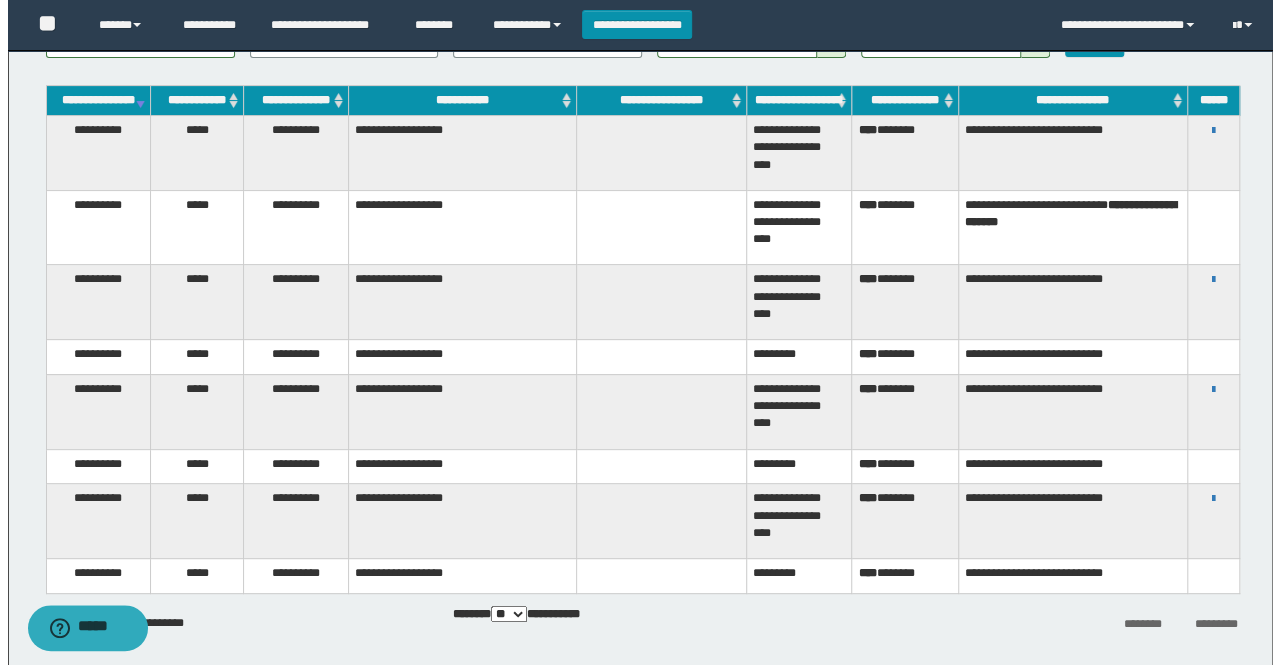 scroll, scrollTop: 206, scrollLeft: 0, axis: vertical 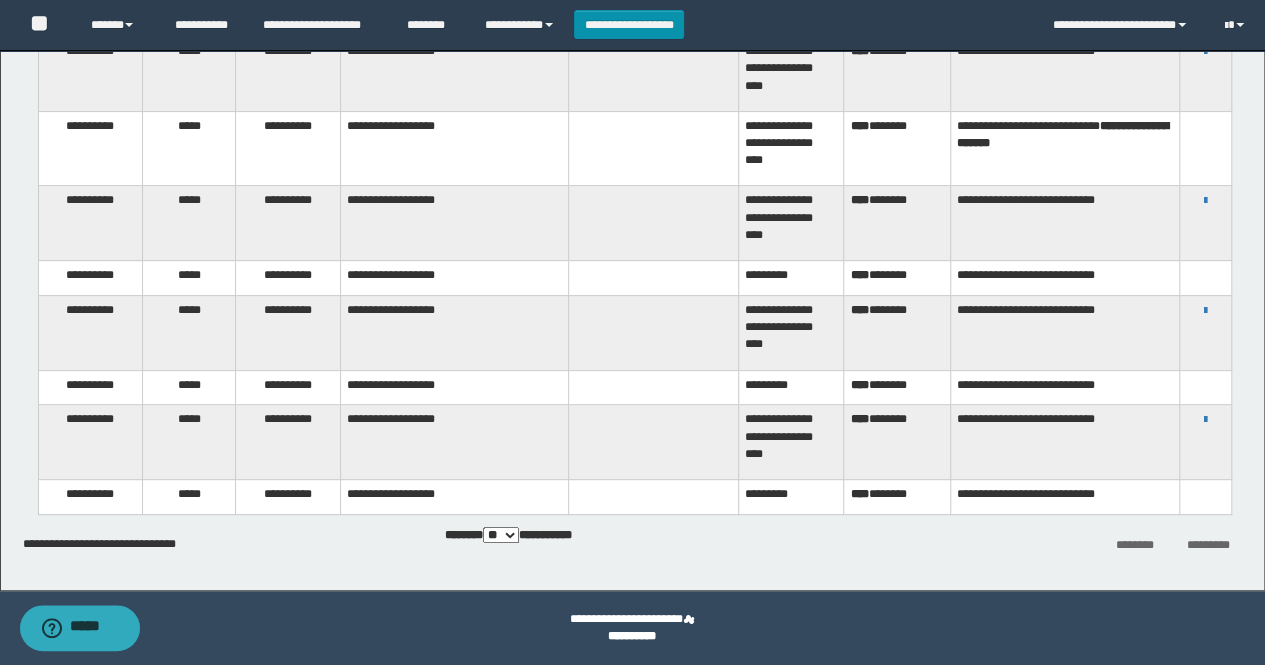 click on "**********" at bounding box center (1206, 419) 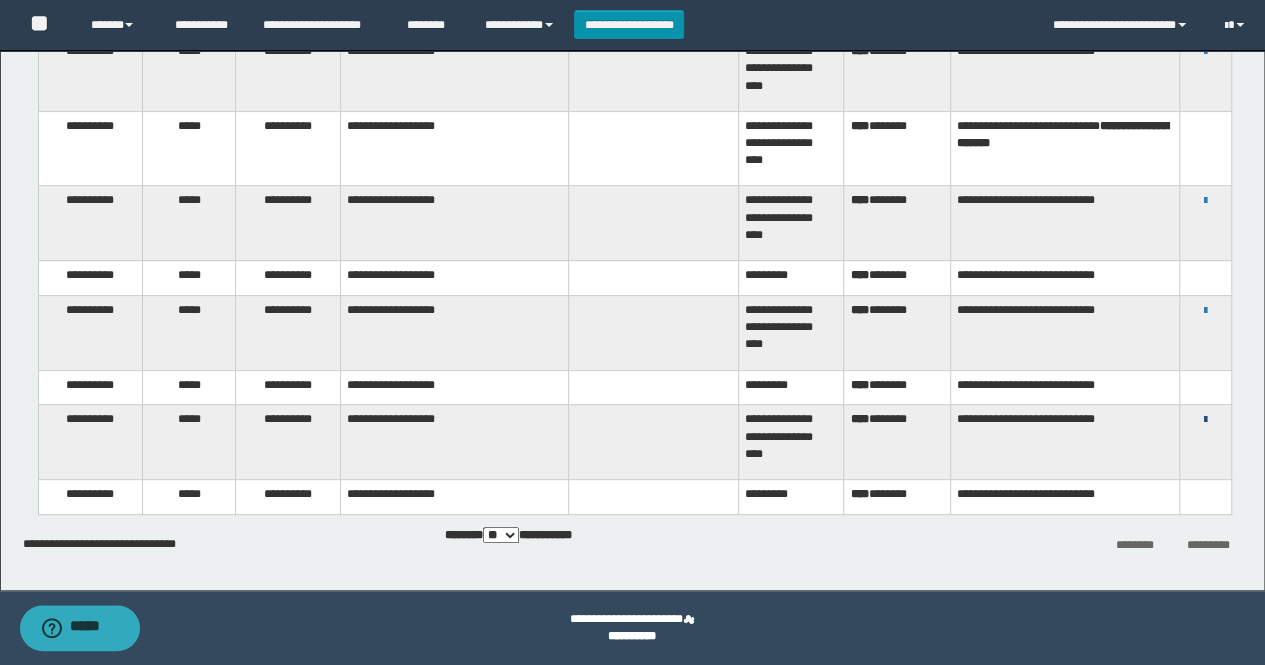 click at bounding box center [1205, 420] 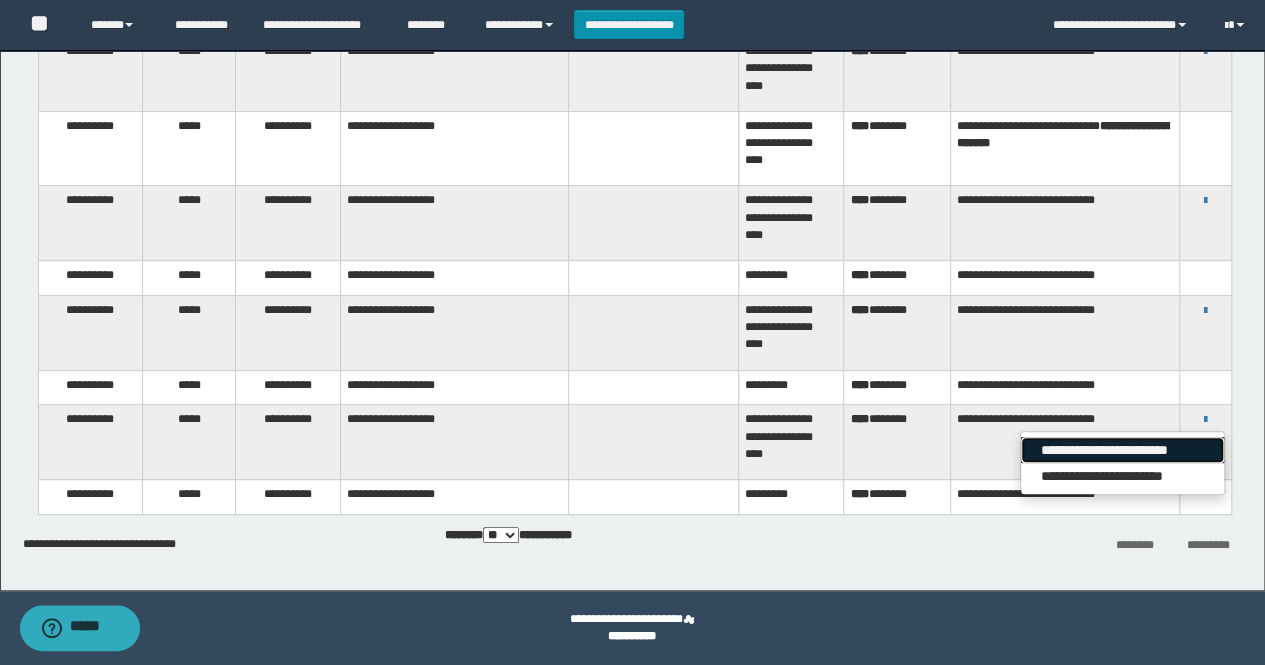 click on "**********" at bounding box center (1122, 450) 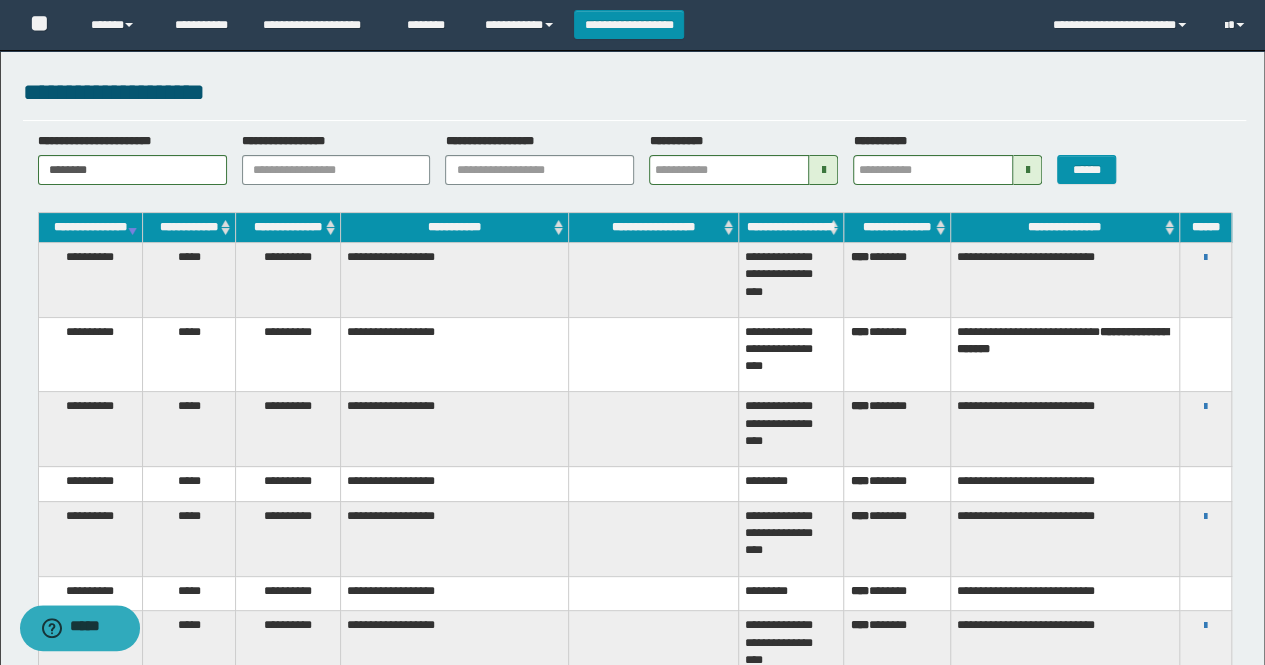 scroll, scrollTop: 100, scrollLeft: 0, axis: vertical 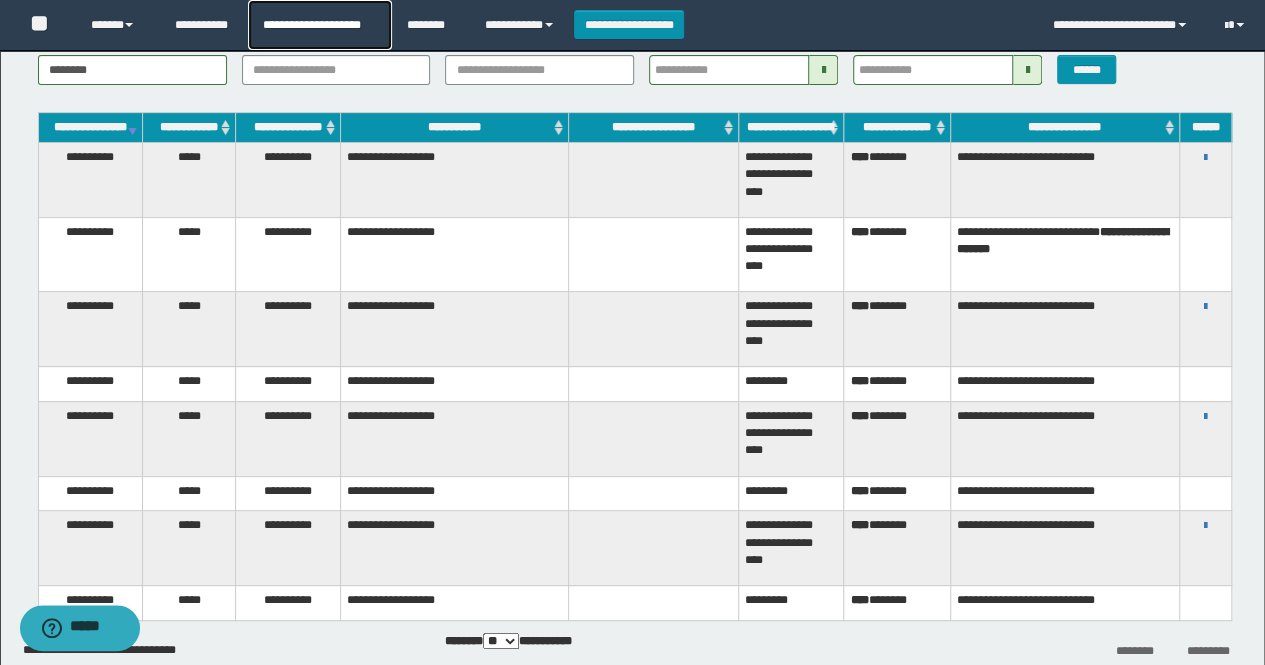 click on "**********" at bounding box center [319, 25] 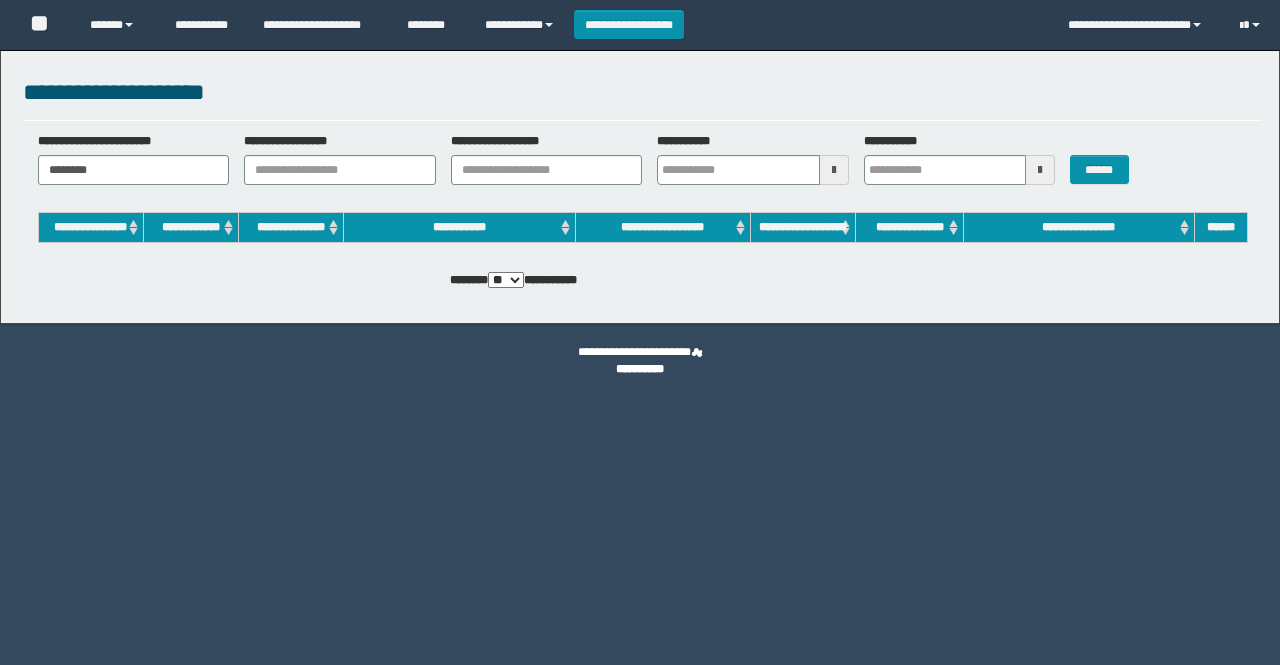 scroll, scrollTop: 0, scrollLeft: 0, axis: both 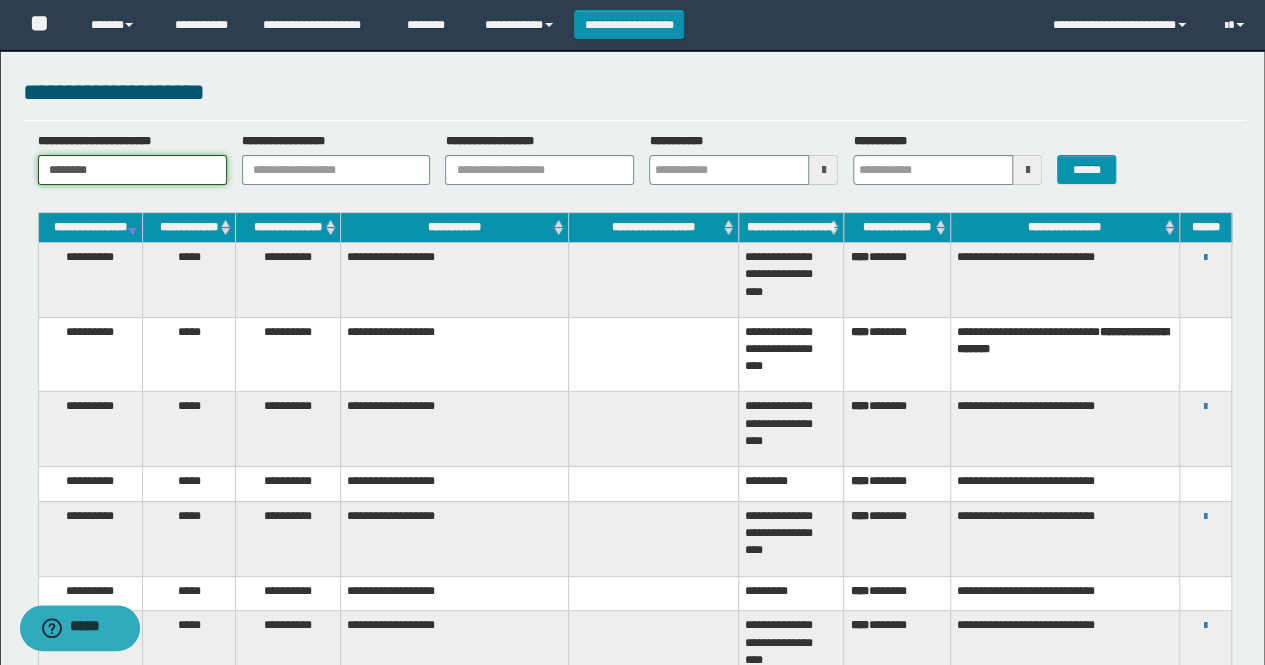 click on "********" at bounding box center (132, 170) 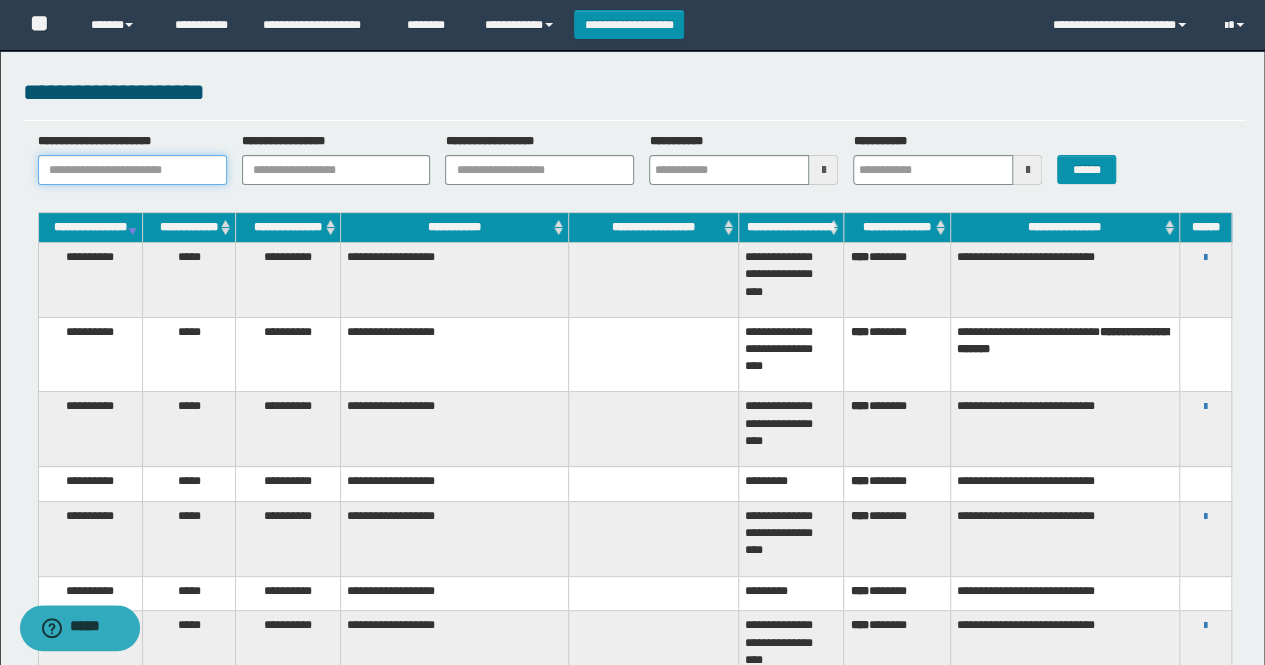paste on "********" 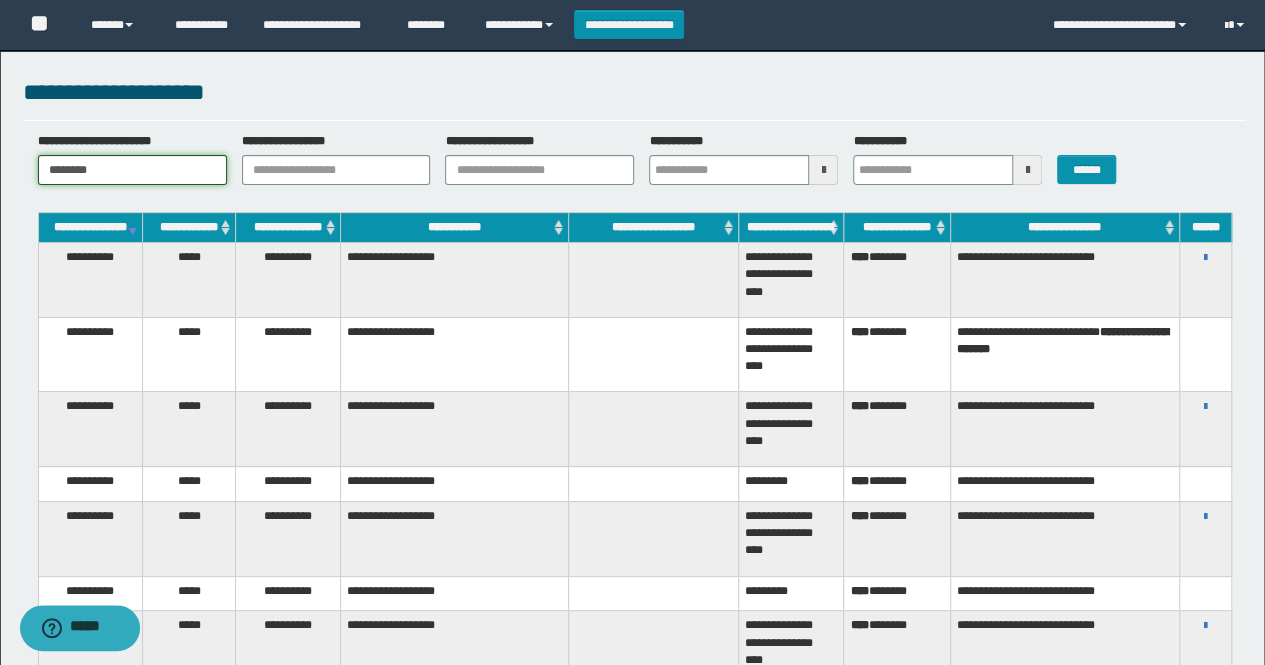 type on "********" 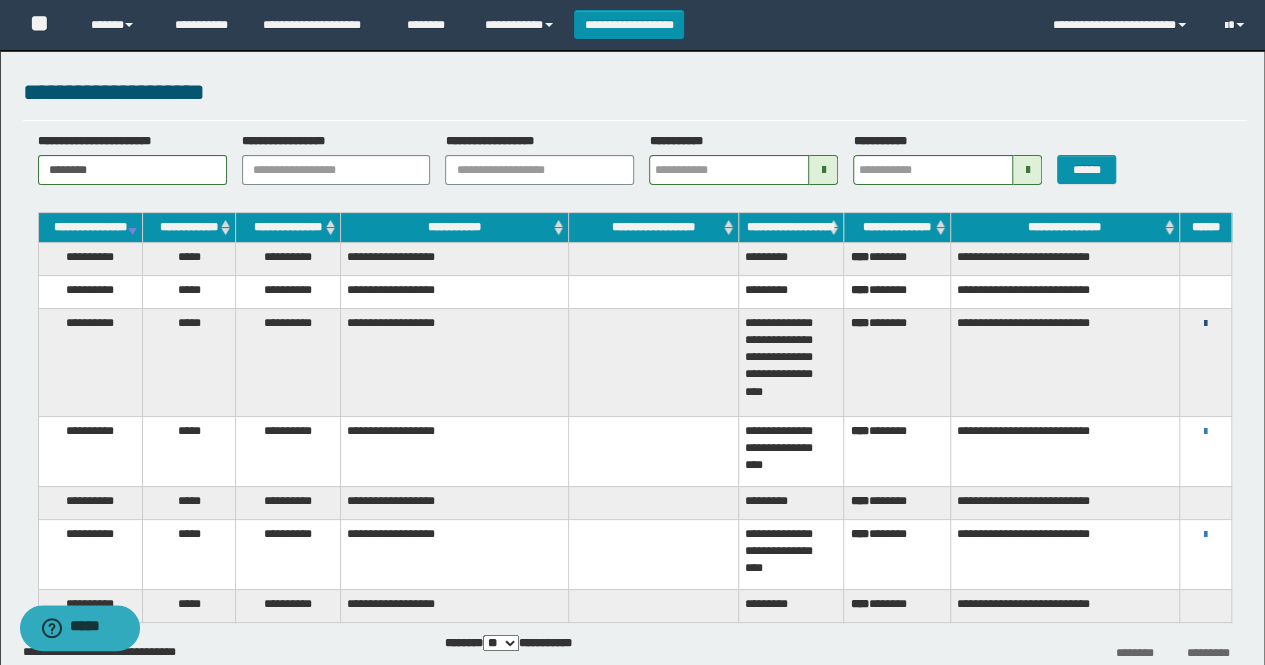 click at bounding box center [1205, 324] 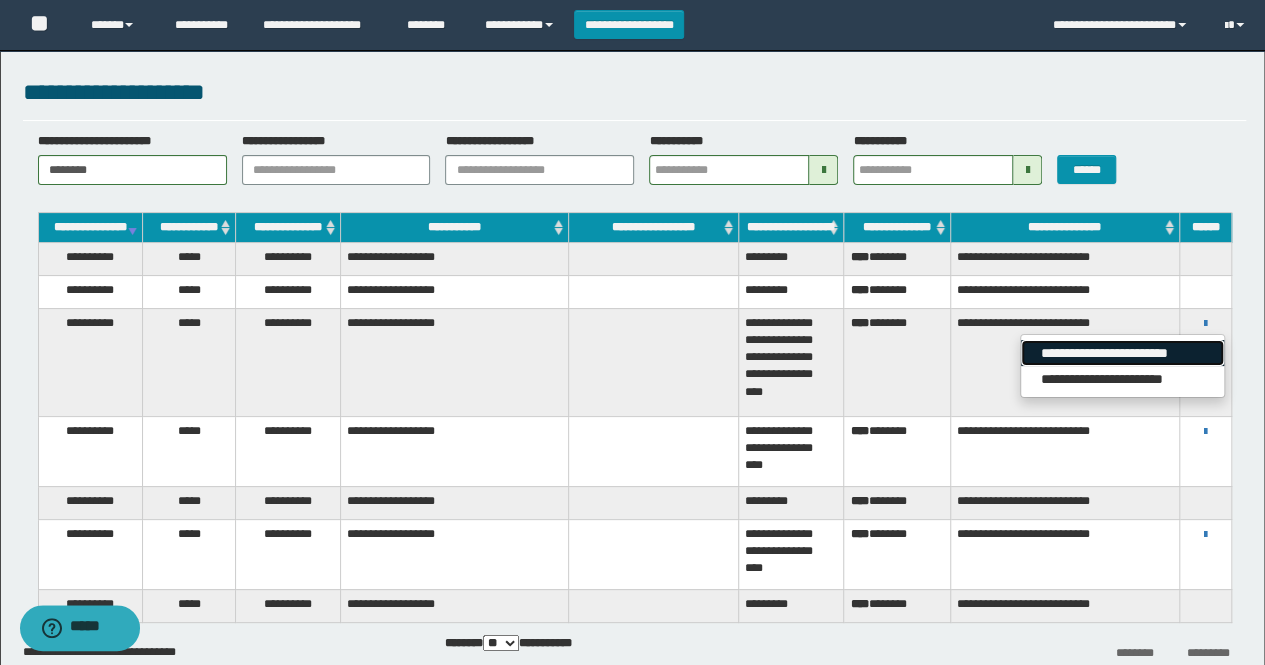 click on "**********" at bounding box center [1122, 353] 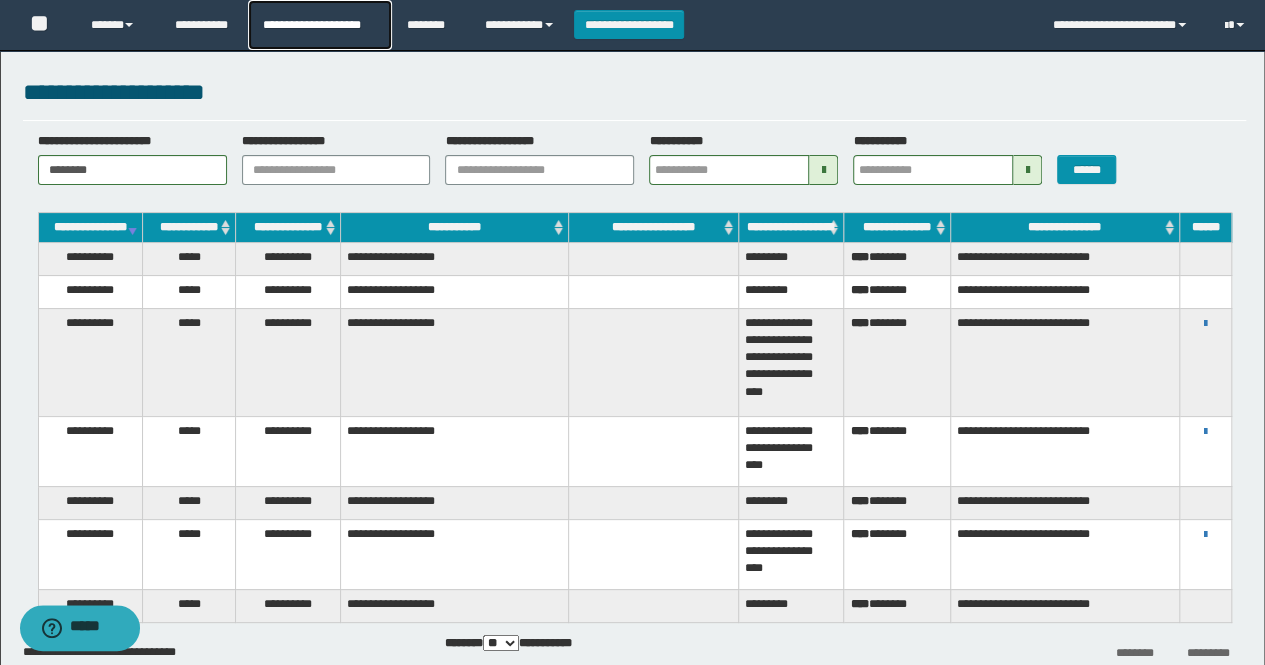 click on "**********" at bounding box center [319, 25] 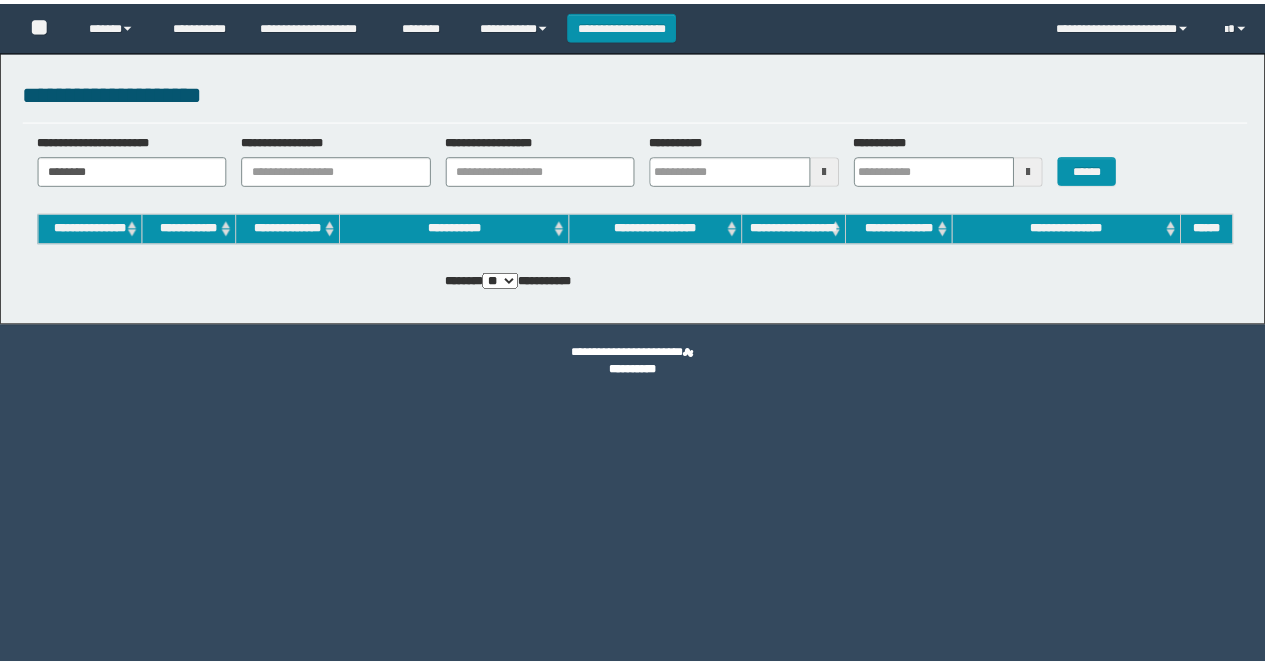 scroll, scrollTop: 0, scrollLeft: 0, axis: both 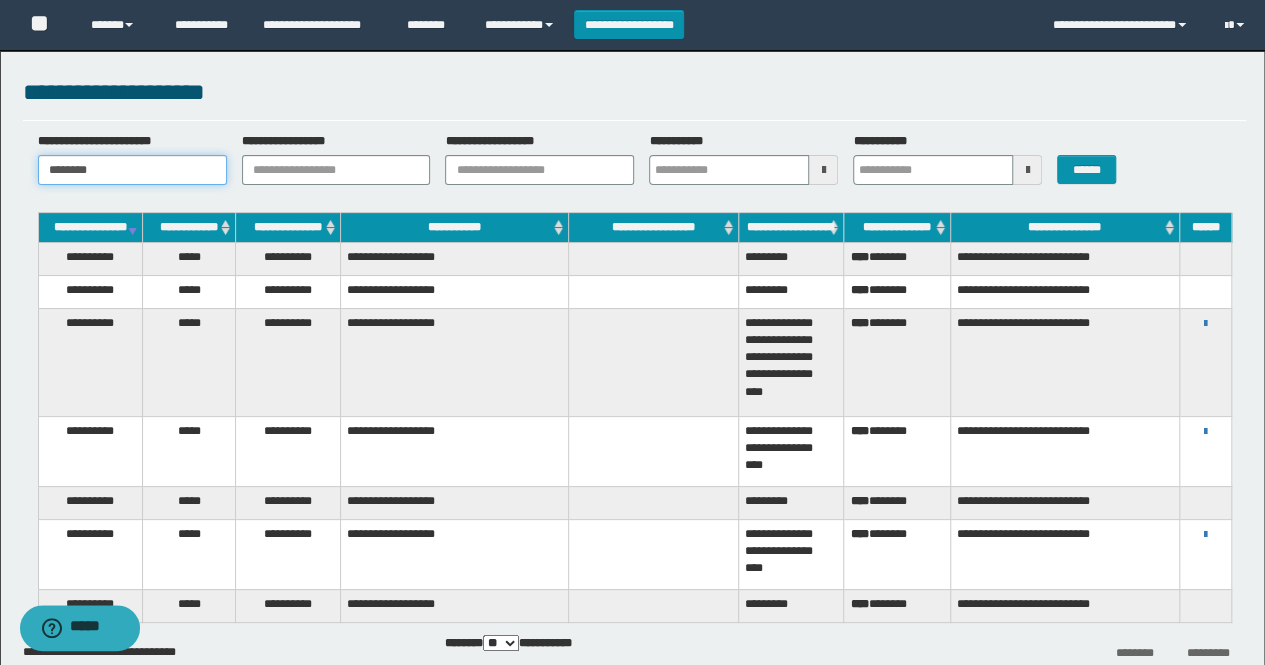 click on "********" at bounding box center [132, 170] 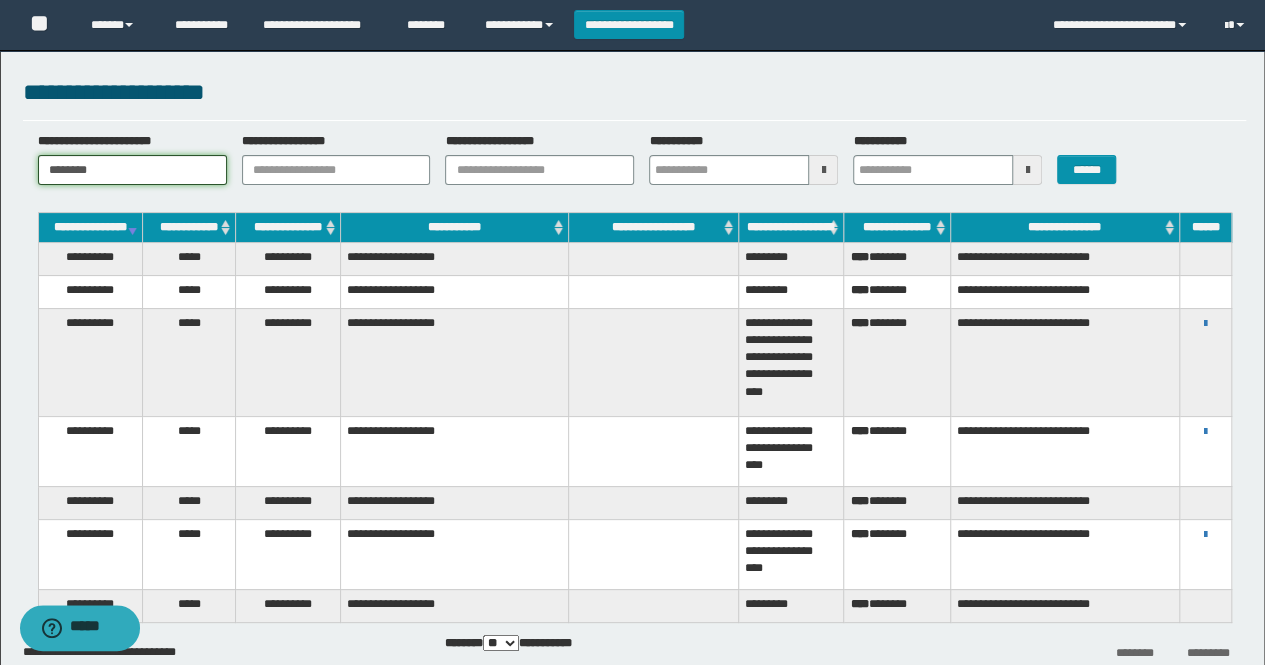 click on "********" at bounding box center (132, 170) 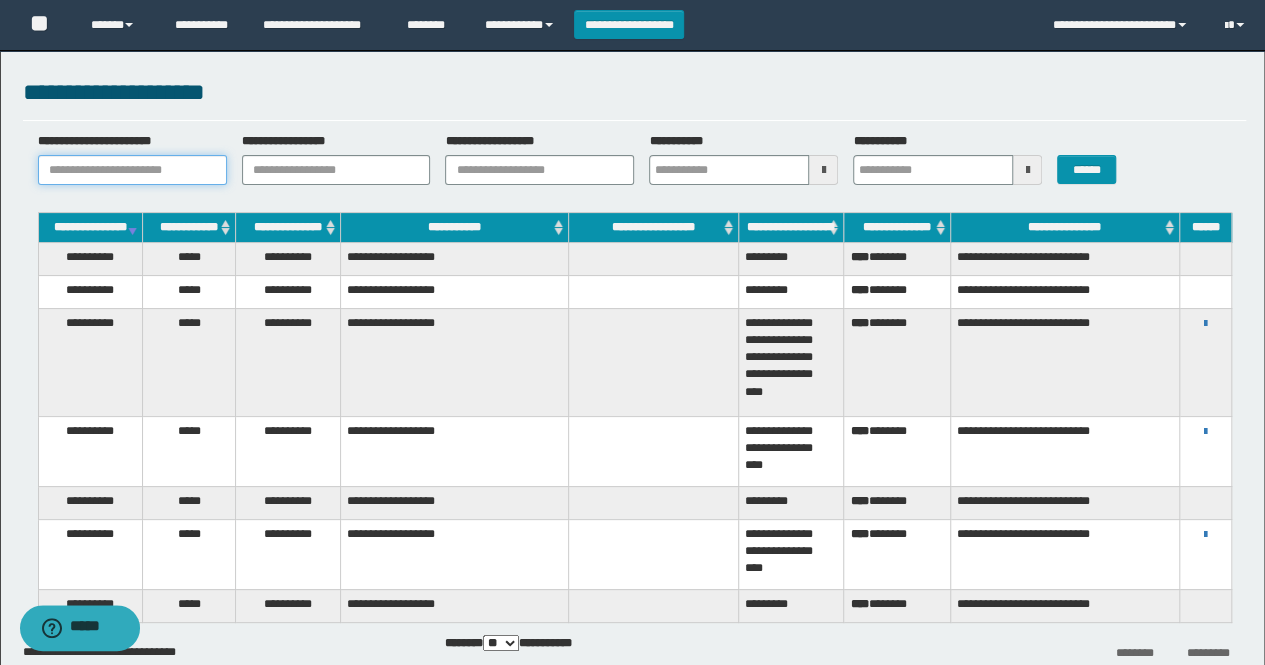 paste on "********" 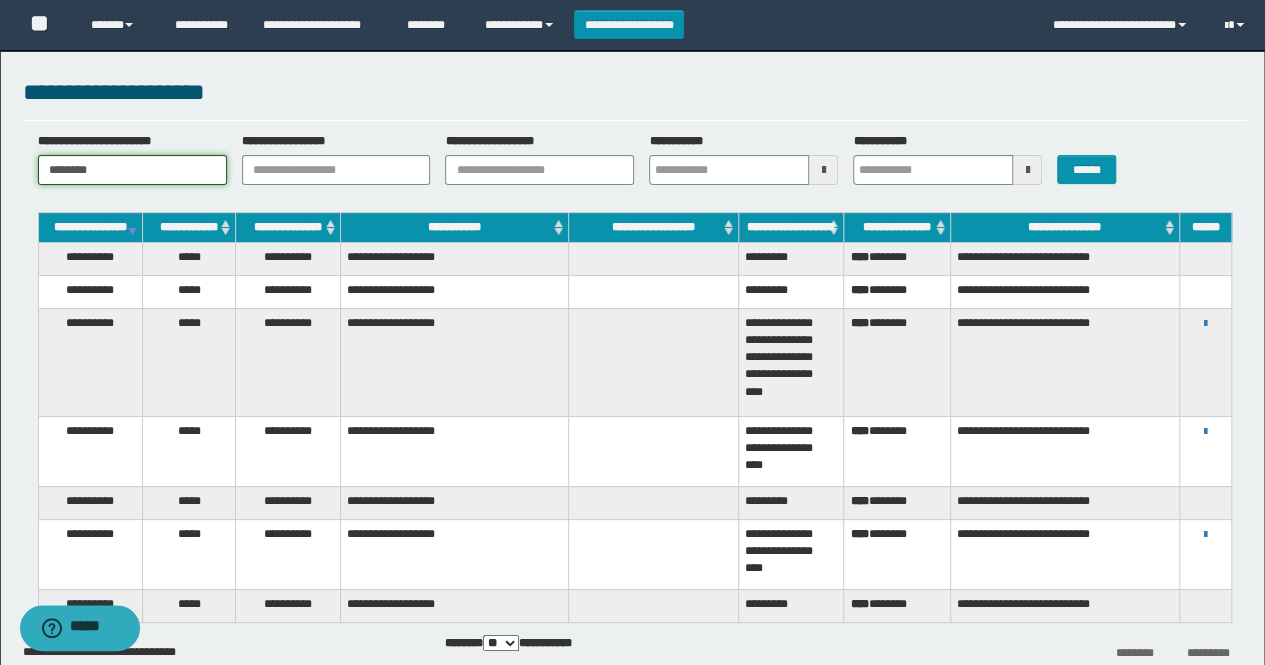 type on "********" 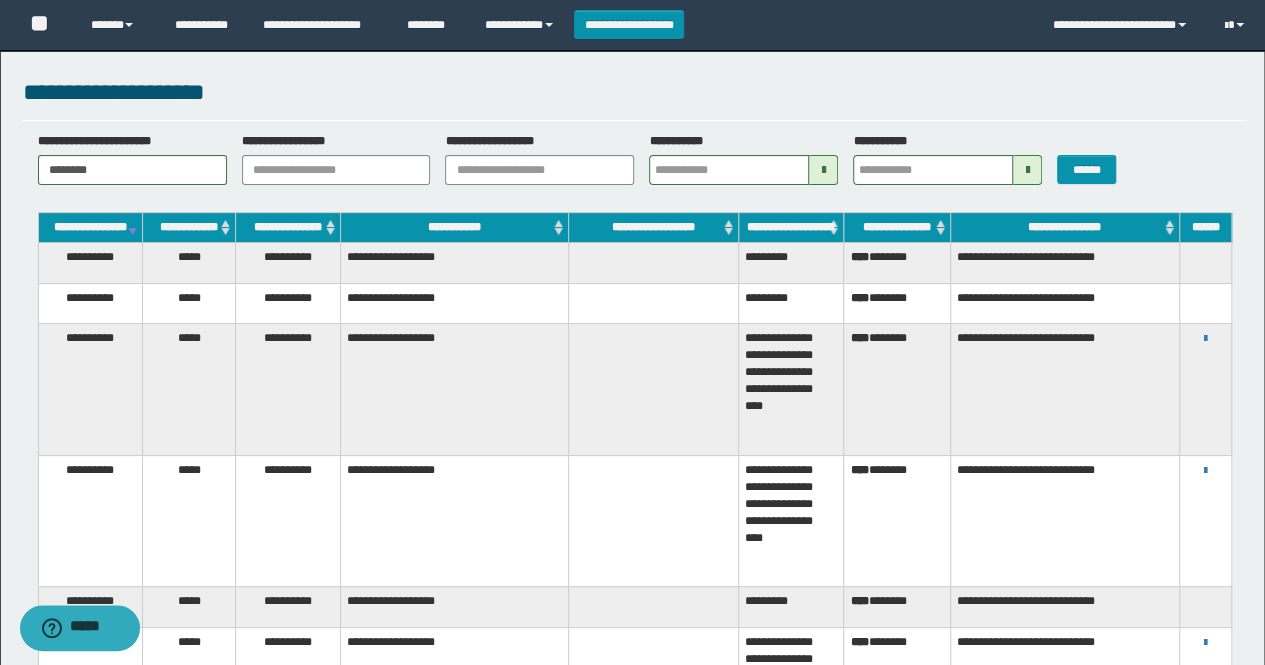 click on "**********" at bounding box center [288, 228] 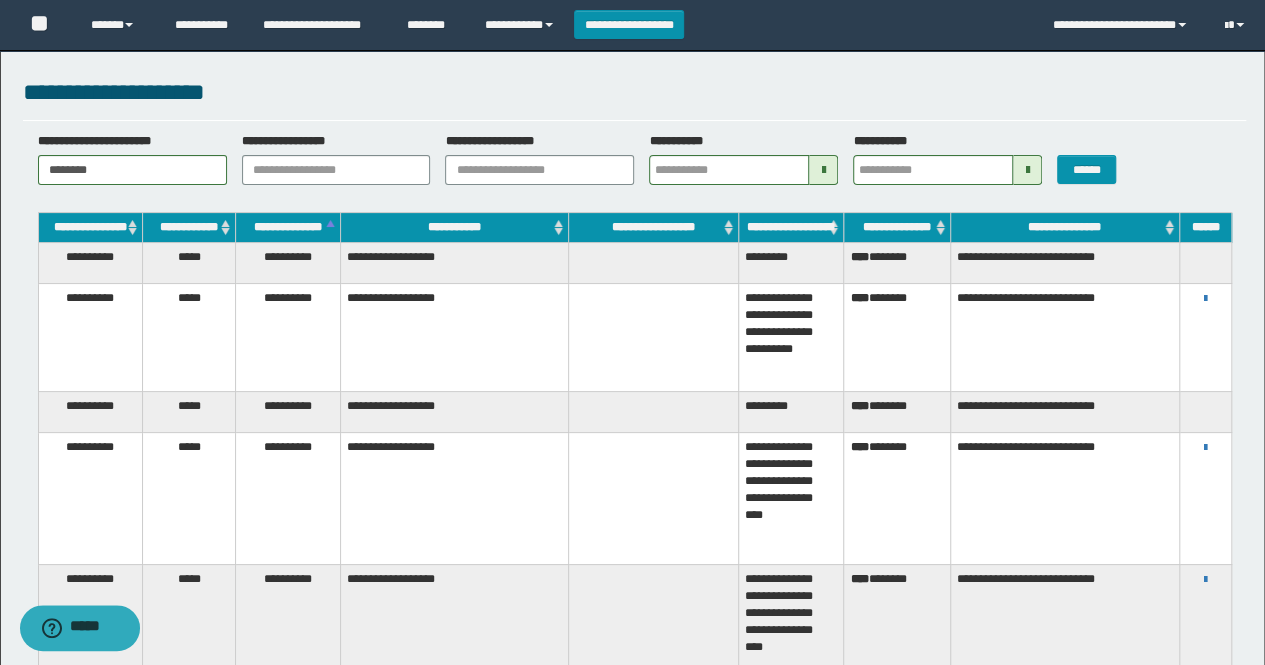 click on "**********" at bounding box center [288, 228] 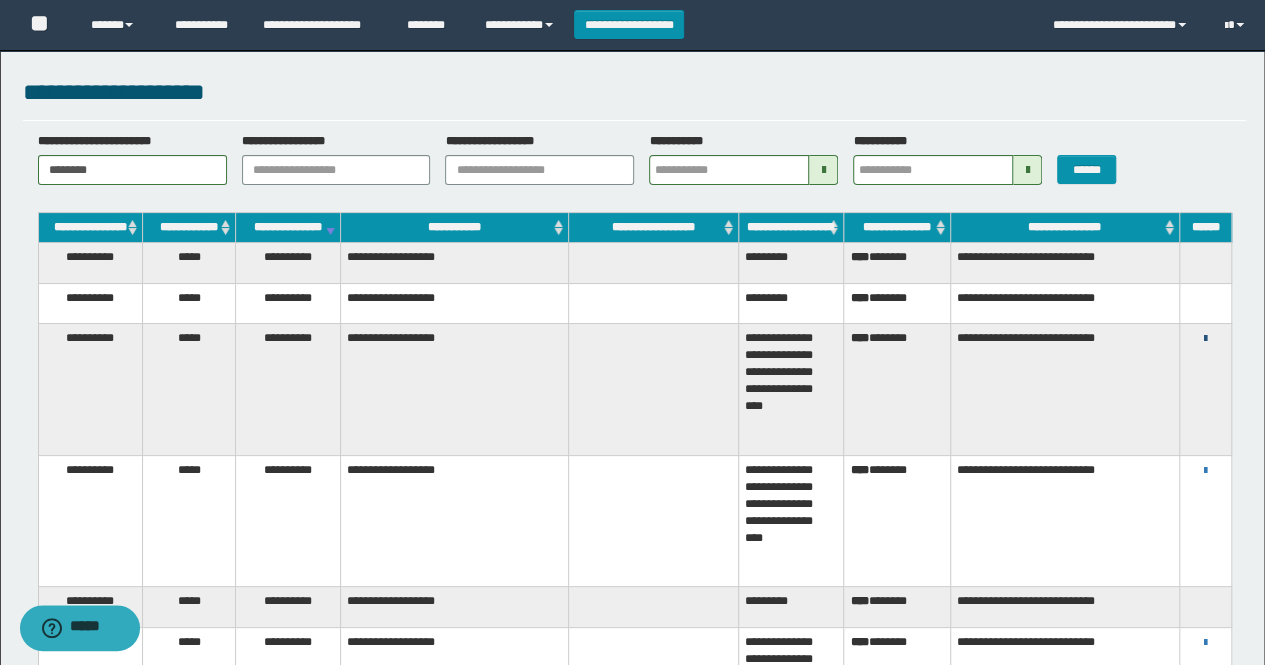 click at bounding box center (1205, 339) 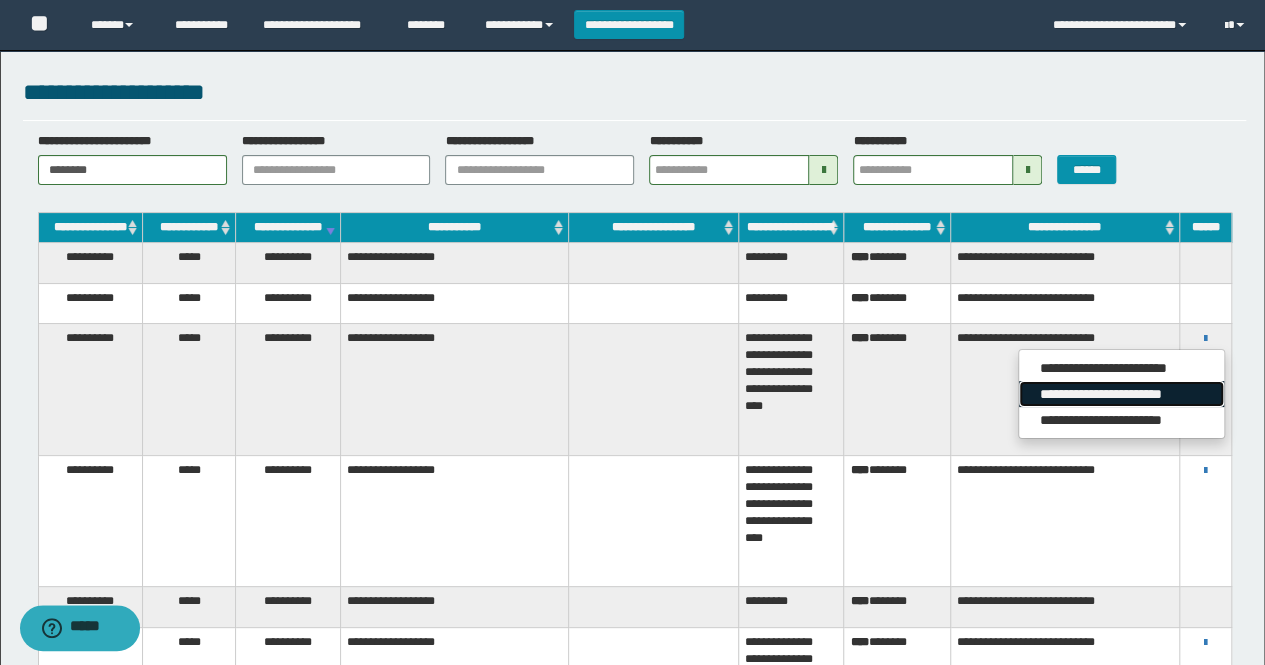 click on "**********" at bounding box center (1121, 394) 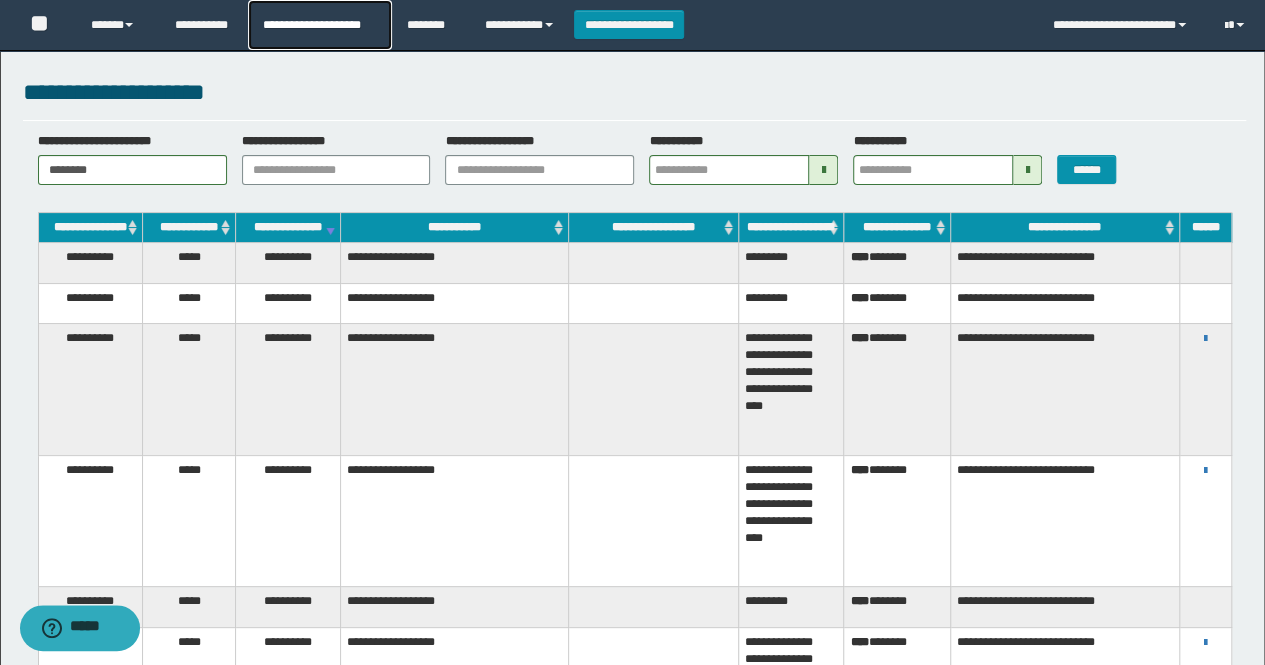 click on "**********" at bounding box center (319, 25) 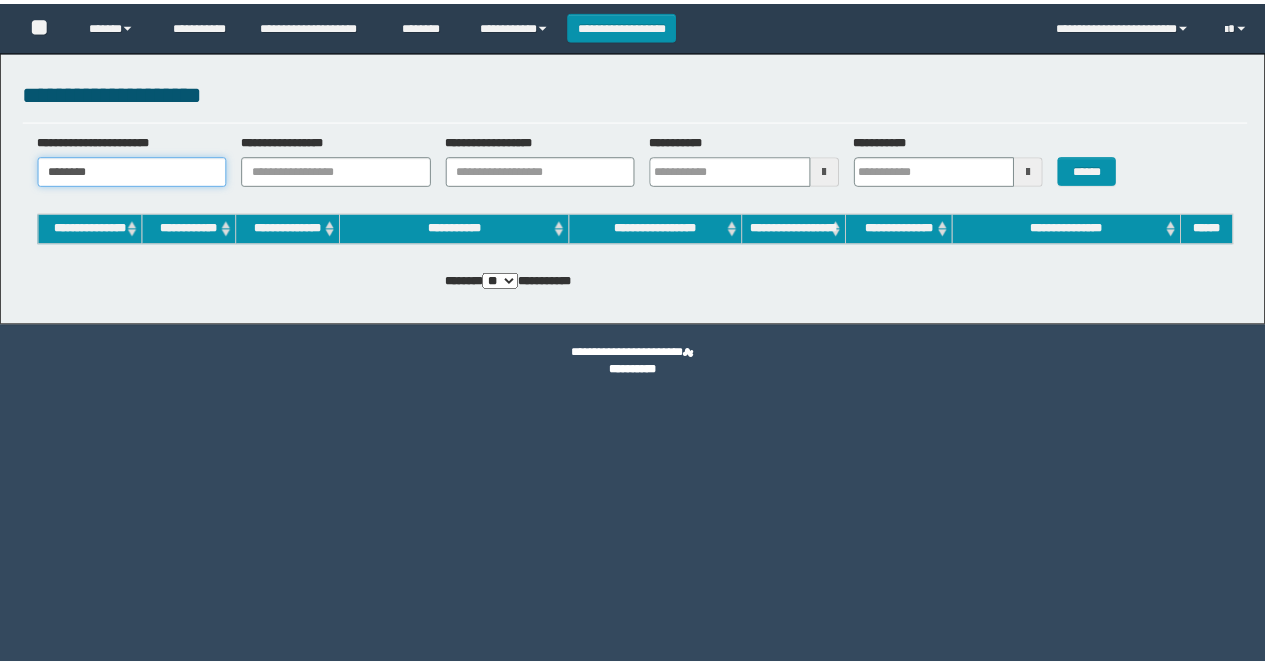 scroll, scrollTop: 0, scrollLeft: 0, axis: both 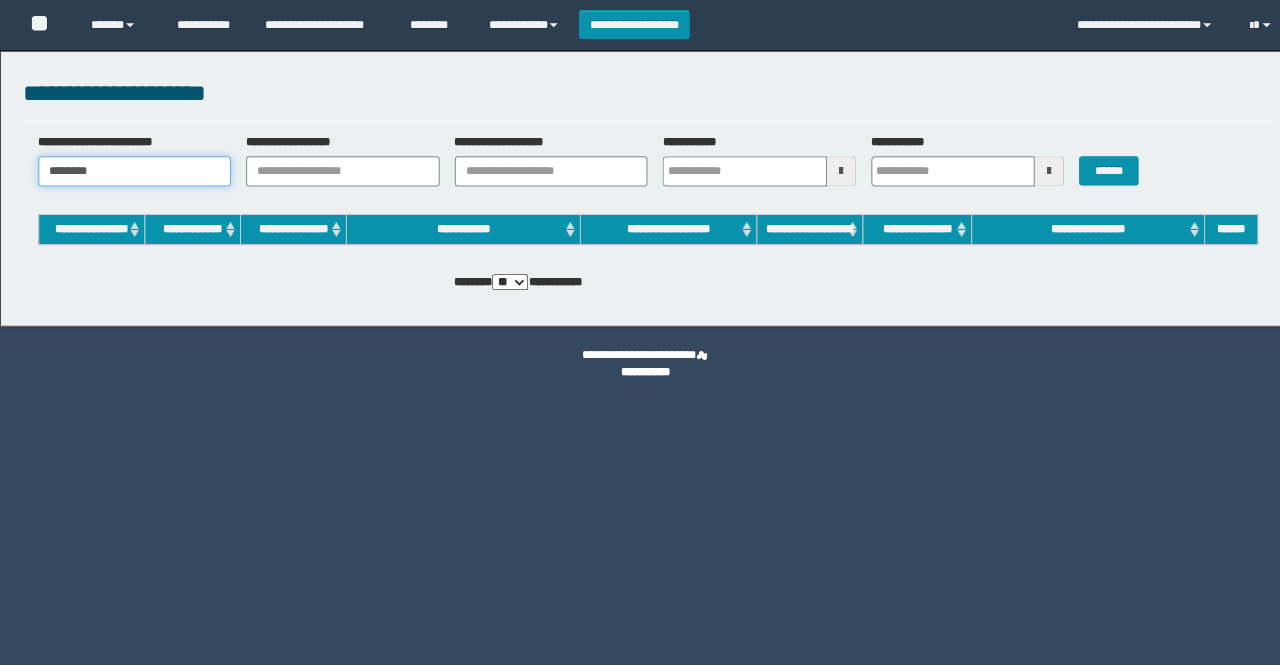 click on "********" at bounding box center (134, 170) 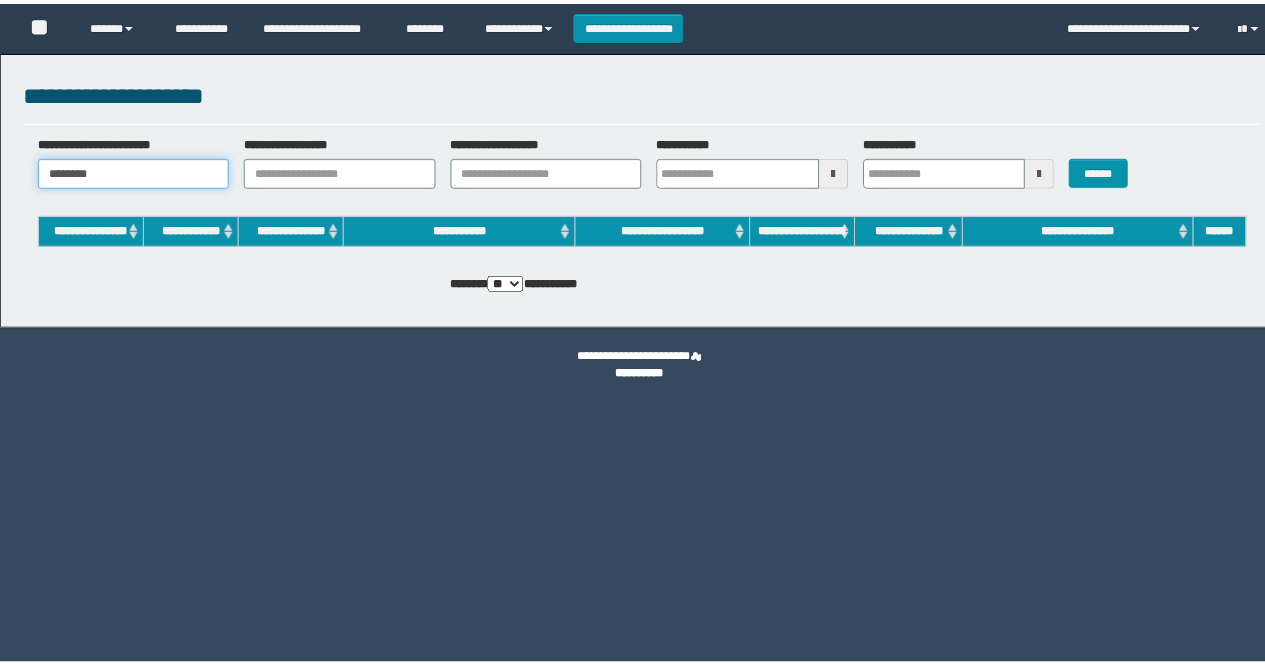 scroll, scrollTop: 0, scrollLeft: 0, axis: both 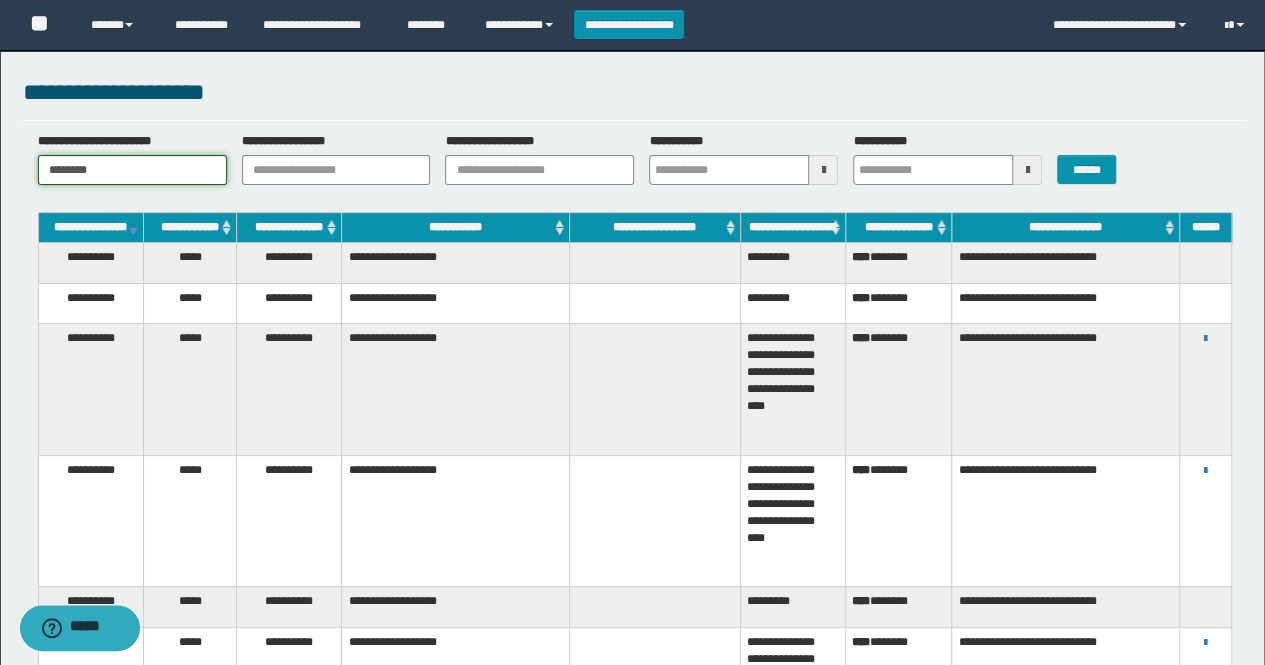 click on "********" at bounding box center (132, 170) 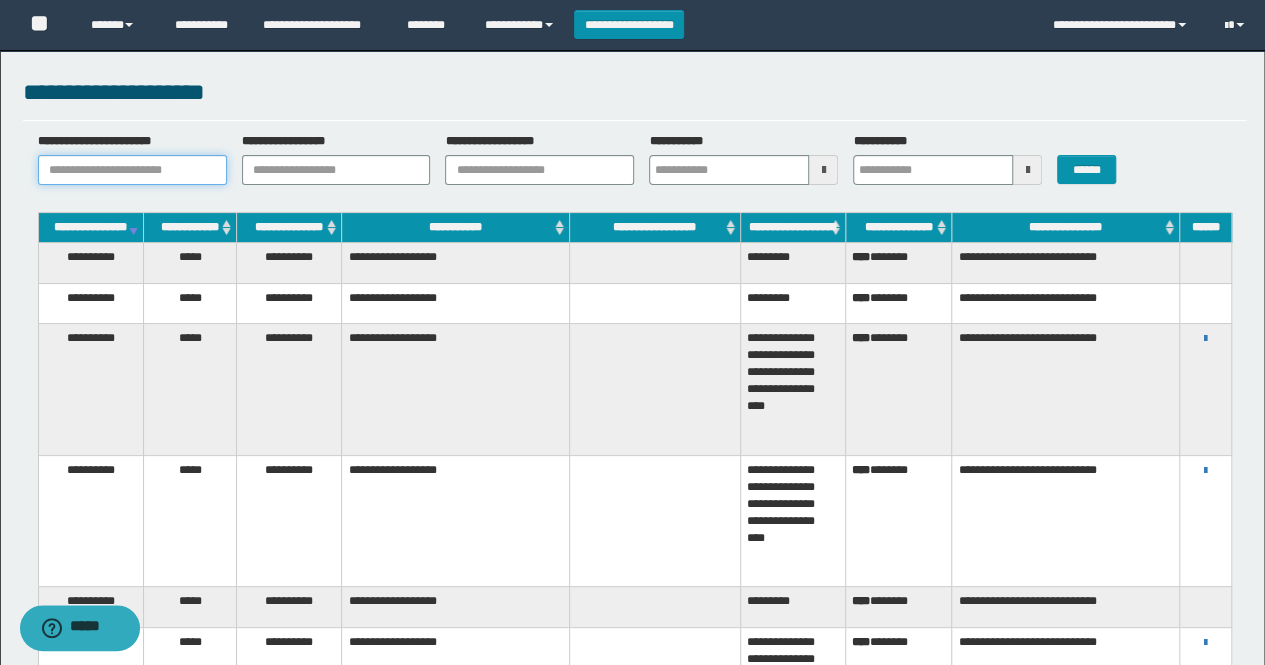 click on "**********" at bounding box center [132, 170] 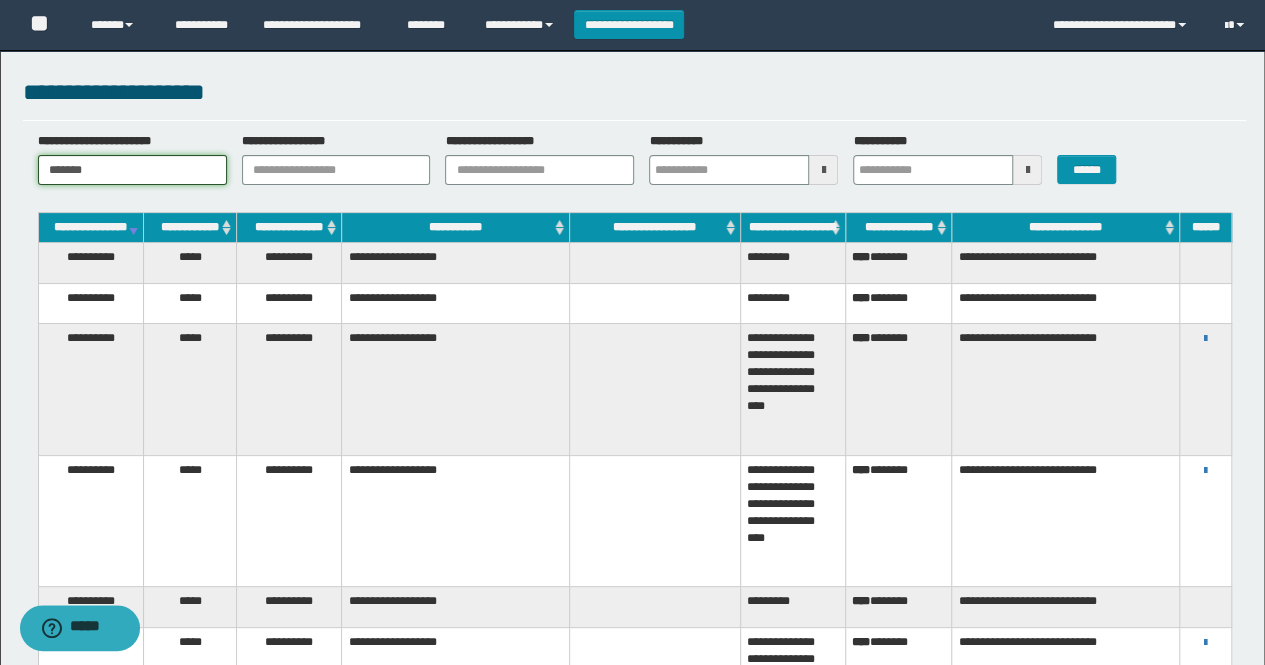 type on "*******" 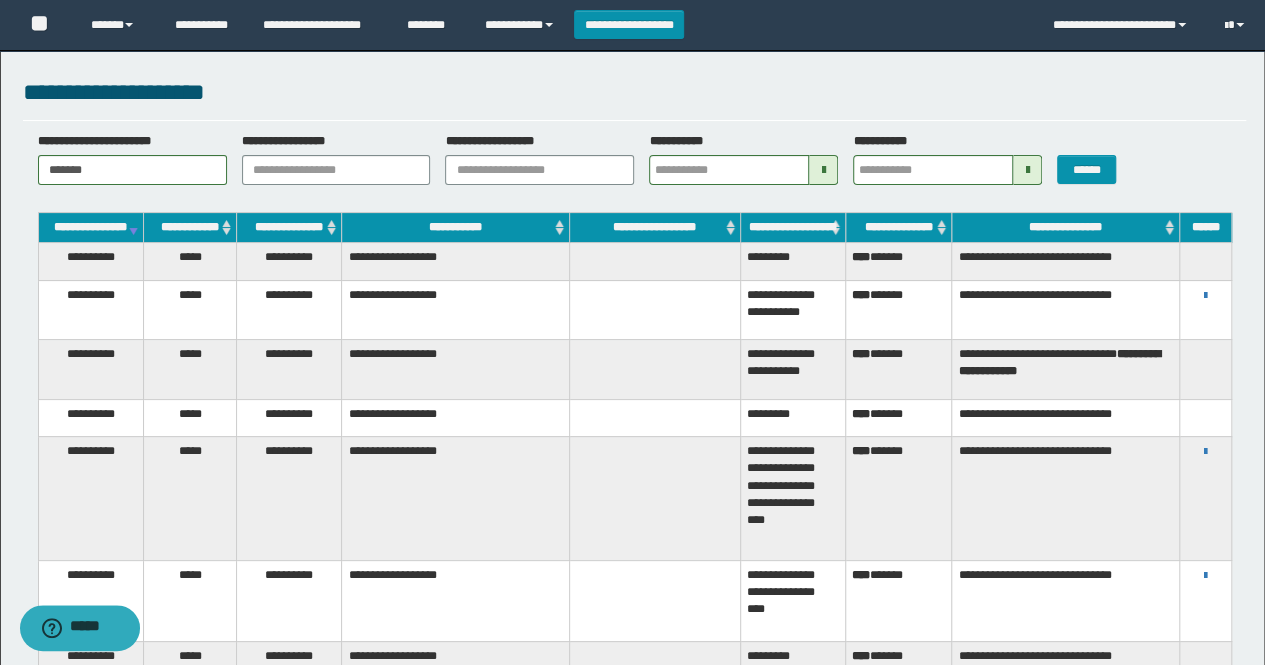 click on "**********" at bounding box center (289, 228) 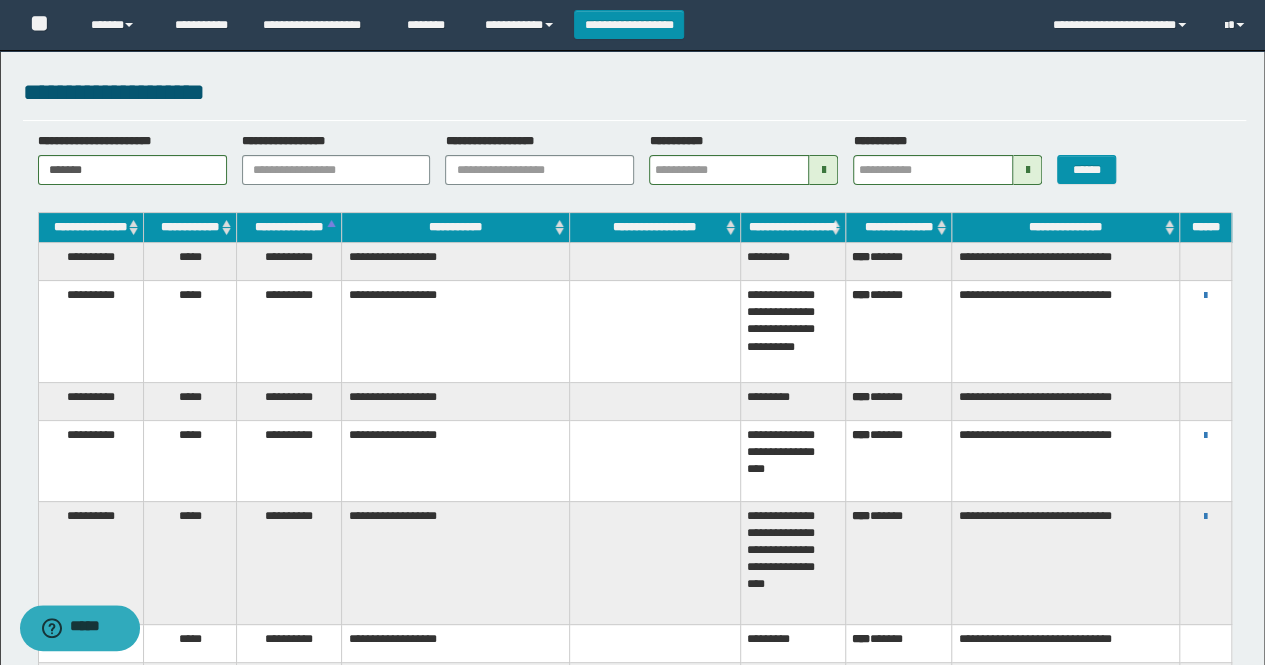 click on "**********" at bounding box center [289, 228] 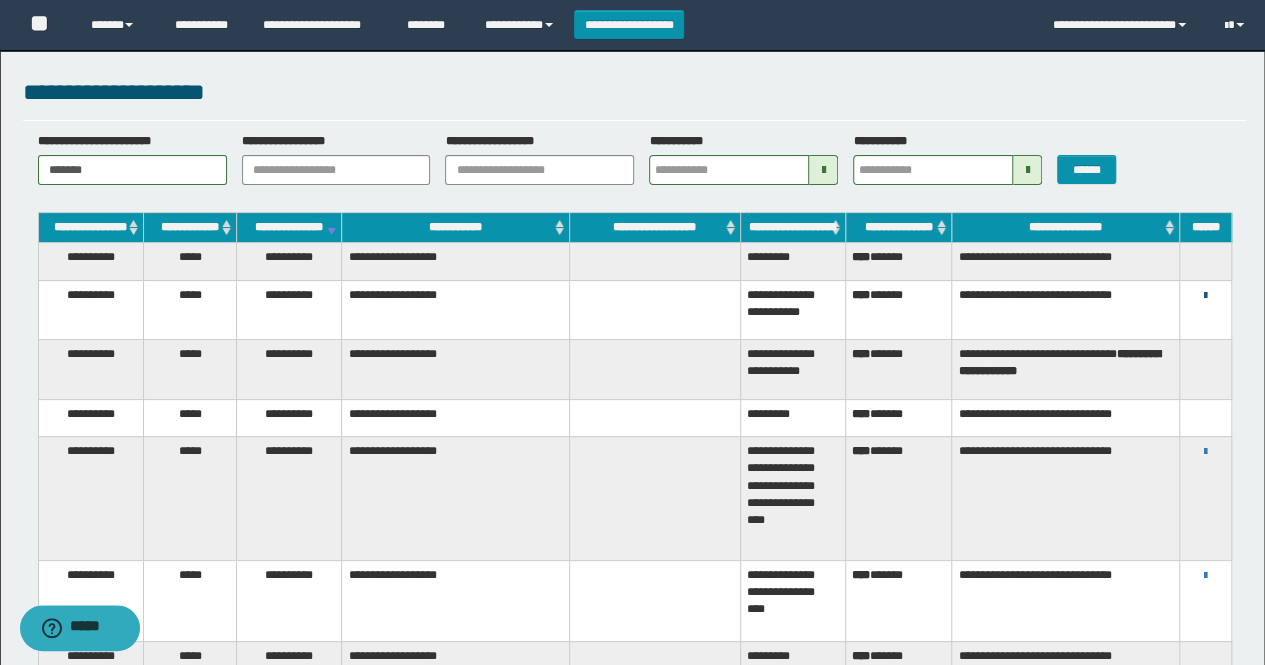 click at bounding box center (1205, 296) 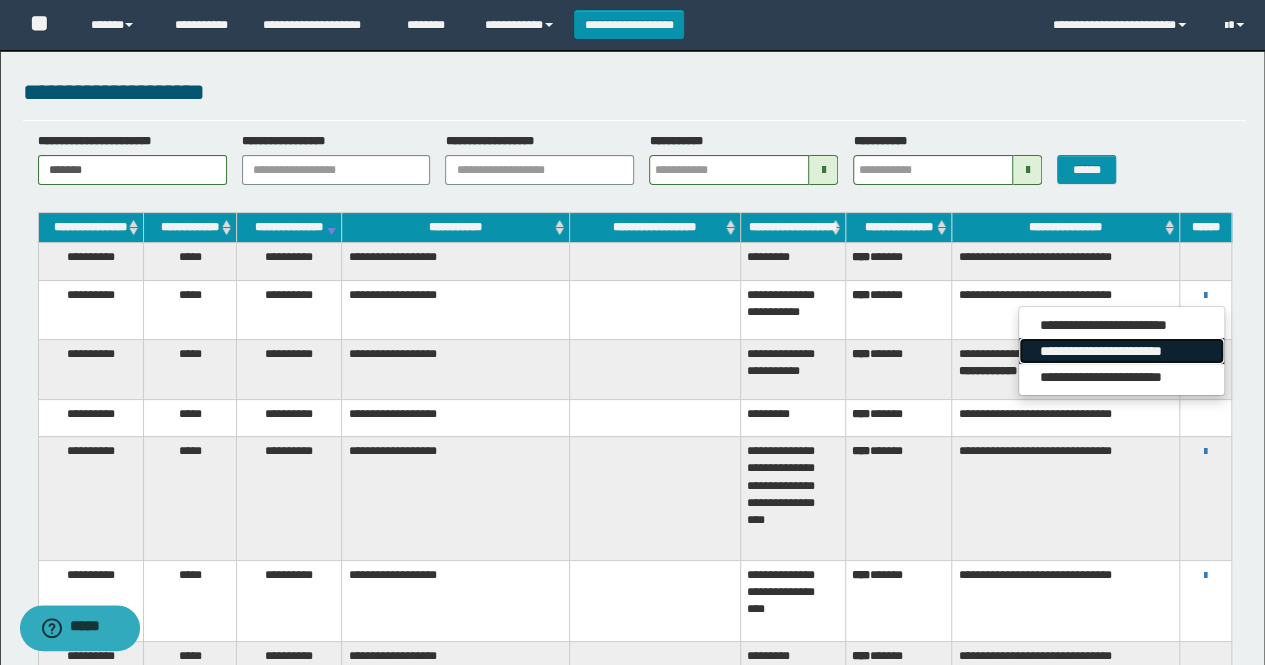 click on "**********" at bounding box center [1121, 351] 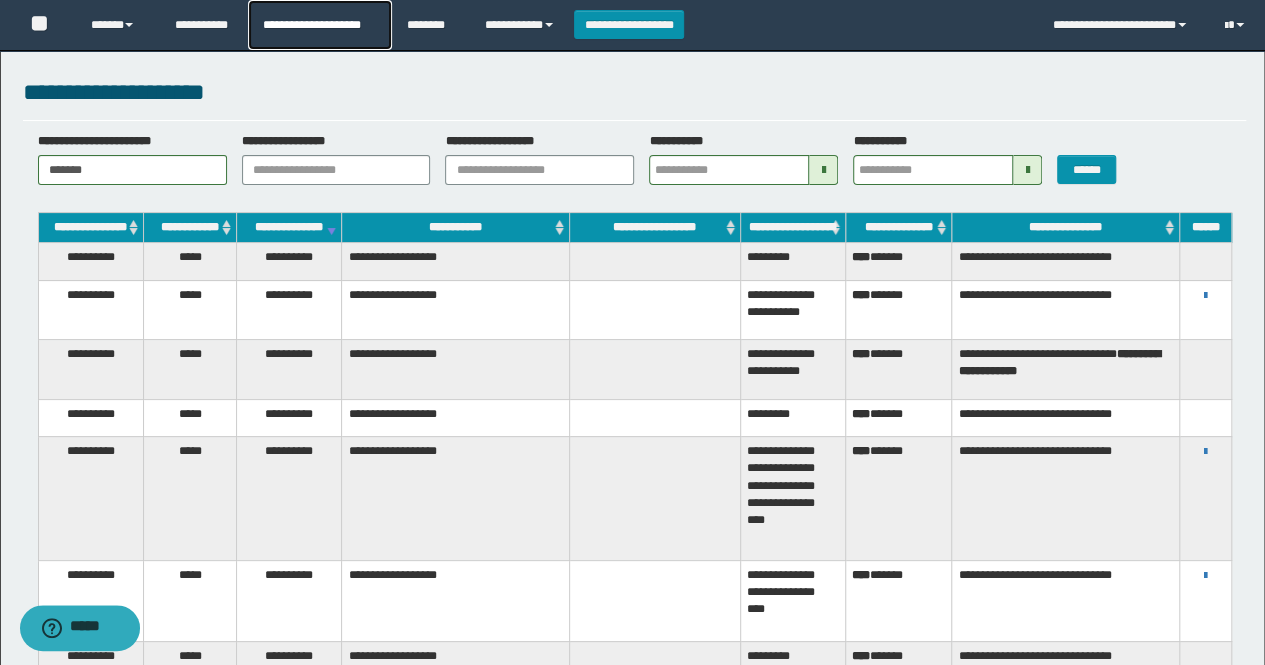 click on "**********" at bounding box center (319, 25) 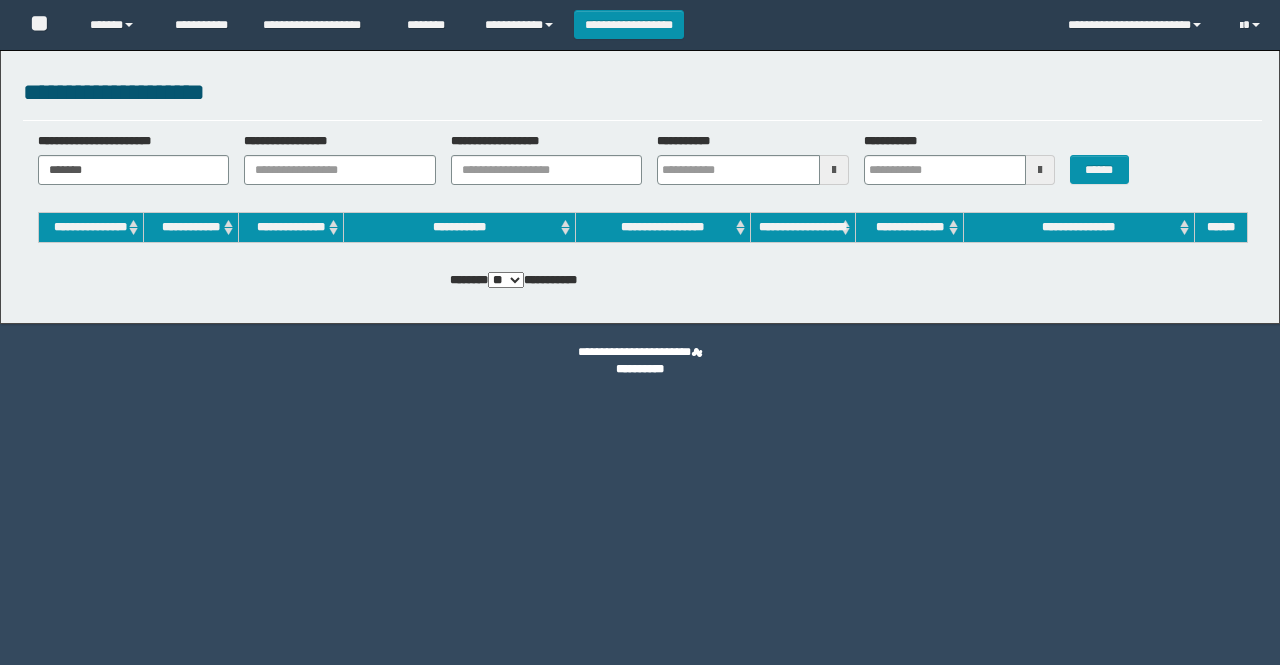 scroll, scrollTop: 0, scrollLeft: 0, axis: both 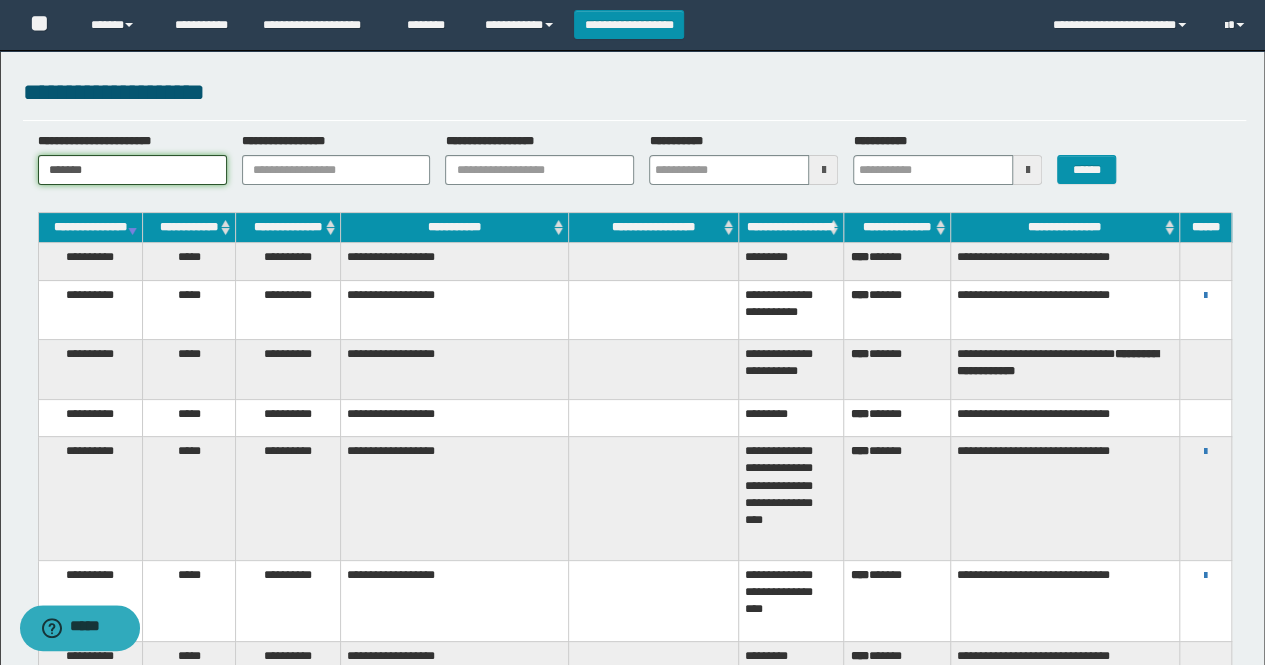 click on "*******" at bounding box center [132, 170] 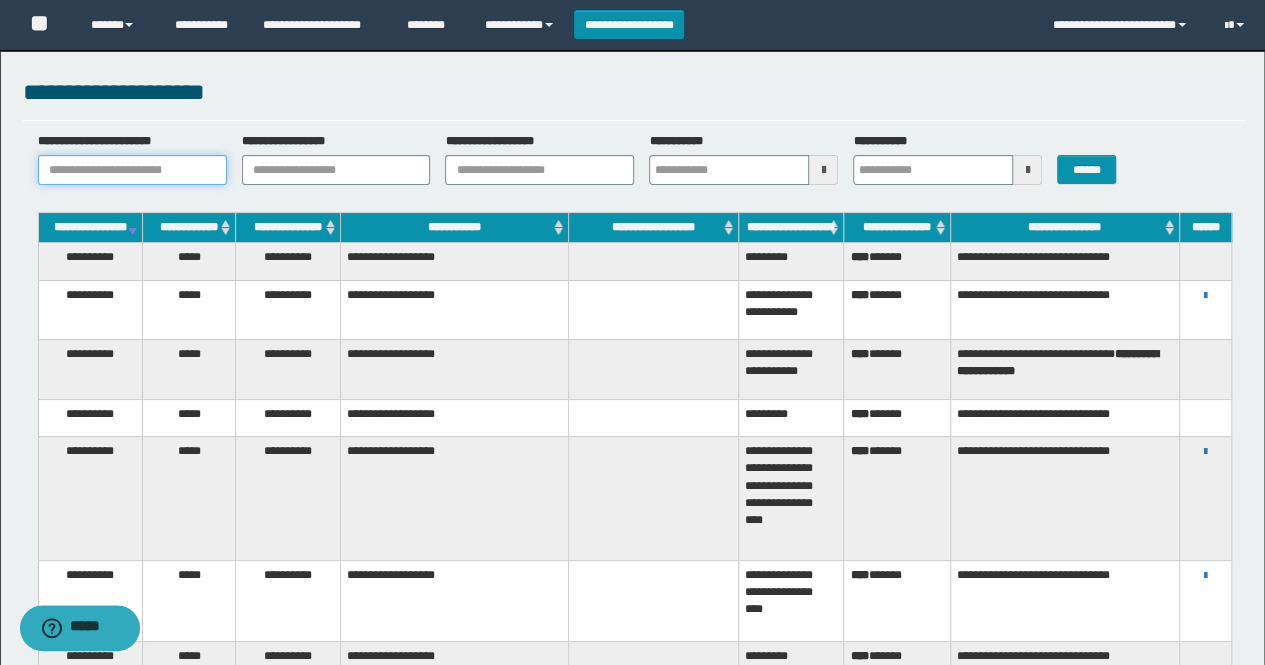 paste on "********" 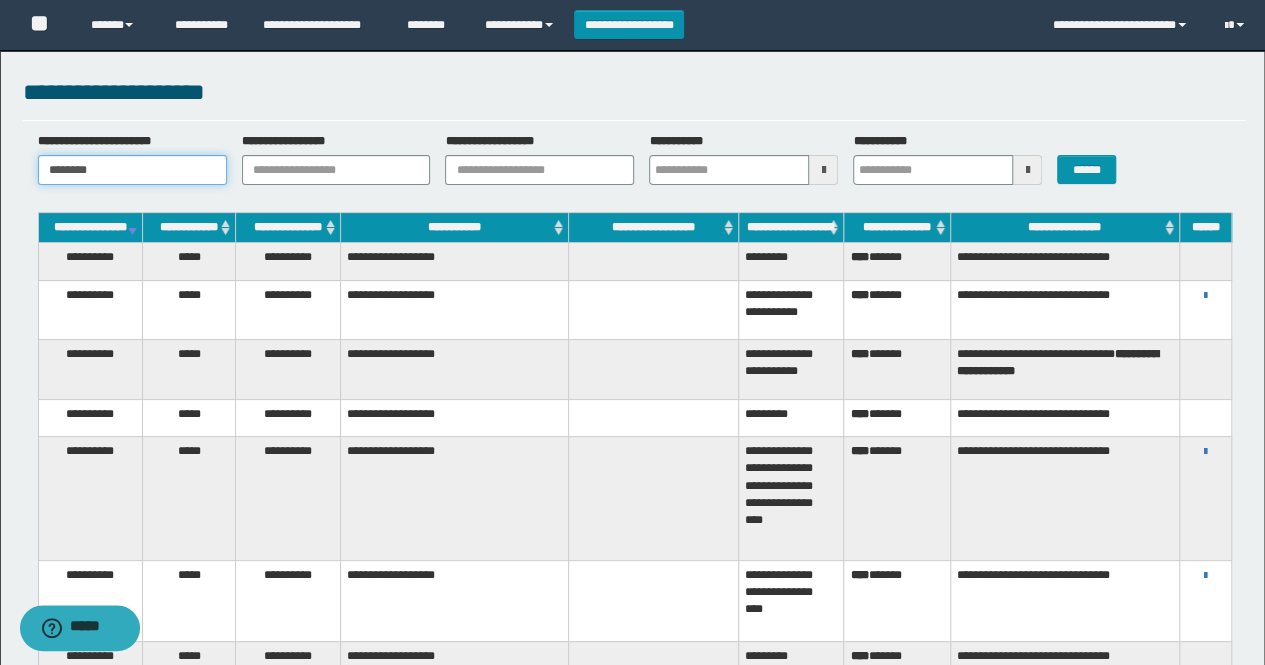 type on "********" 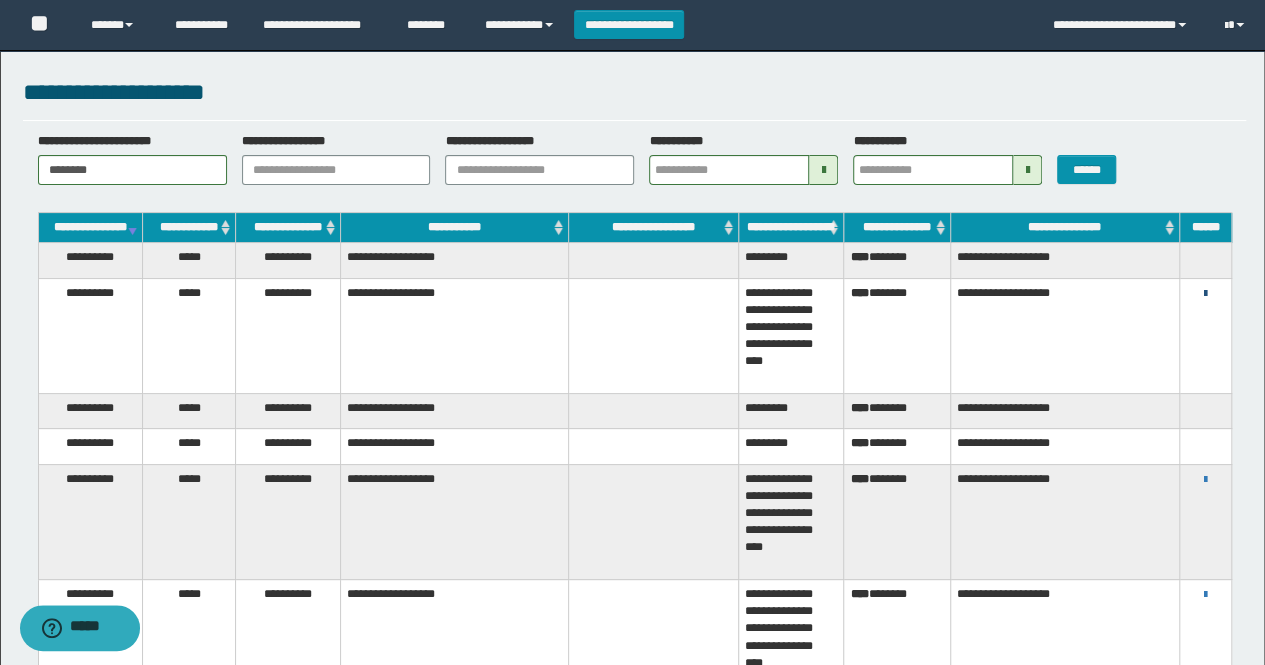 click at bounding box center [1205, 294] 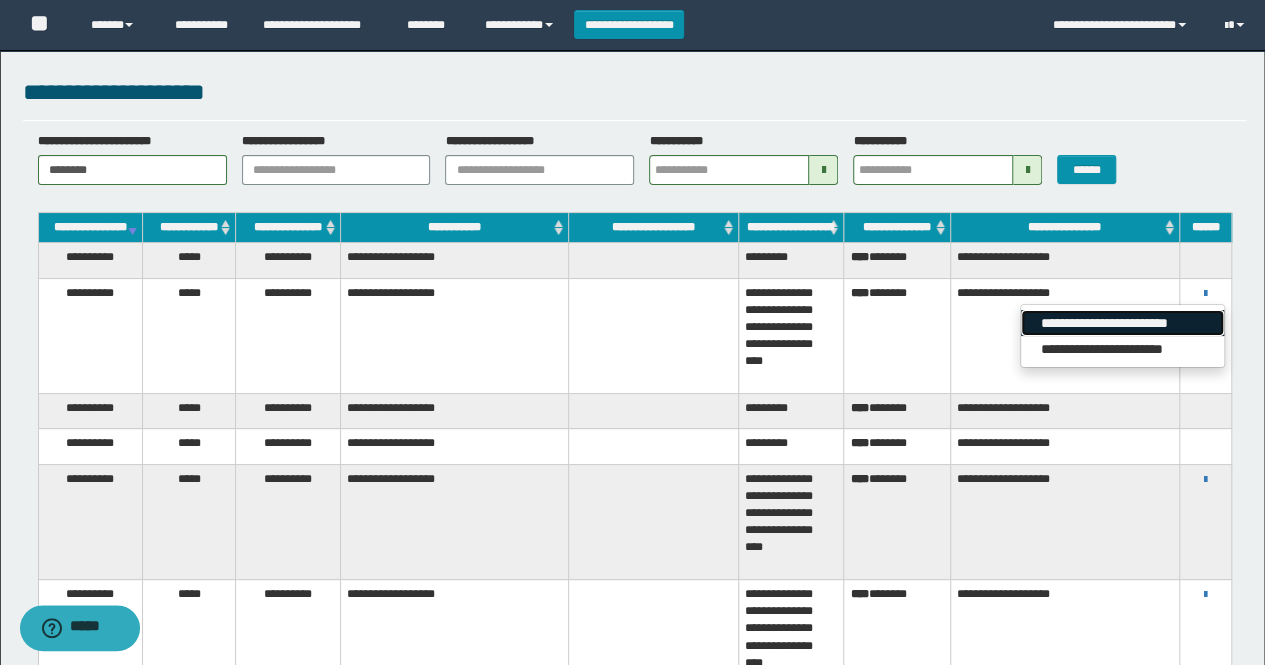 click on "**********" at bounding box center (1122, 323) 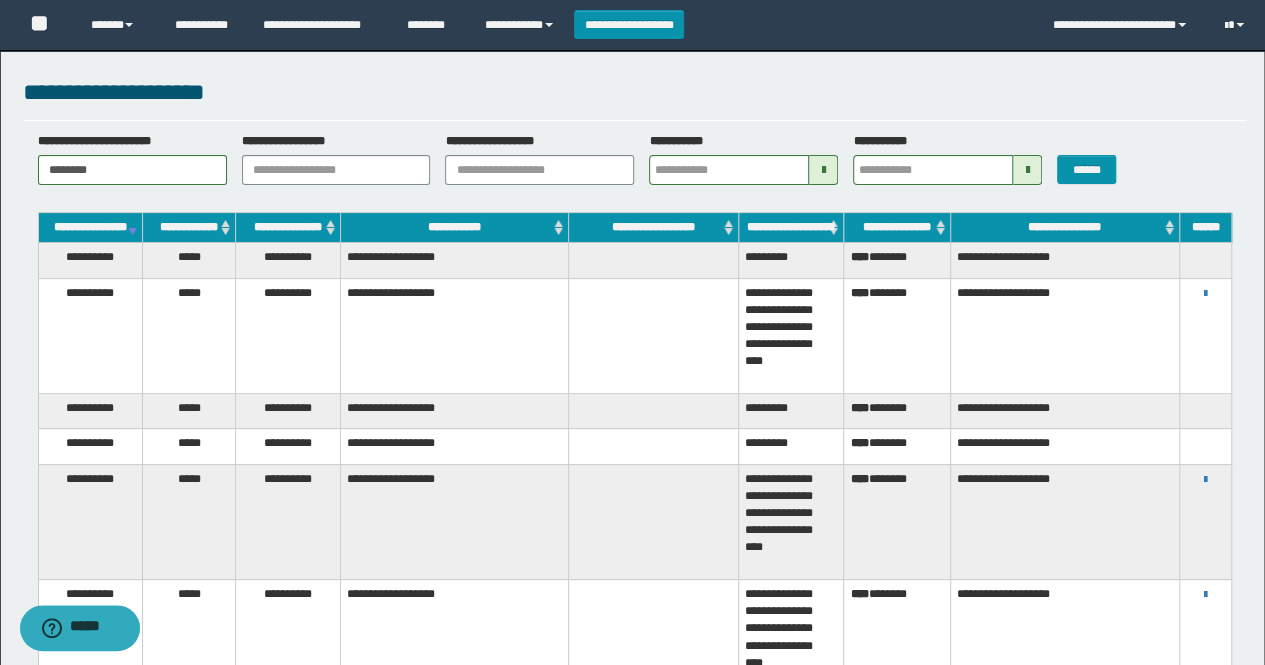 click at bounding box center (653, 335) 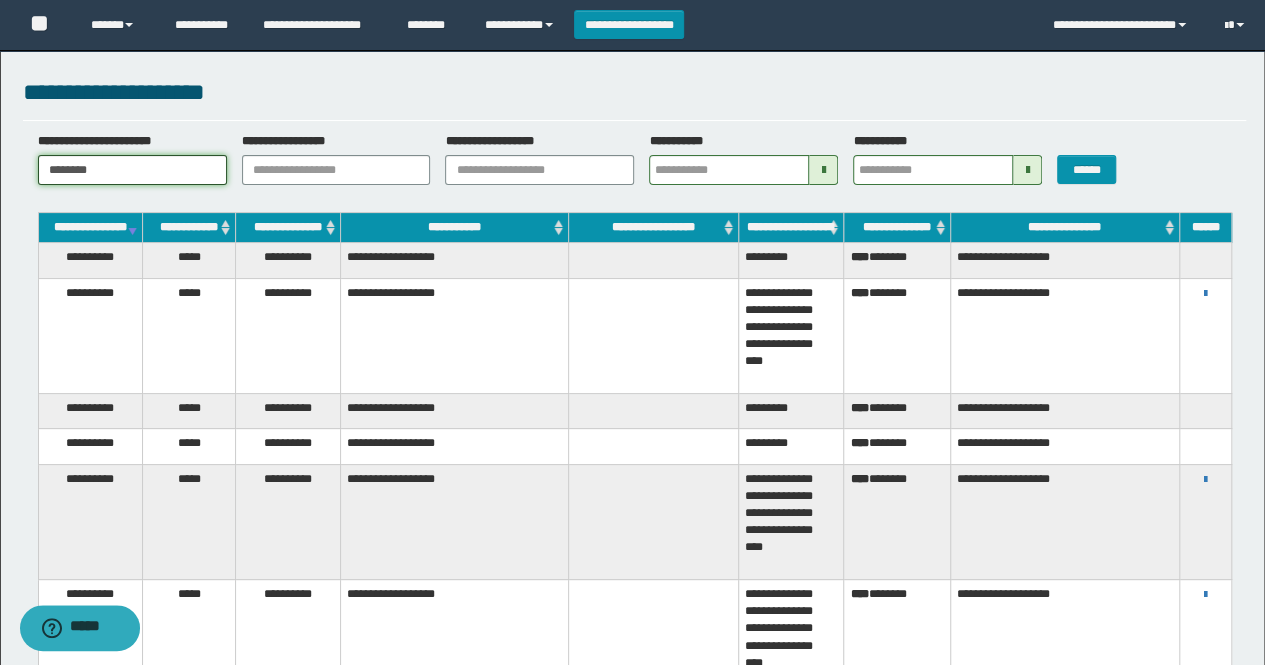 click on "********" at bounding box center (132, 170) 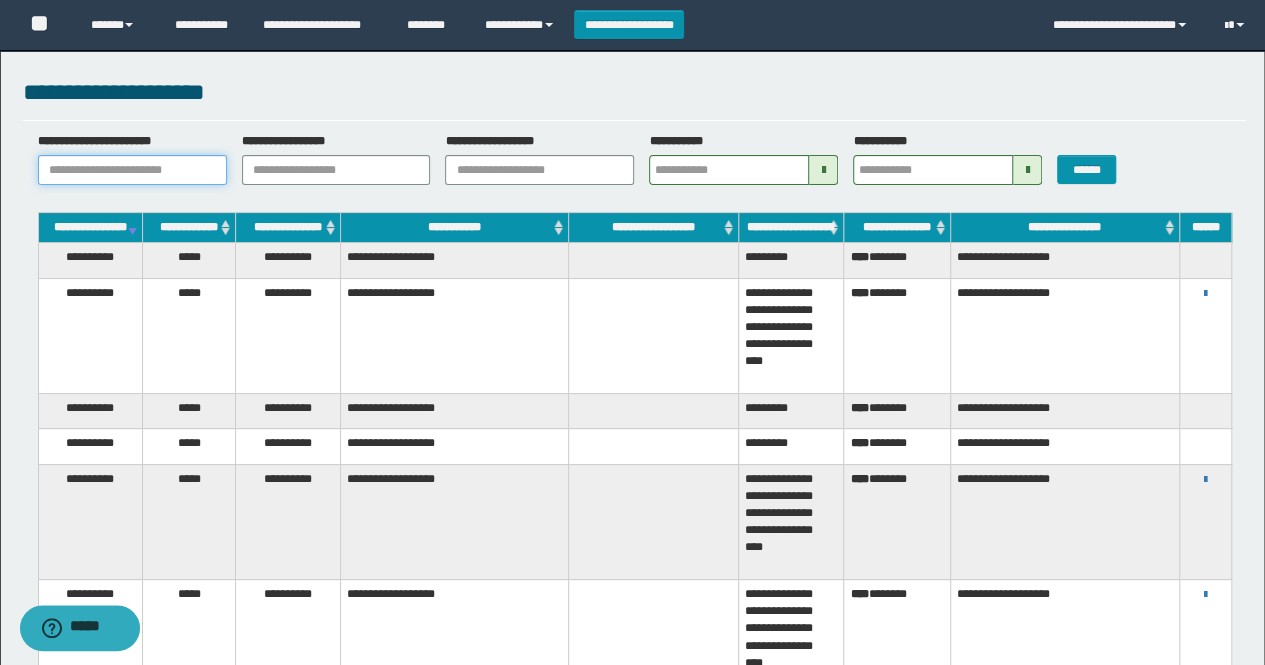 paste on "********" 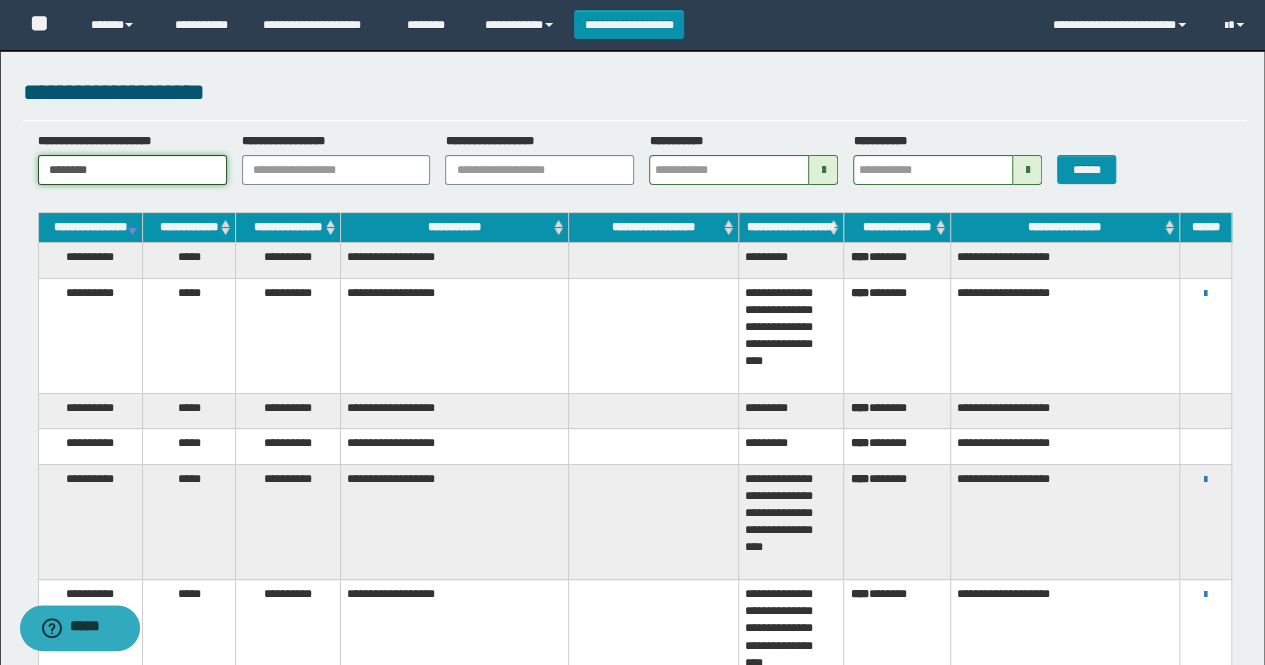 type on "********" 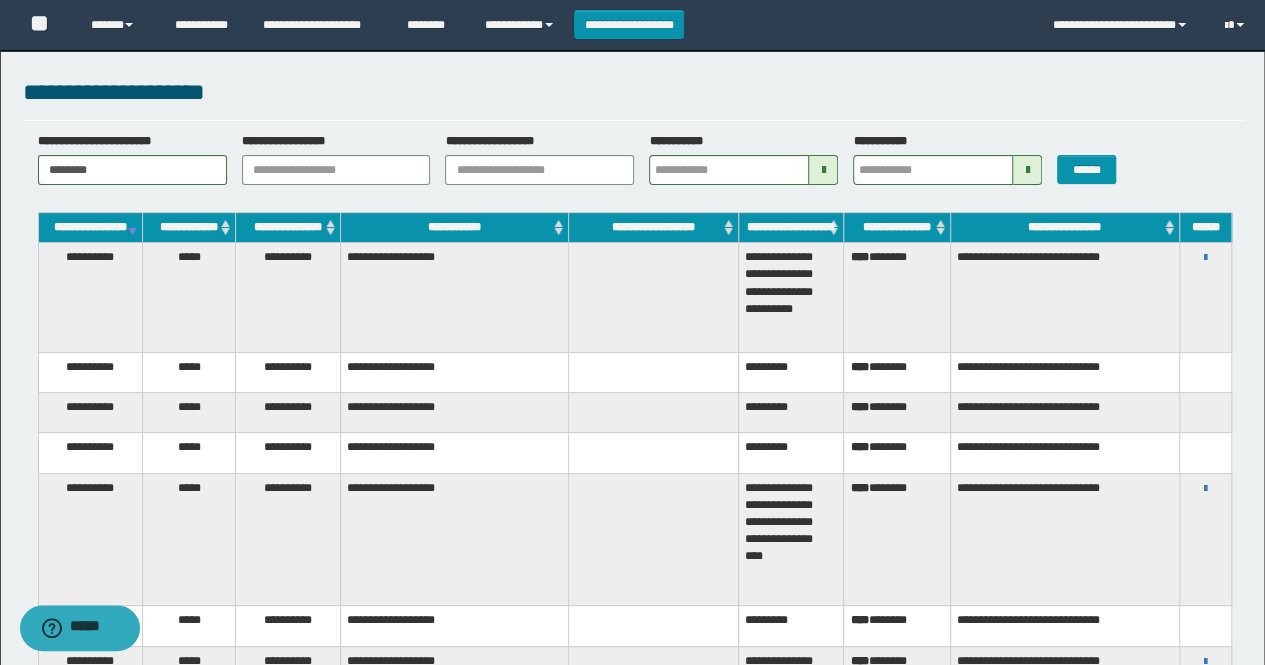 click on "**********" at bounding box center (1205, 297) 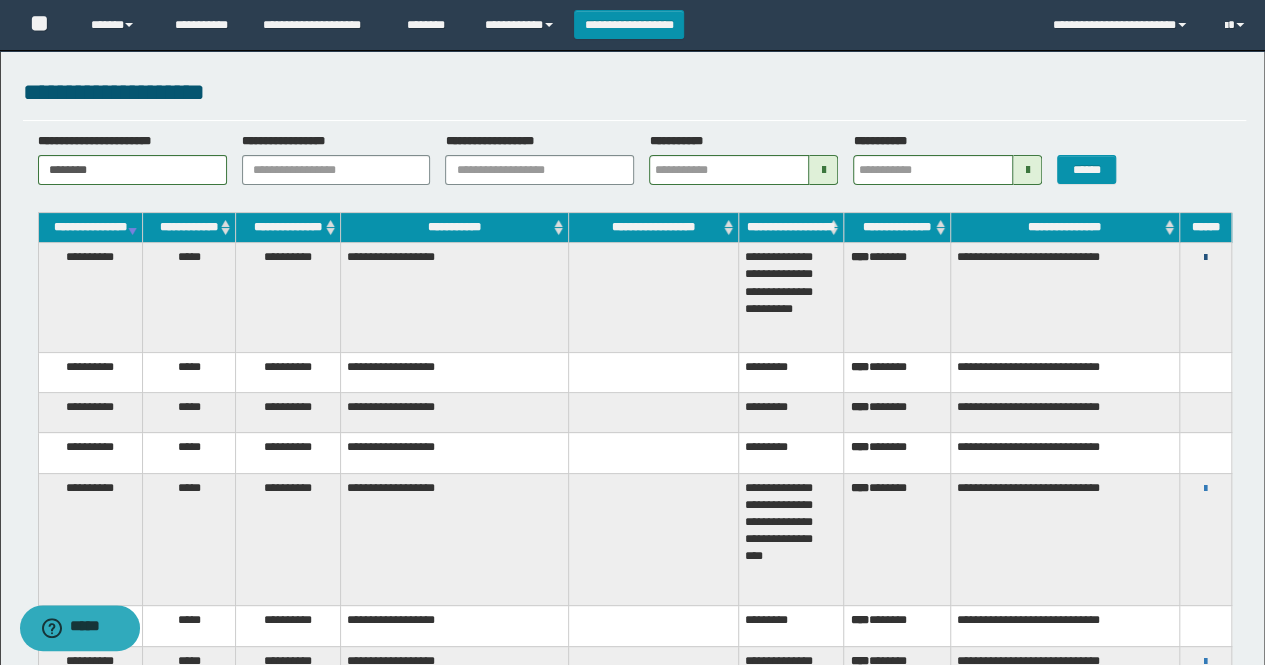 click at bounding box center (1205, 258) 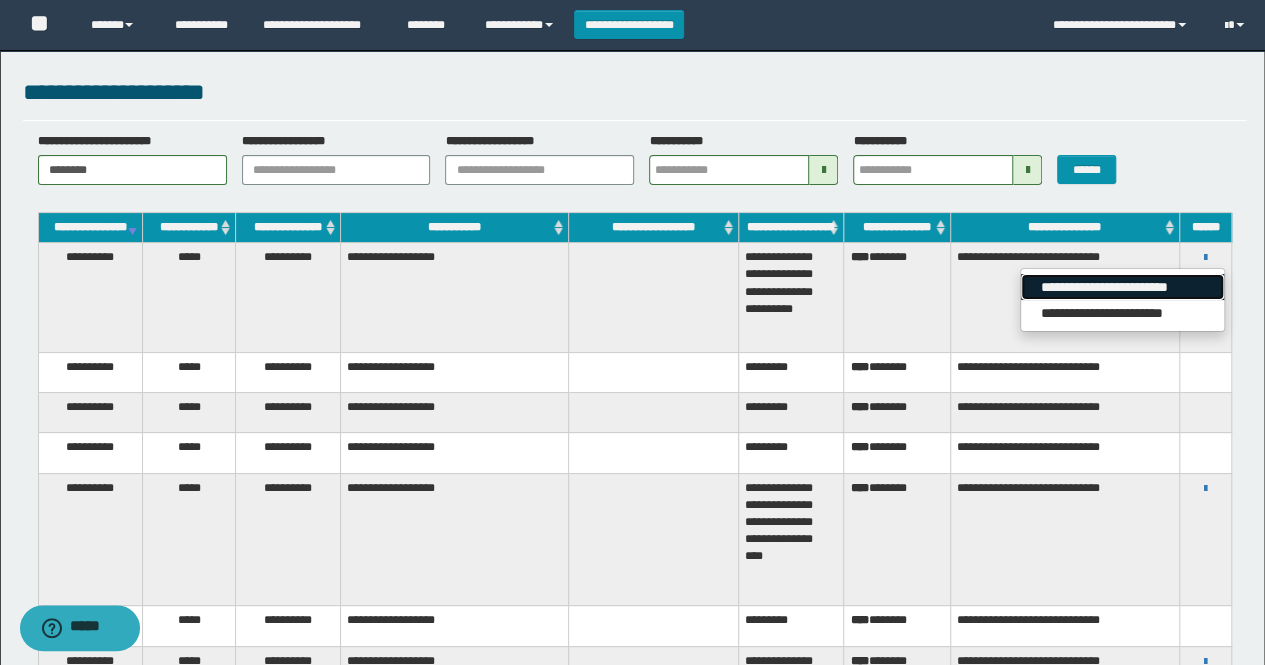 click on "**********" at bounding box center (1122, 287) 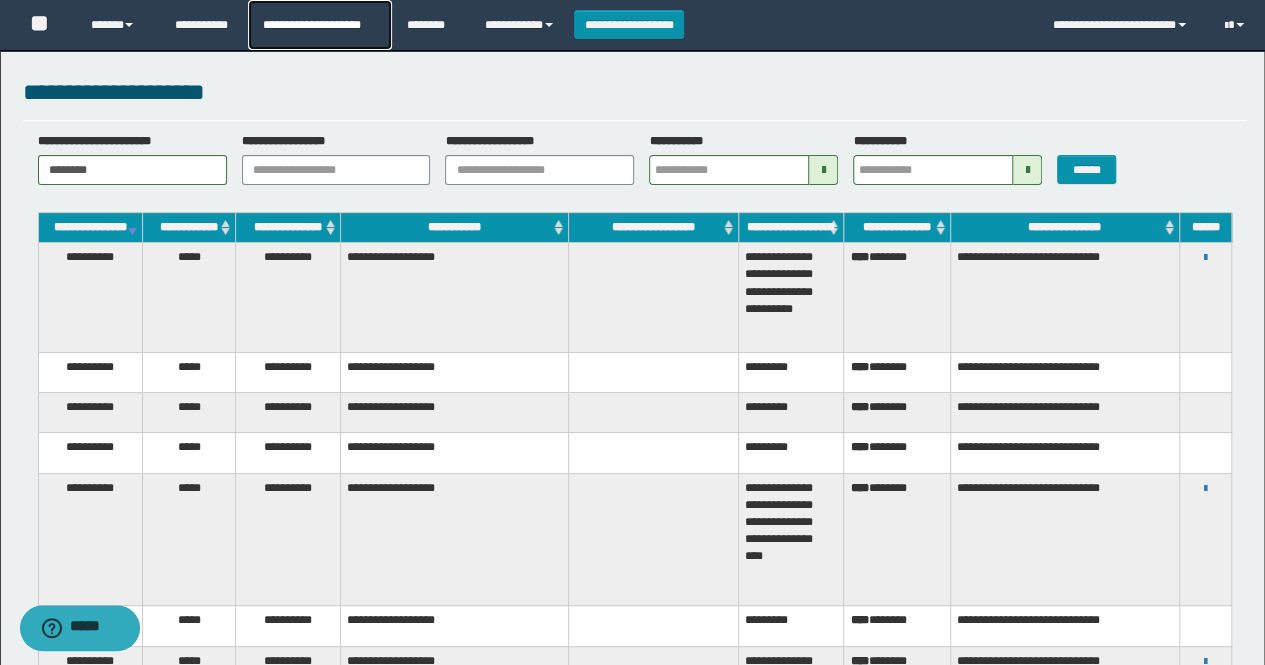 click on "**********" at bounding box center (319, 25) 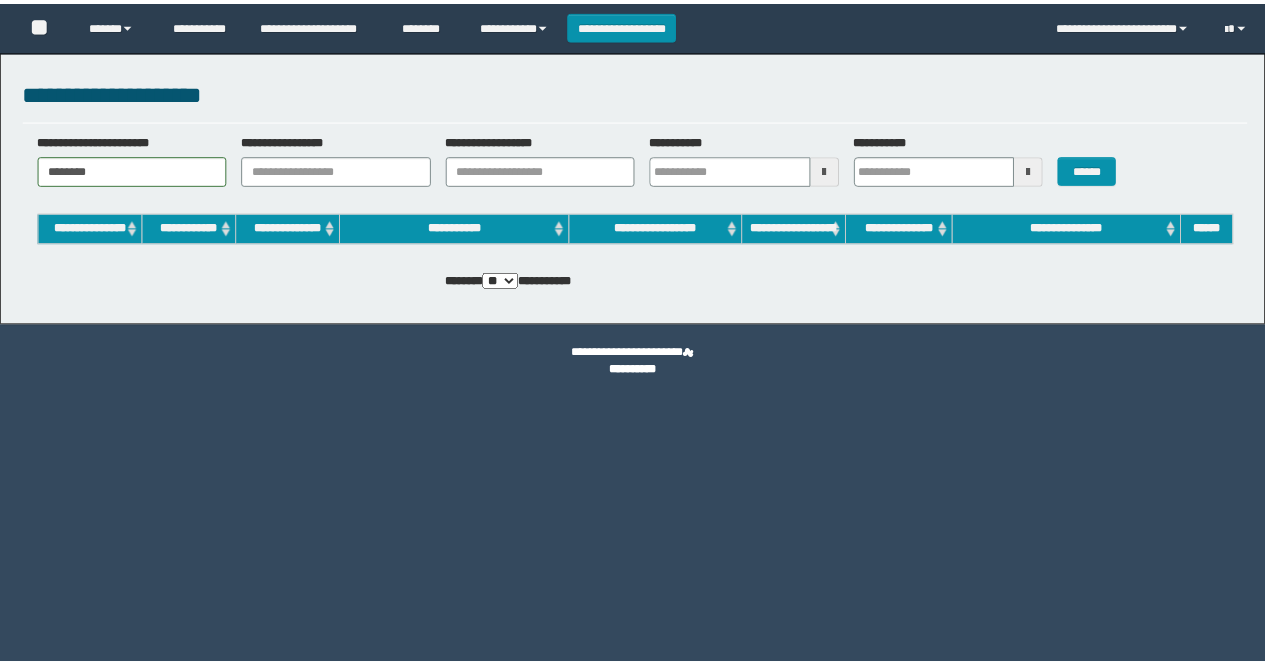scroll, scrollTop: 0, scrollLeft: 0, axis: both 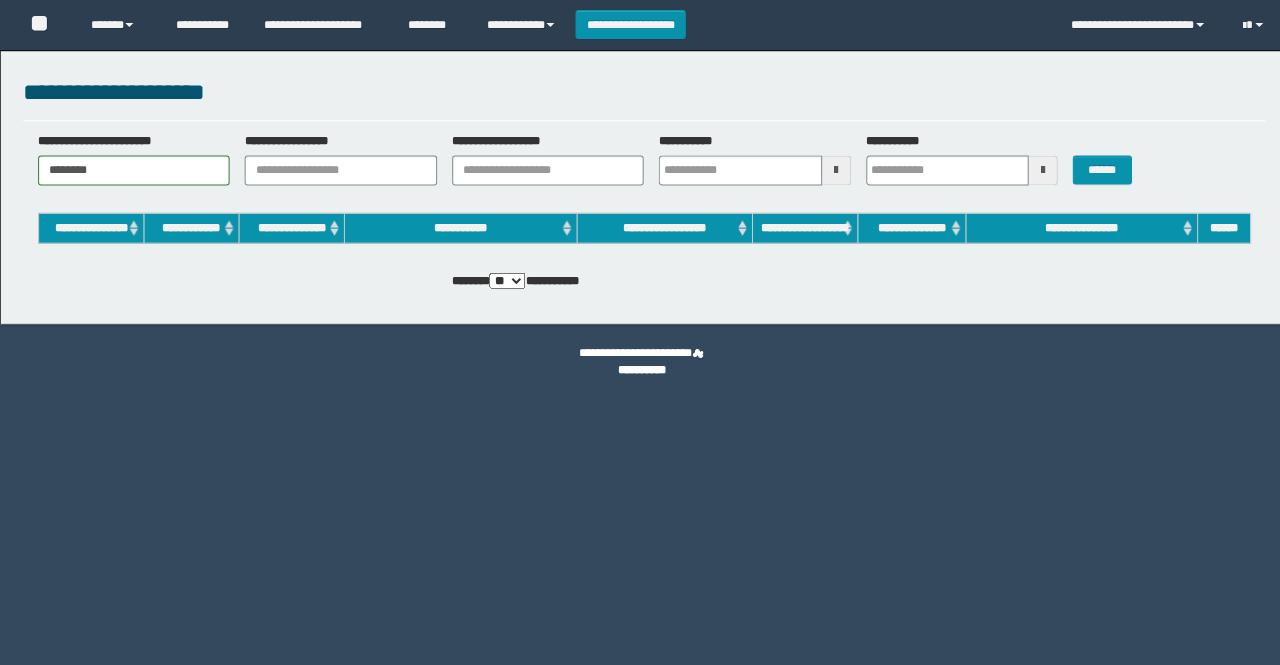 click on "********" at bounding box center (134, 170) 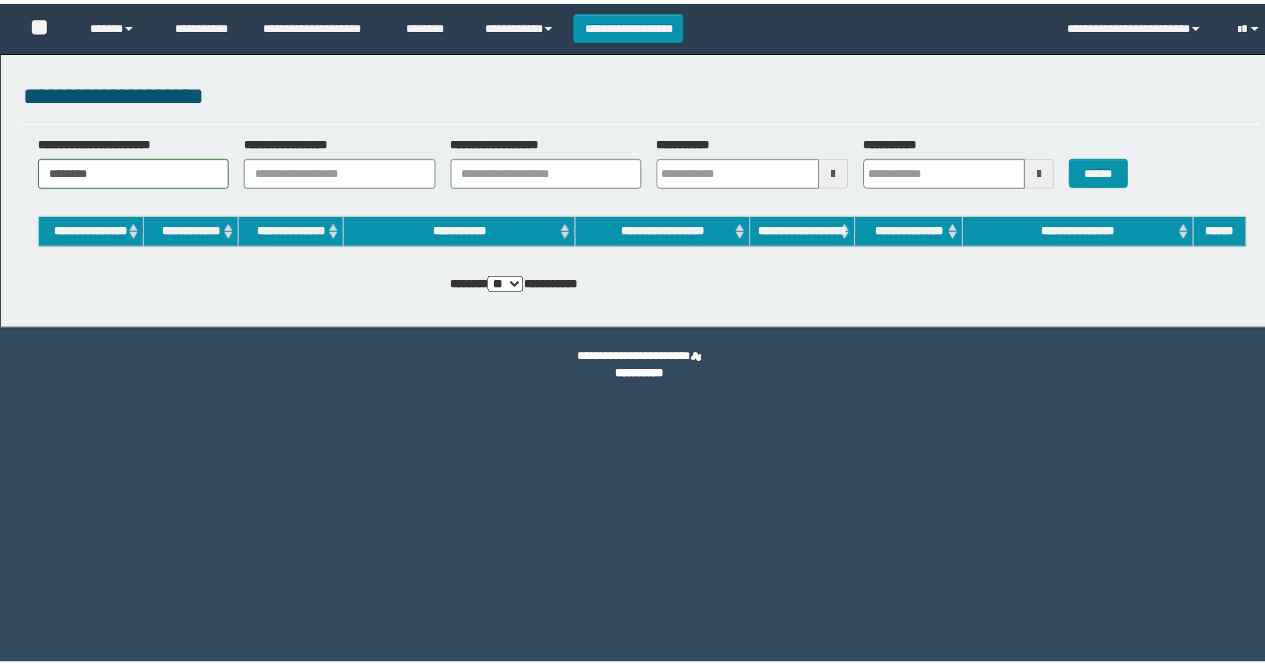 scroll, scrollTop: 0, scrollLeft: 0, axis: both 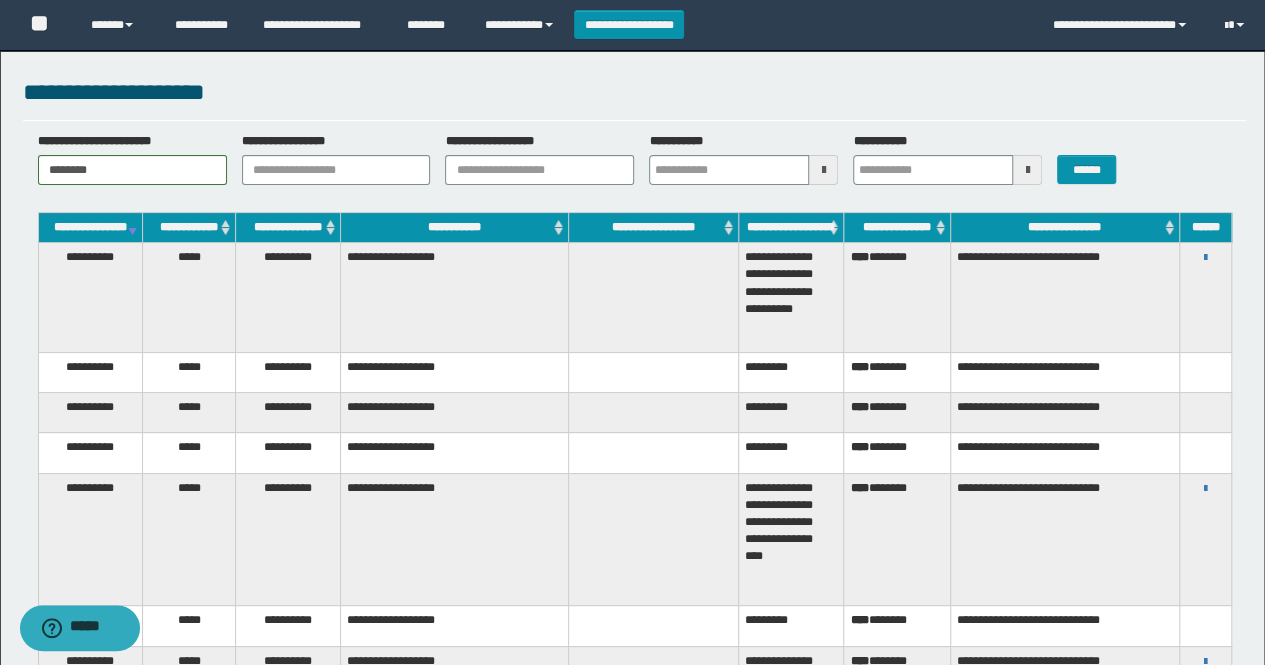 click on "********" at bounding box center [132, 170] 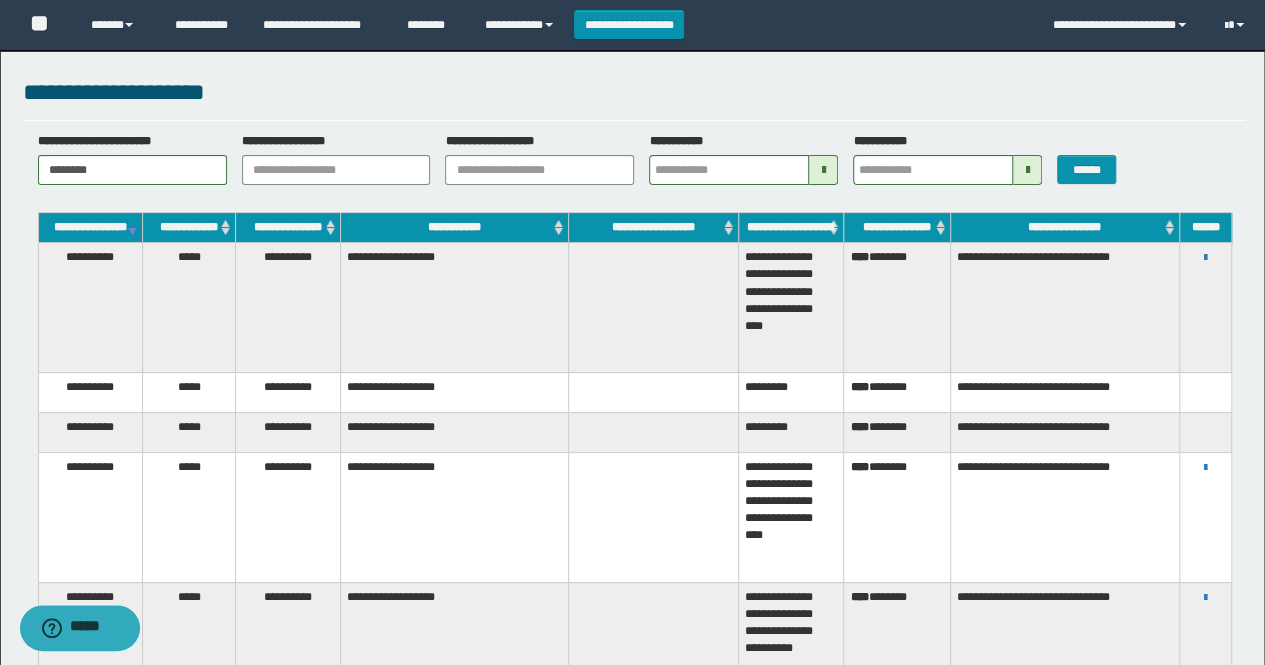 click on "**********" at bounding box center [1205, 308] 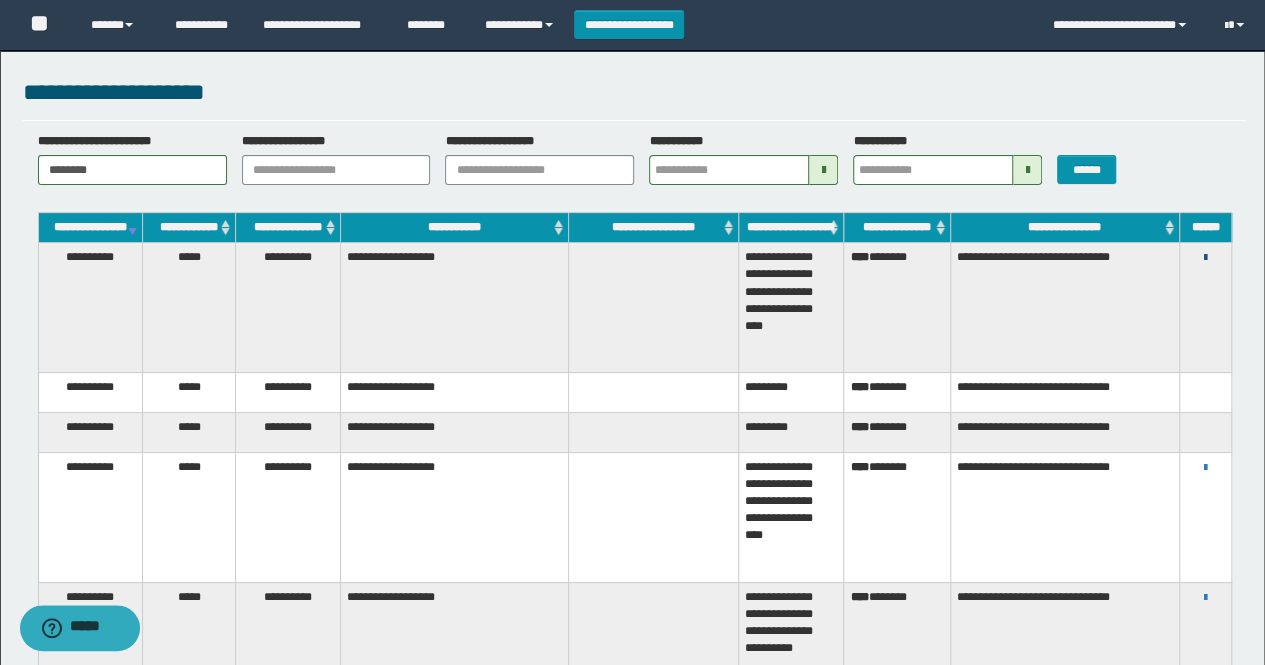 click at bounding box center [1205, 258] 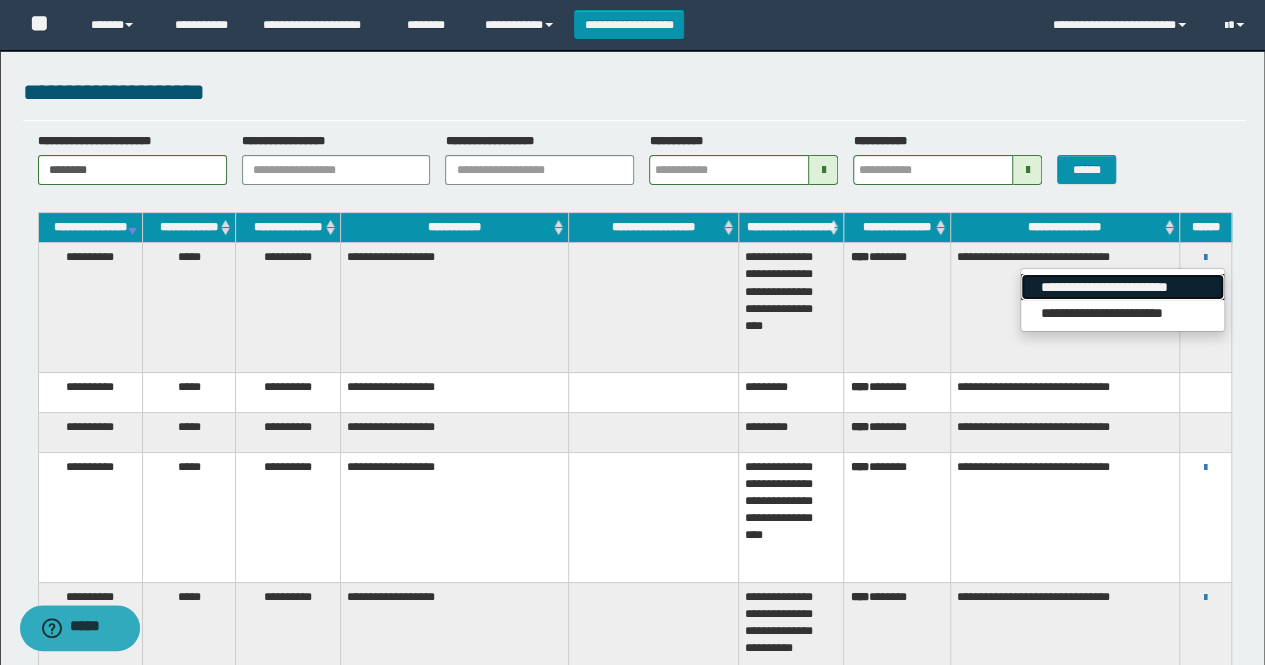 click on "**********" at bounding box center [1122, 287] 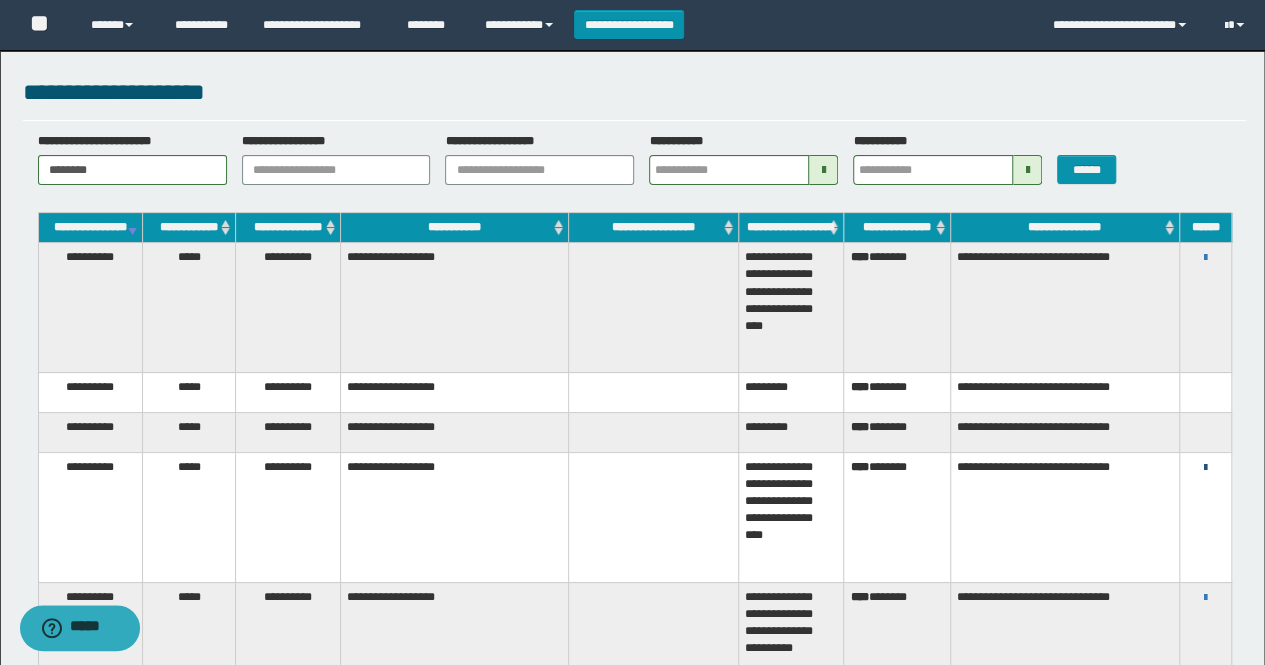 click at bounding box center (1205, 468) 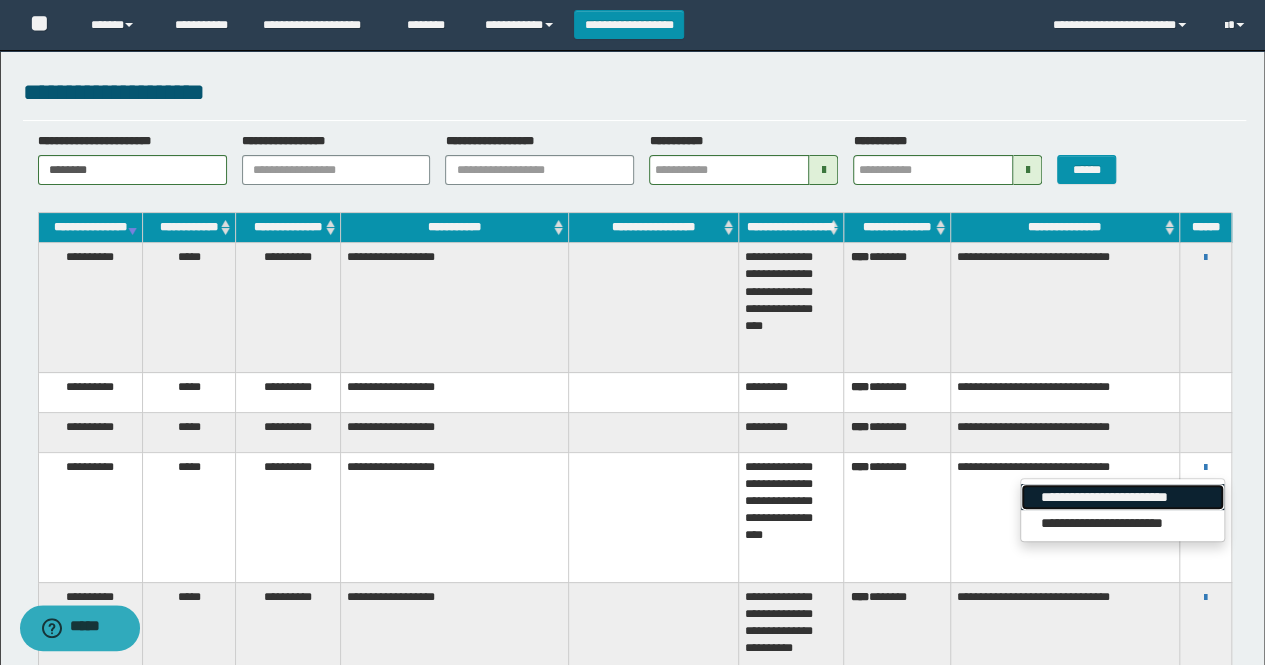 click on "**********" at bounding box center [1122, 497] 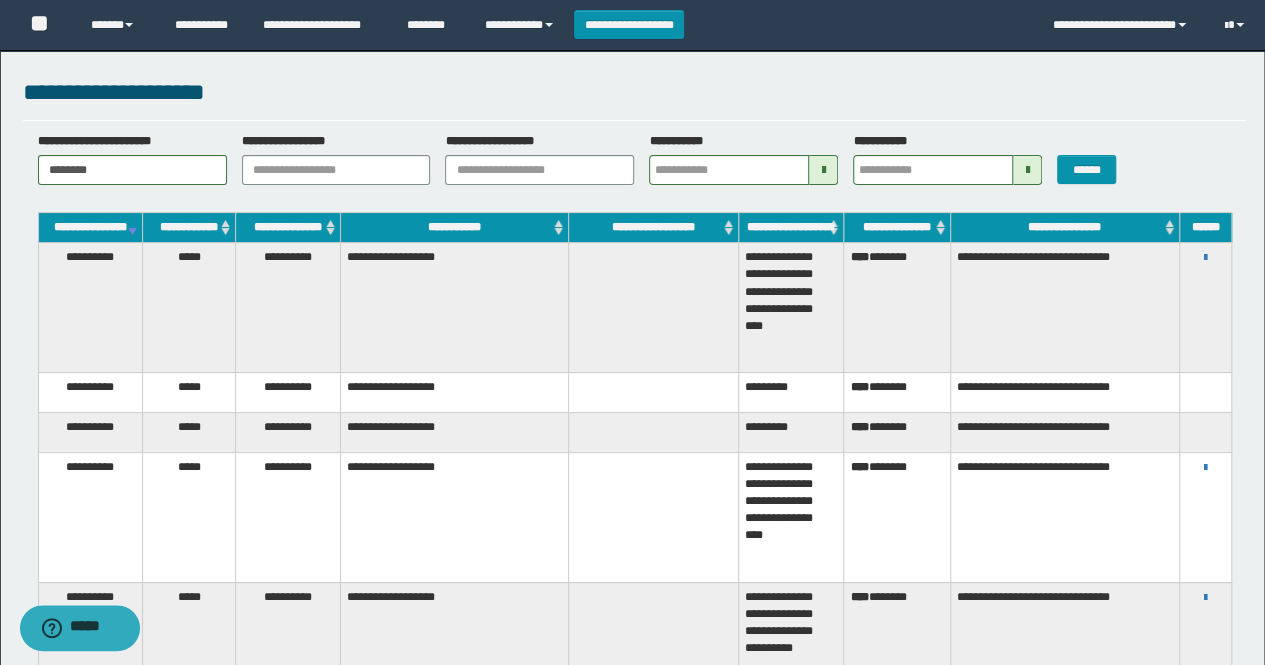 click at bounding box center (653, 308) 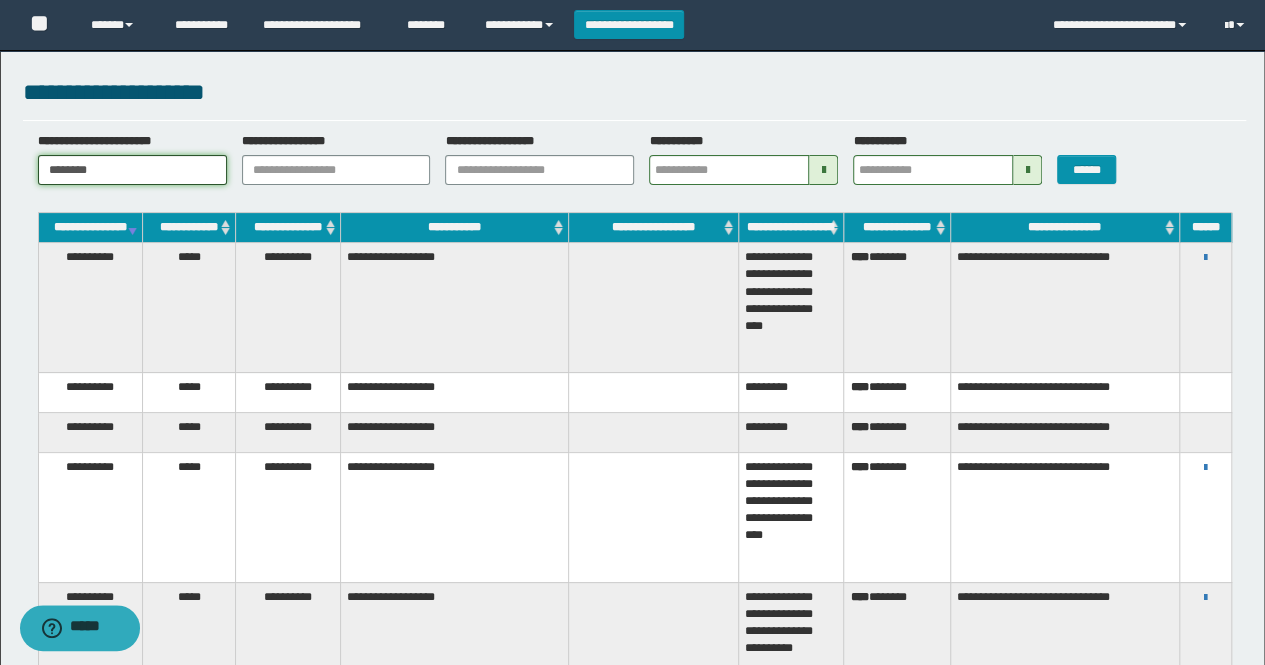 click on "********" at bounding box center [132, 170] 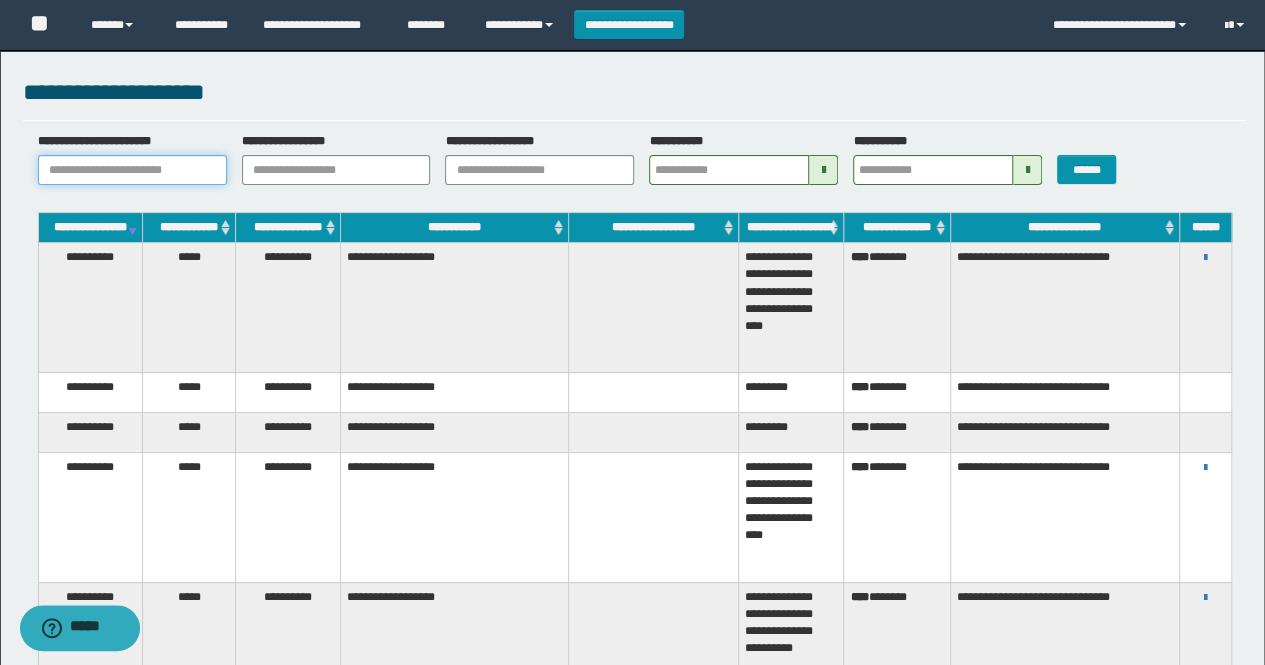 paste on "*******" 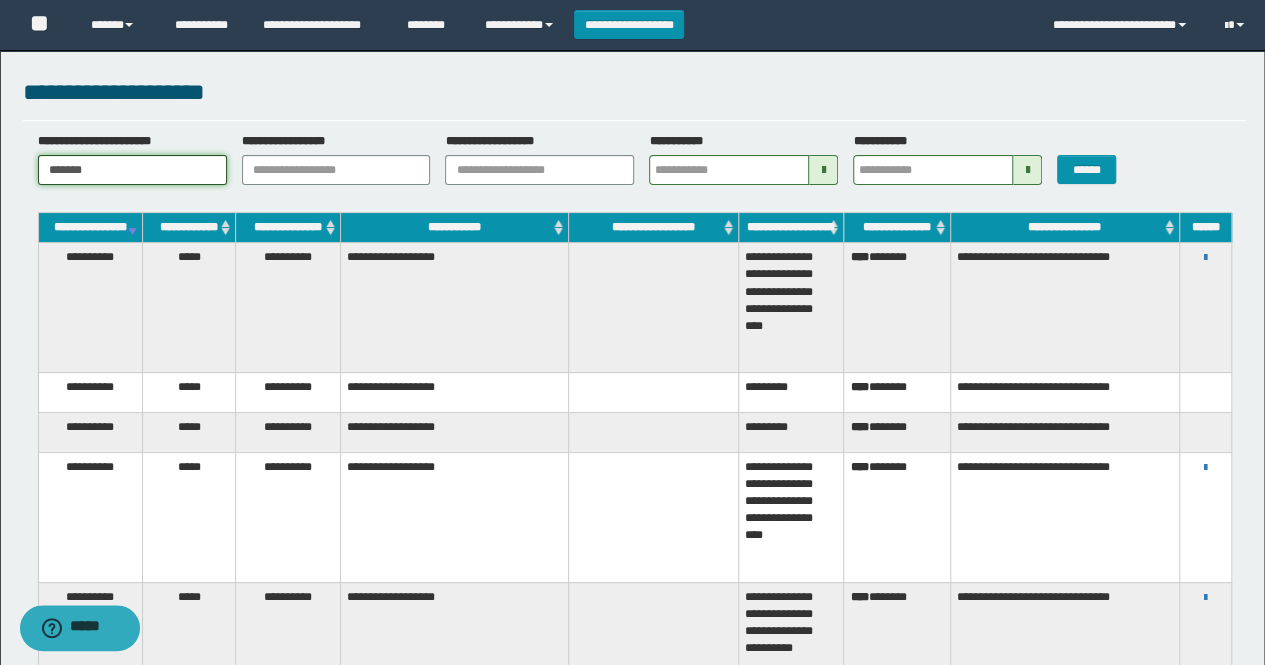 type on "*******" 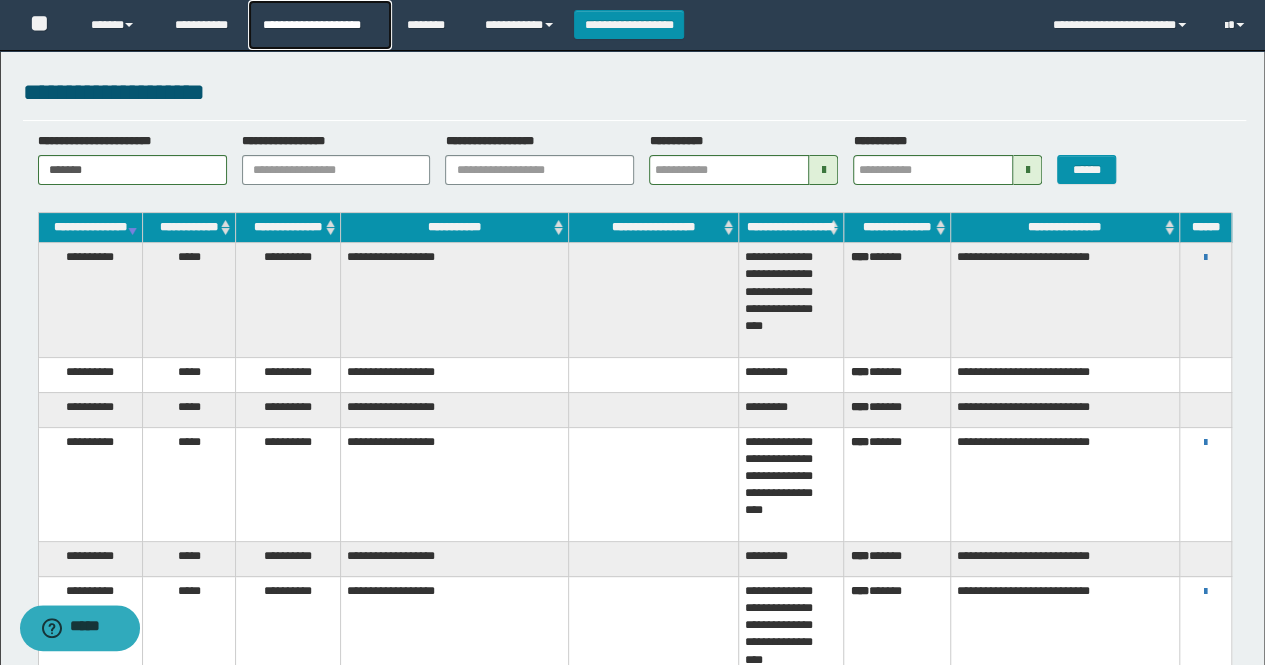click on "**********" at bounding box center (319, 25) 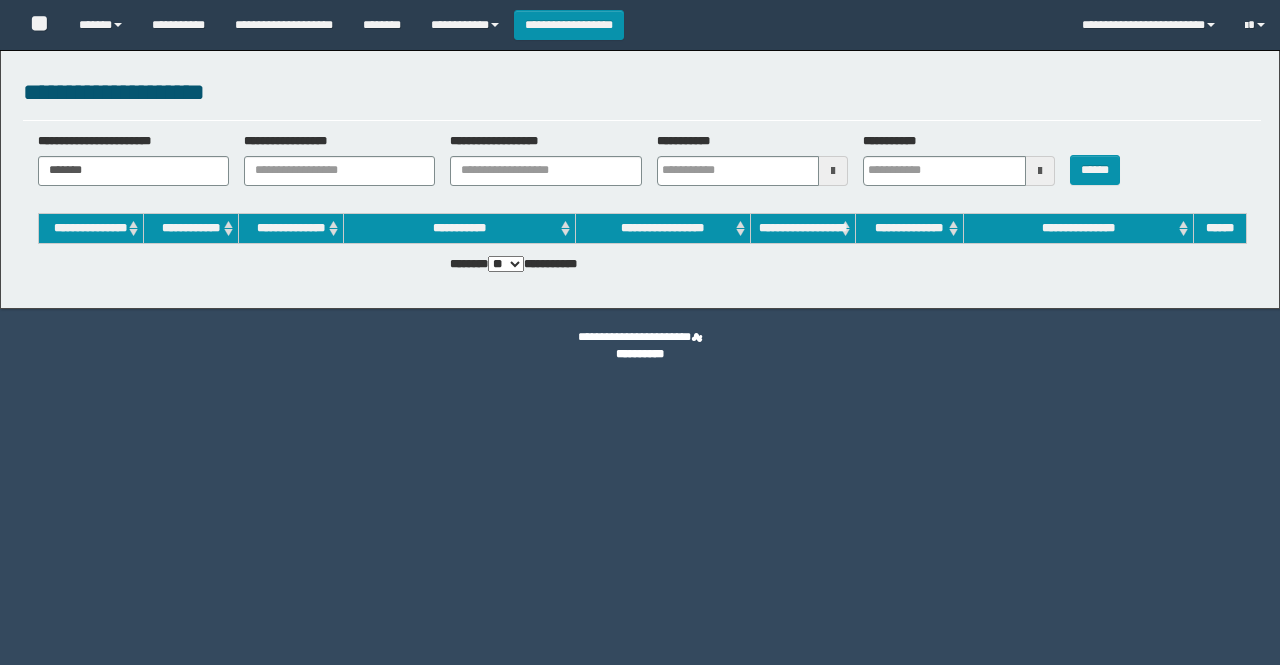 scroll, scrollTop: 0, scrollLeft: 0, axis: both 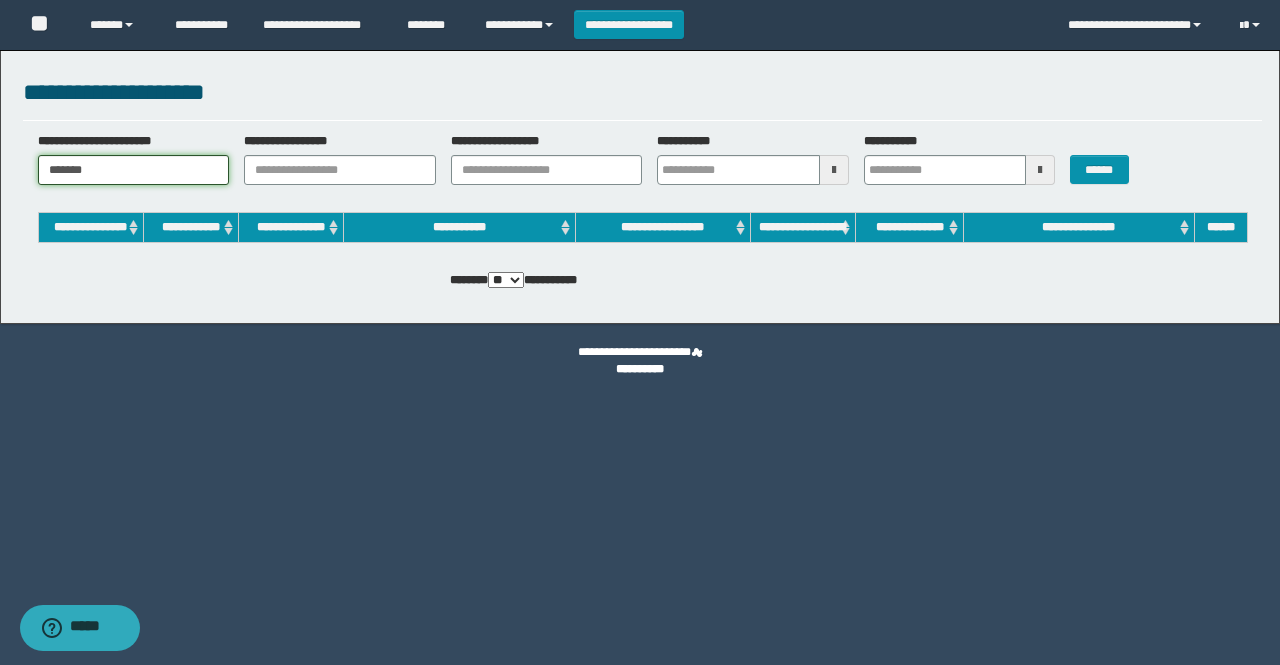 click on "*******" at bounding box center [134, 170] 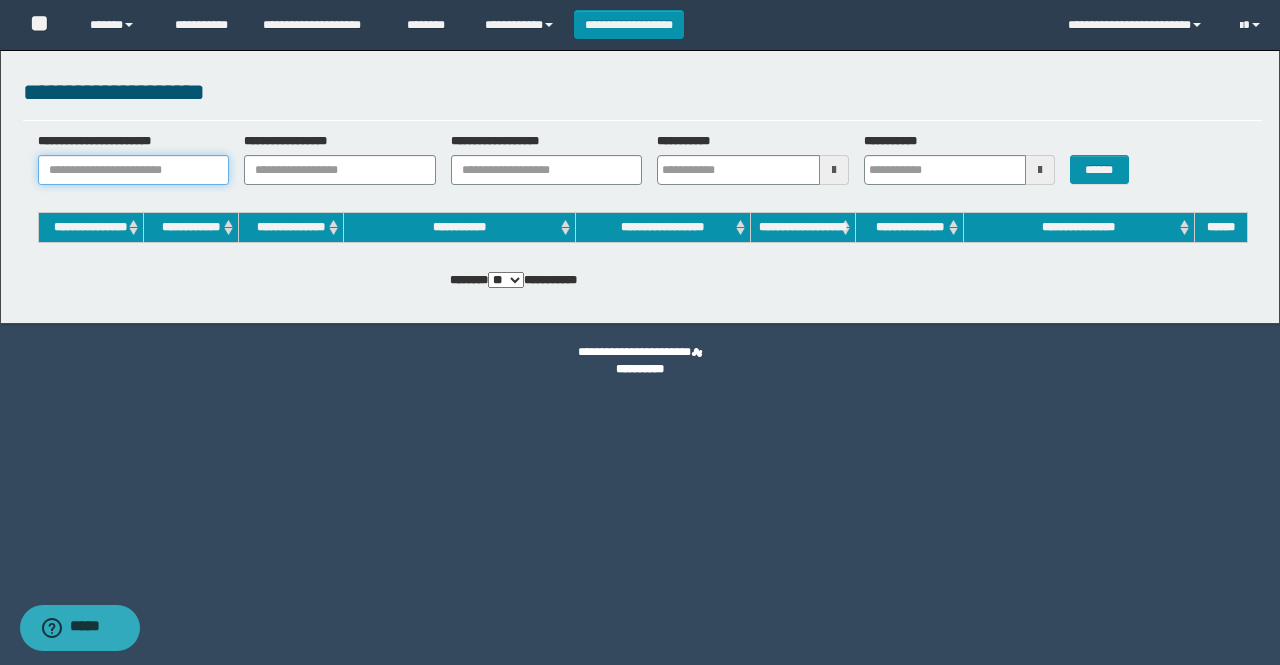 paste on "*******" 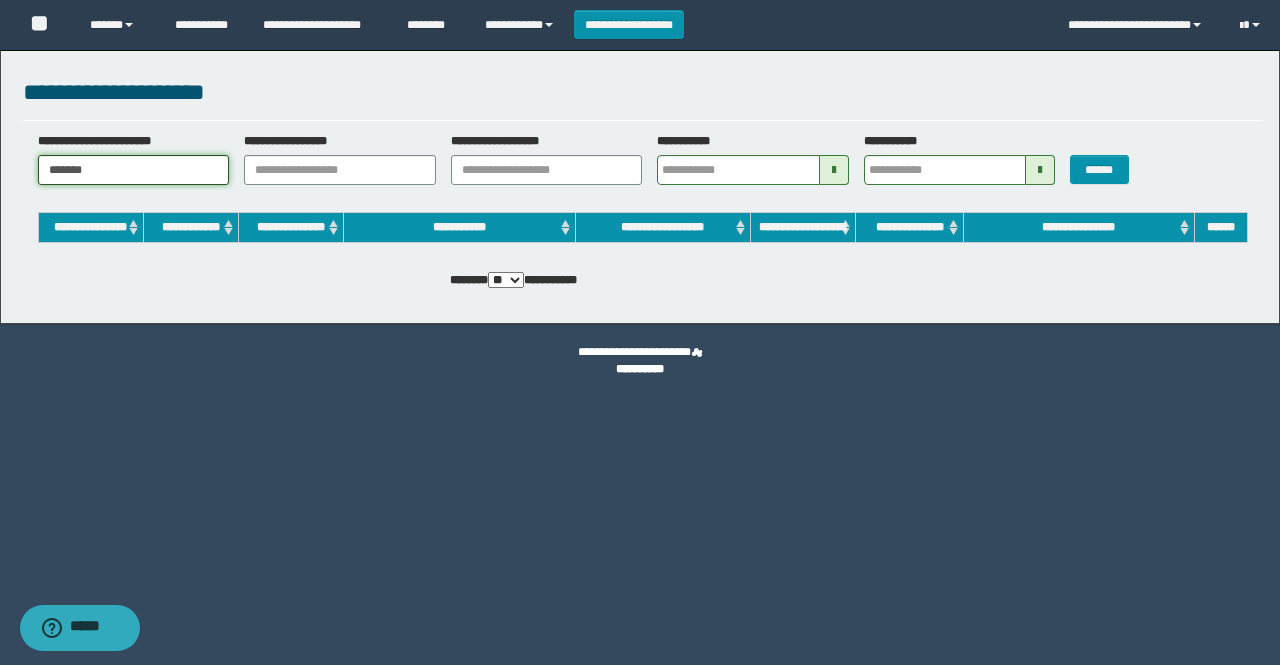 click on "*******" at bounding box center [134, 170] 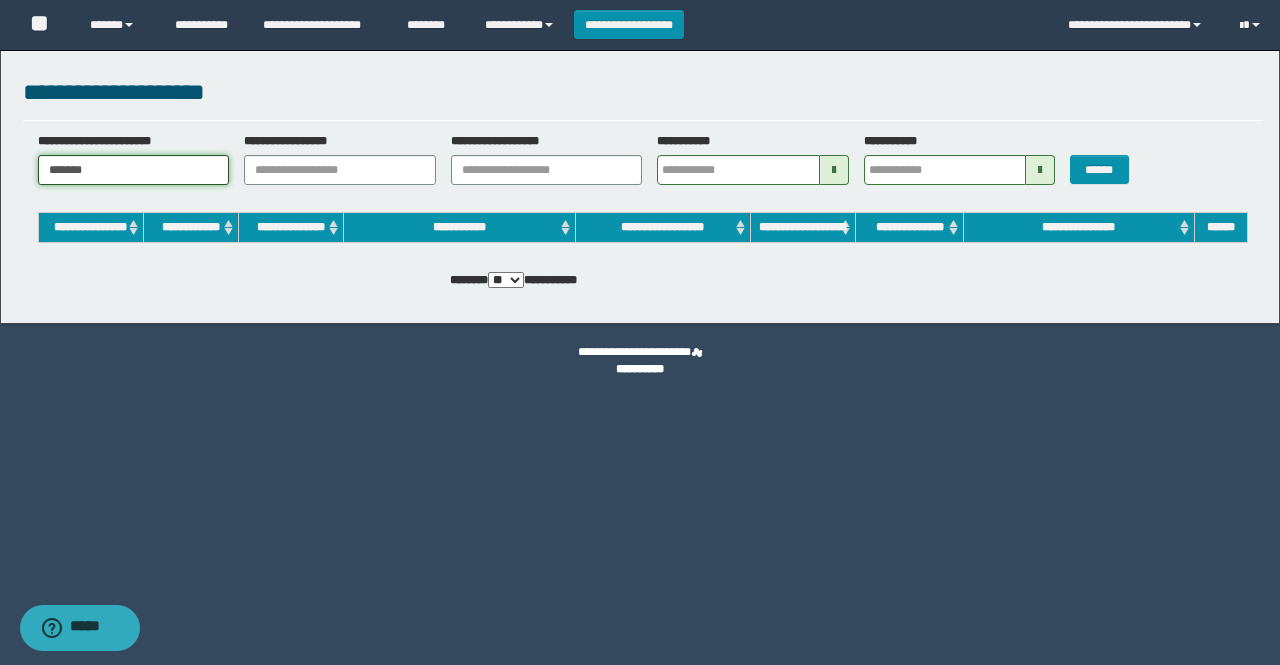 click on "*******" at bounding box center [134, 170] 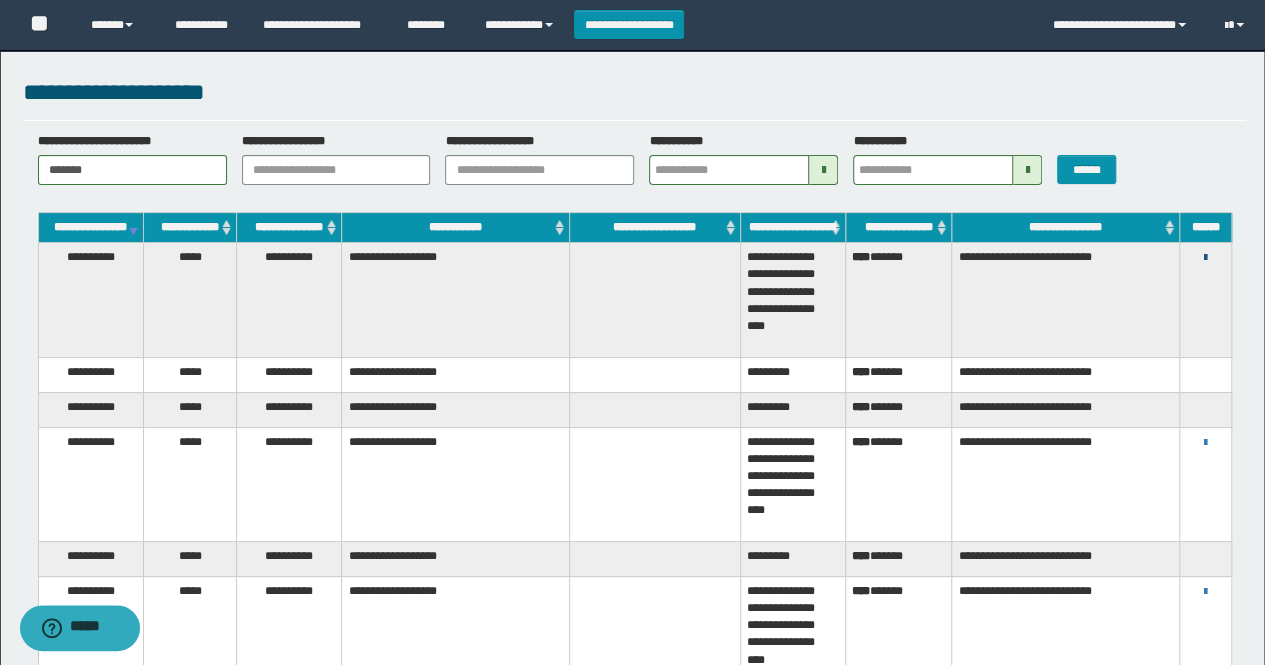 click at bounding box center [1205, 258] 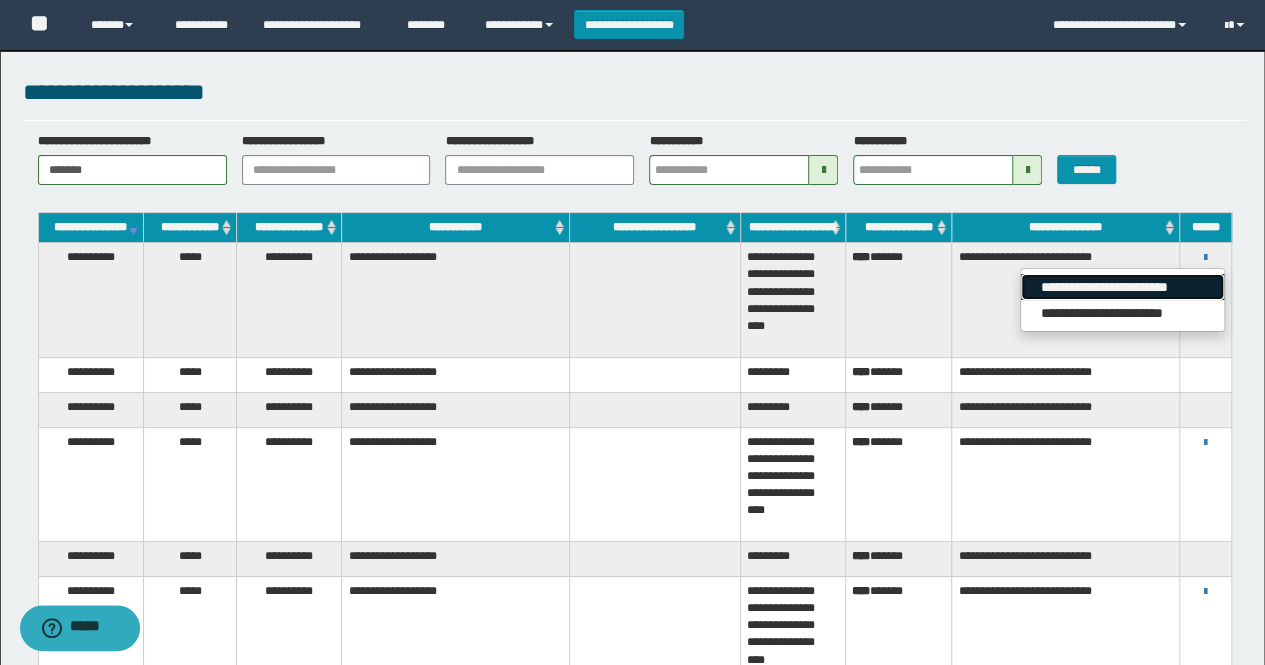 click on "**********" at bounding box center (1122, 287) 